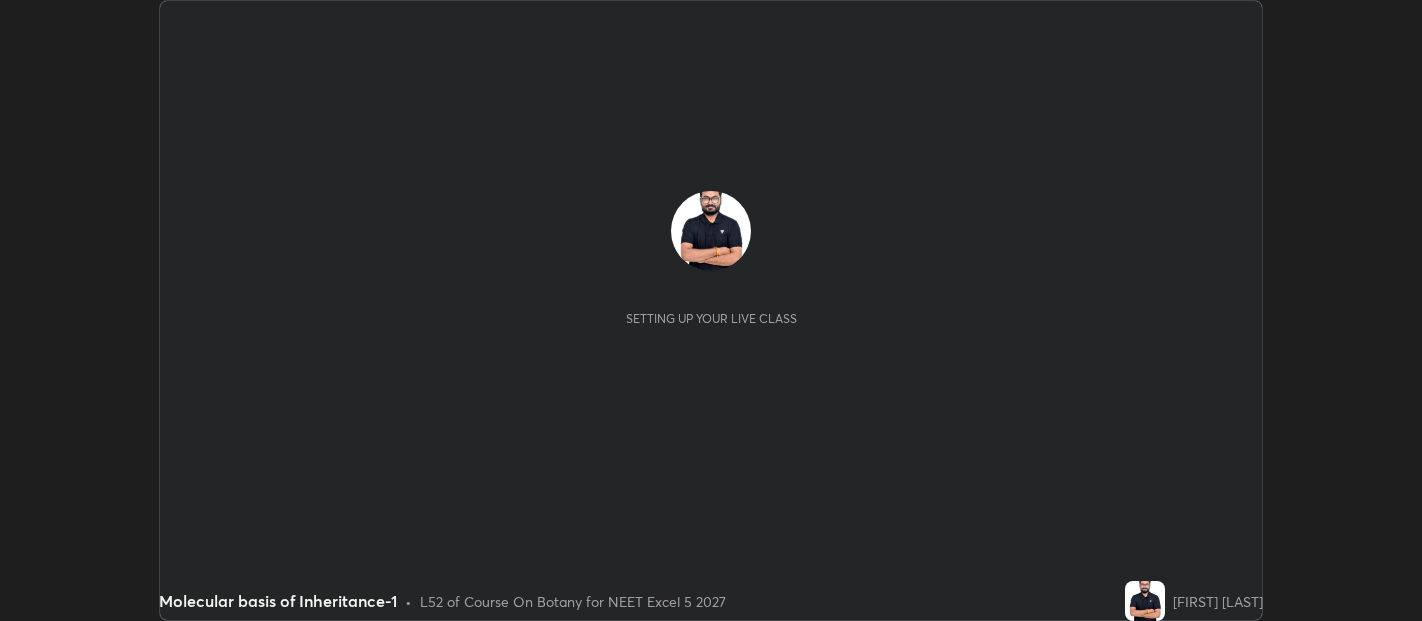 scroll, scrollTop: 0, scrollLeft: 0, axis: both 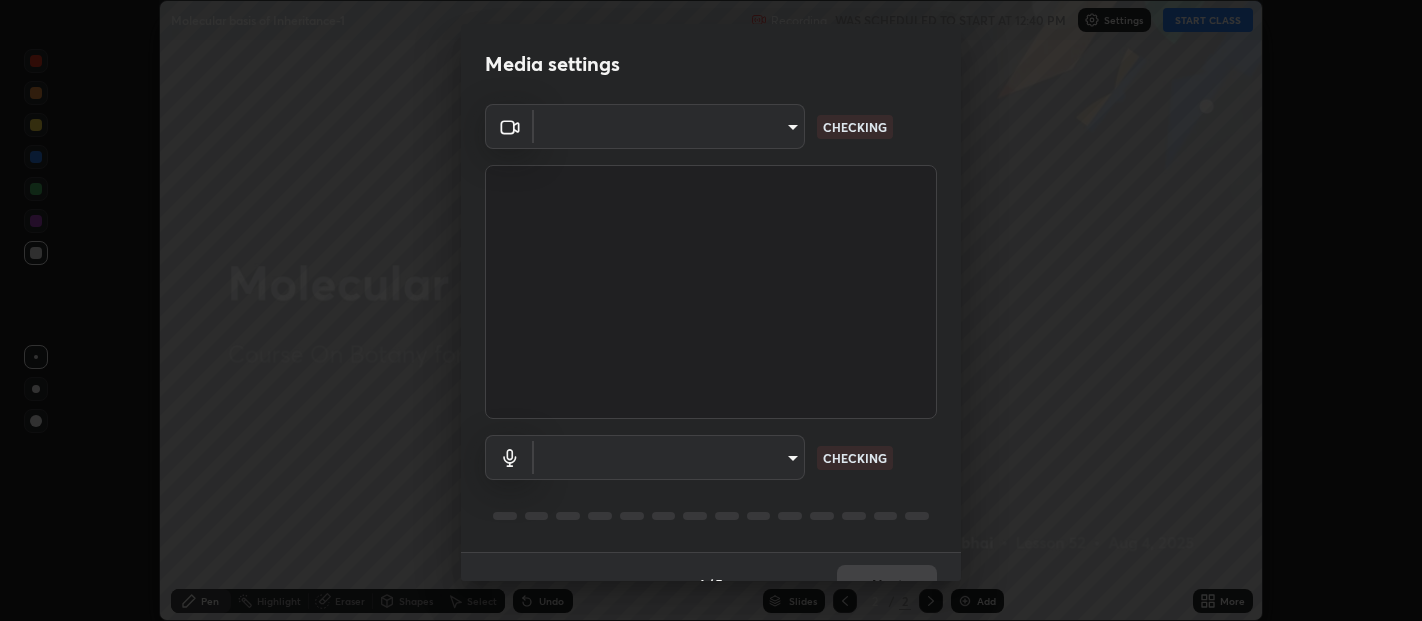 type on "0d049437951fd4140923ddd983d62ee20e888b7fe7080c9a8fddf2b3b9629313" 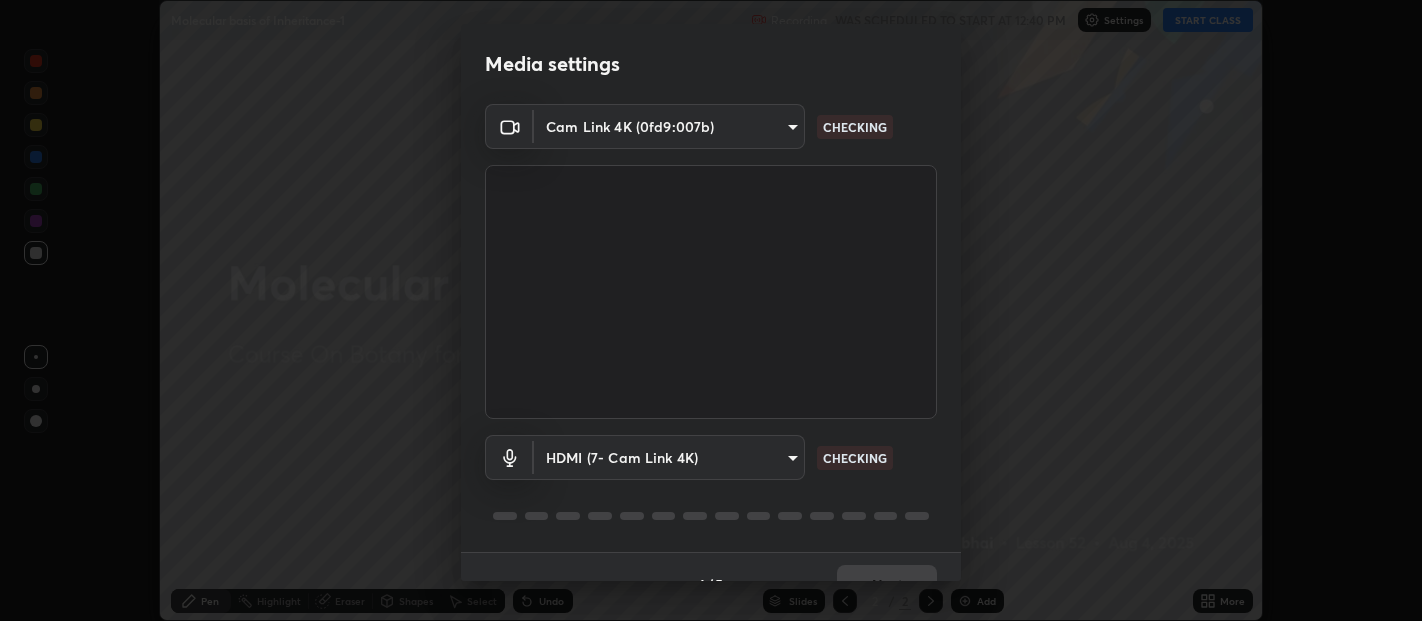 scroll, scrollTop: 34, scrollLeft: 0, axis: vertical 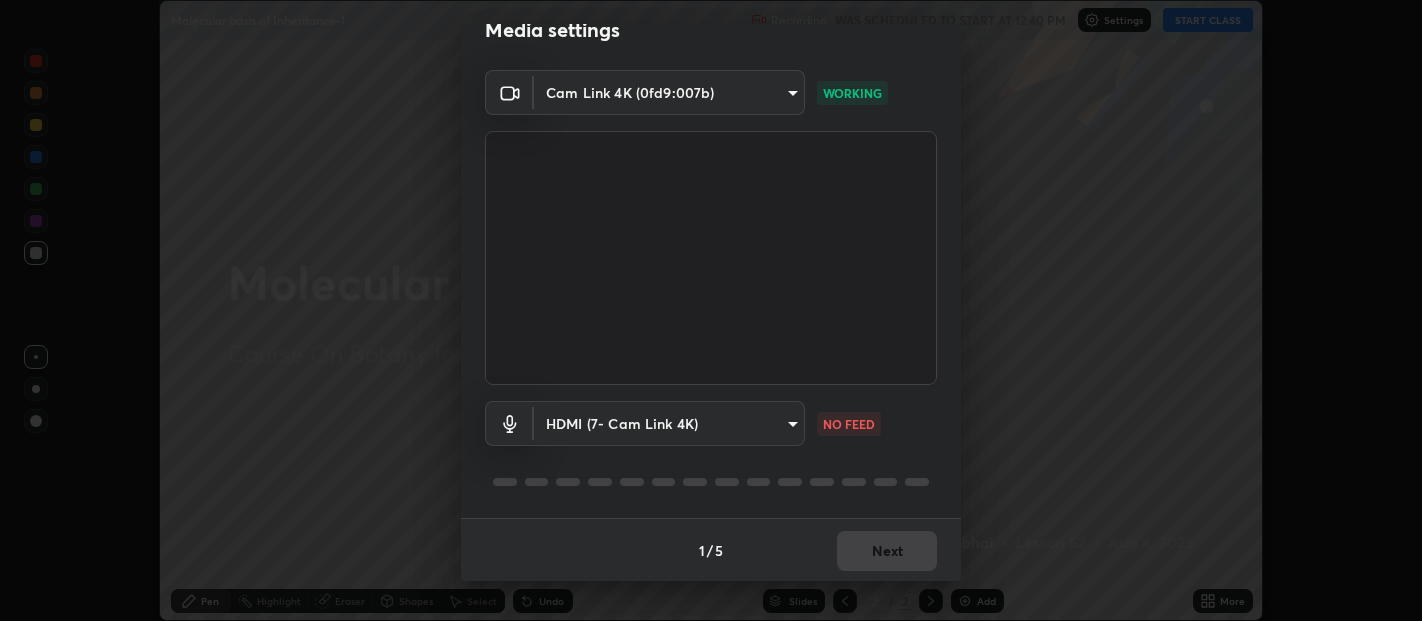 click on "Erase all Molecular basis of Inheritance-1 Recording WAS SCHEDULED TO START AT  12:40 PM Settings START CLASS Setting up your live class Molecular basis of Inheritance-1 • L52 of Course On Botany for NEET Excel 5 2027 [FIRST] [LAST] Pen Highlight Eraser Shapes Select Undo Slides 2 / 2 Add More No doubts shared Encourage your learners to ask a doubt for better clarity Report an issue Reason for reporting Buffering Chat not working Audio - Video sync issue Educator video quality low ​ Attach an image Report Media settings Cam Link 4K (0fd9:007b) [HASH] WORKING HDMI (7- Cam Link 4K) [HASH] NO FEED 1 / 5 Next" at bounding box center [711, 310] 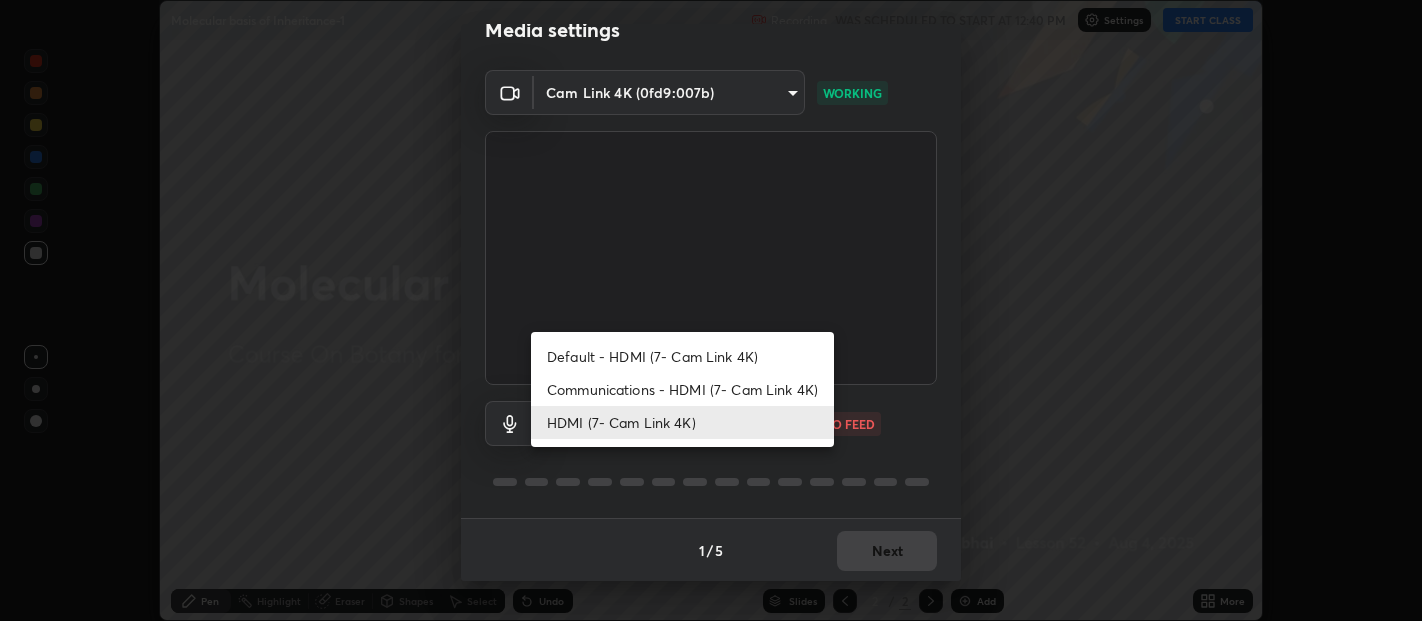click on "Default - HDMI (7- Cam Link 4K)" at bounding box center (682, 356) 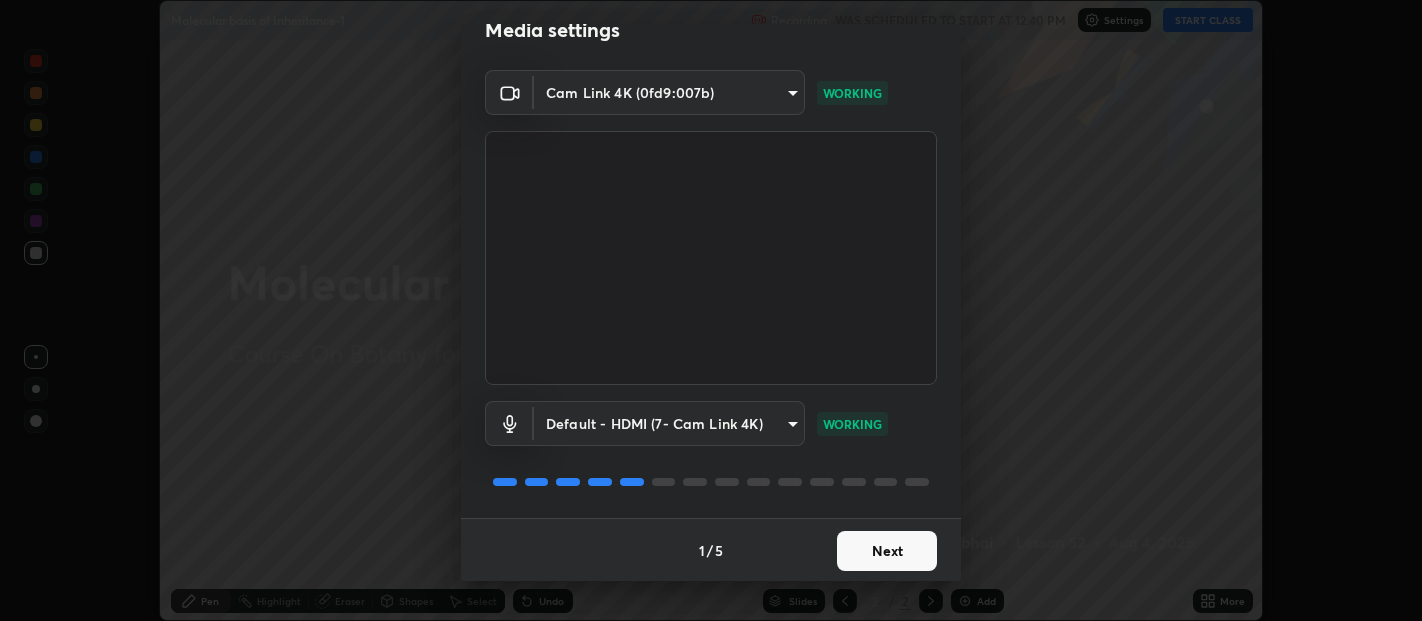 click on "Next" at bounding box center (887, 551) 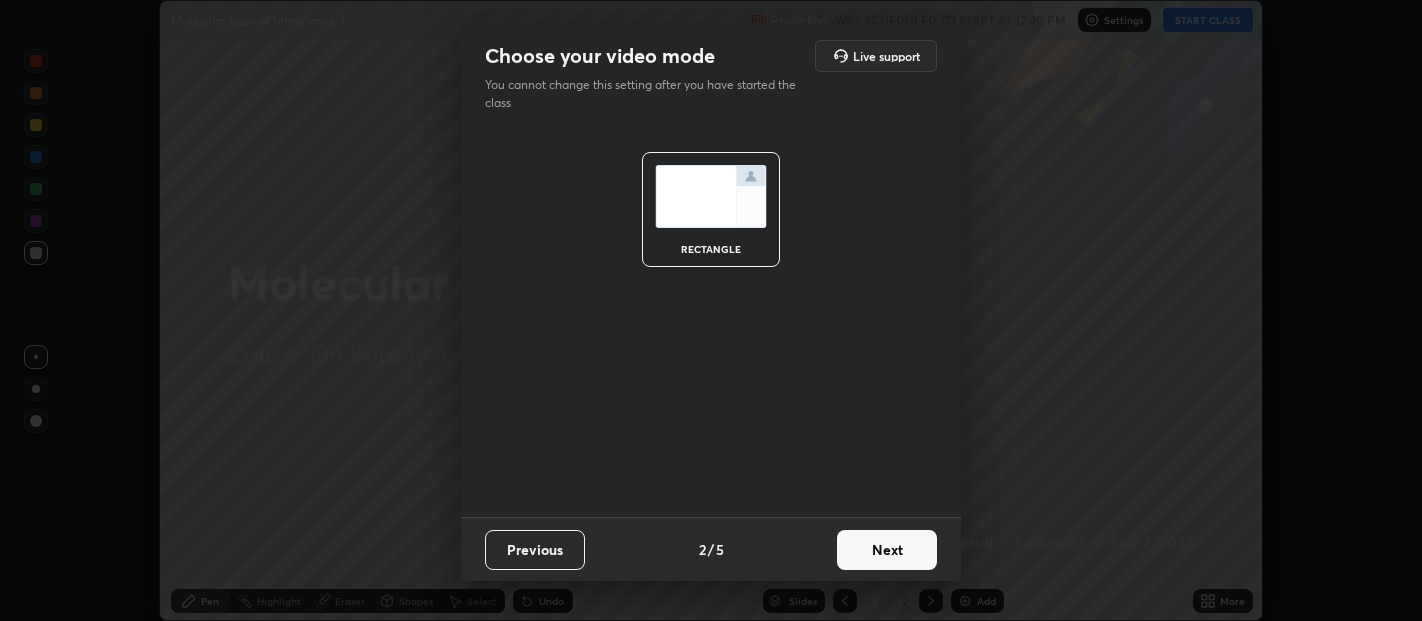 click on "Next" at bounding box center (887, 550) 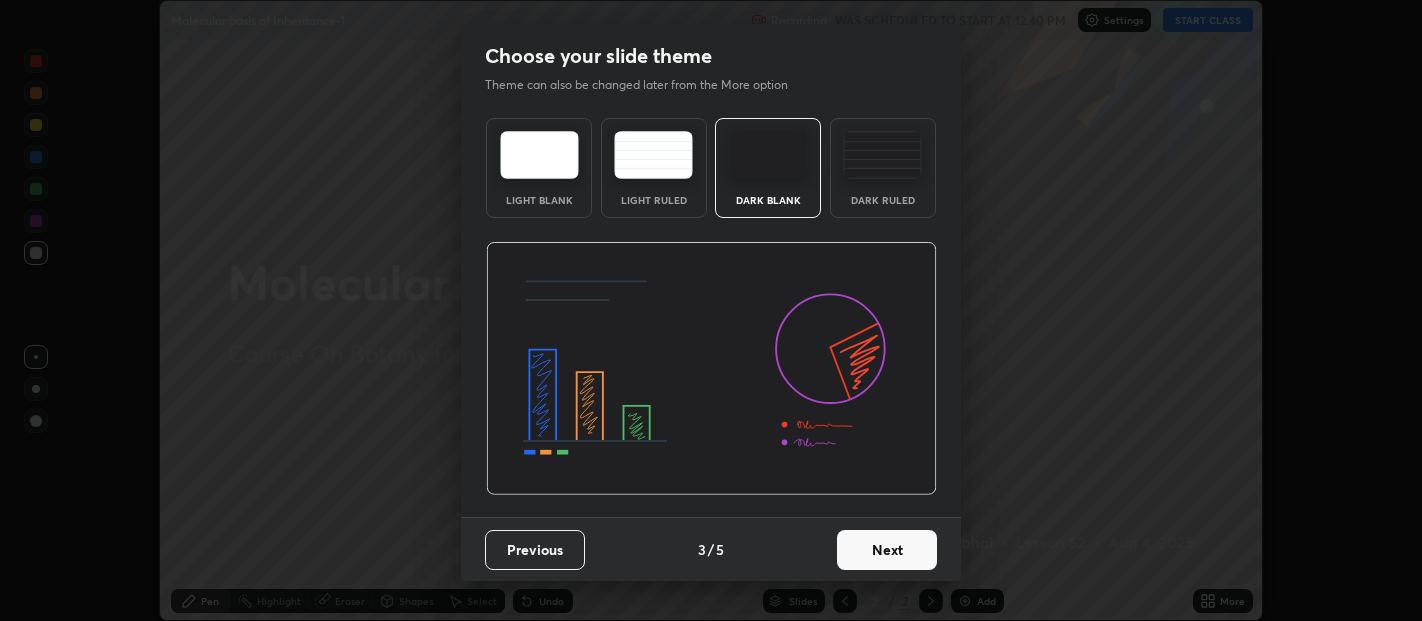click on "Next" at bounding box center (887, 550) 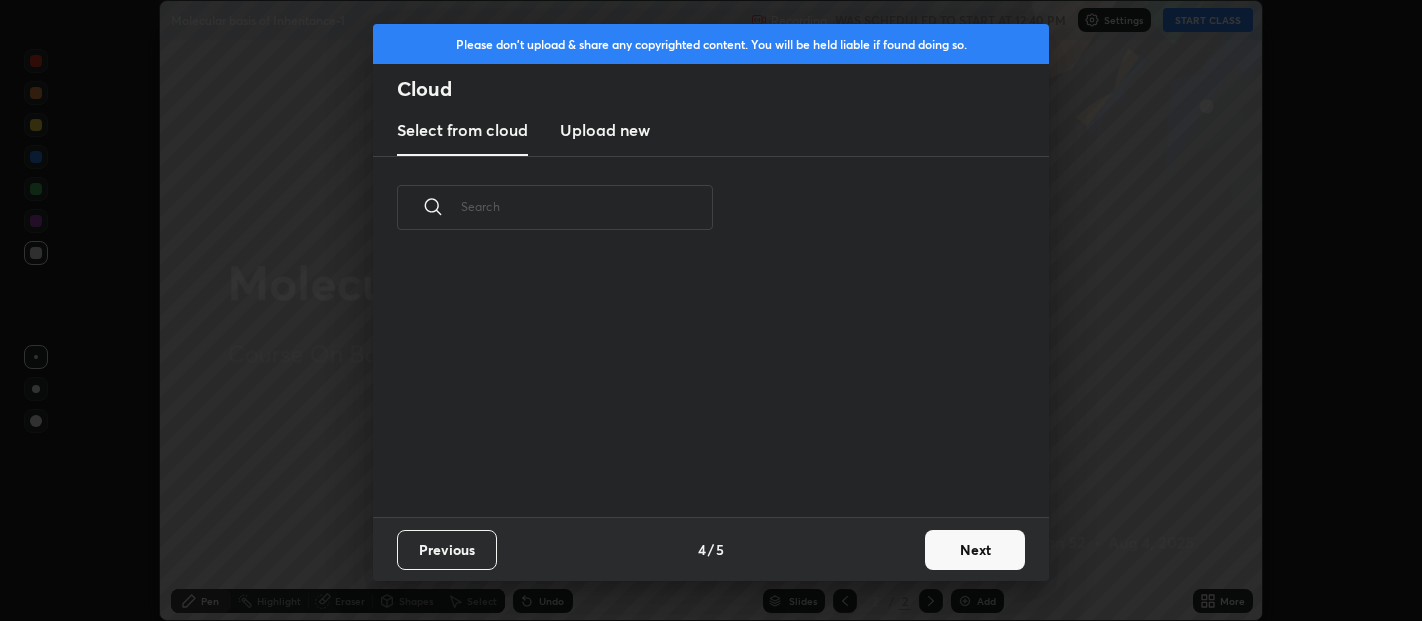 click on "Next" at bounding box center [975, 550] 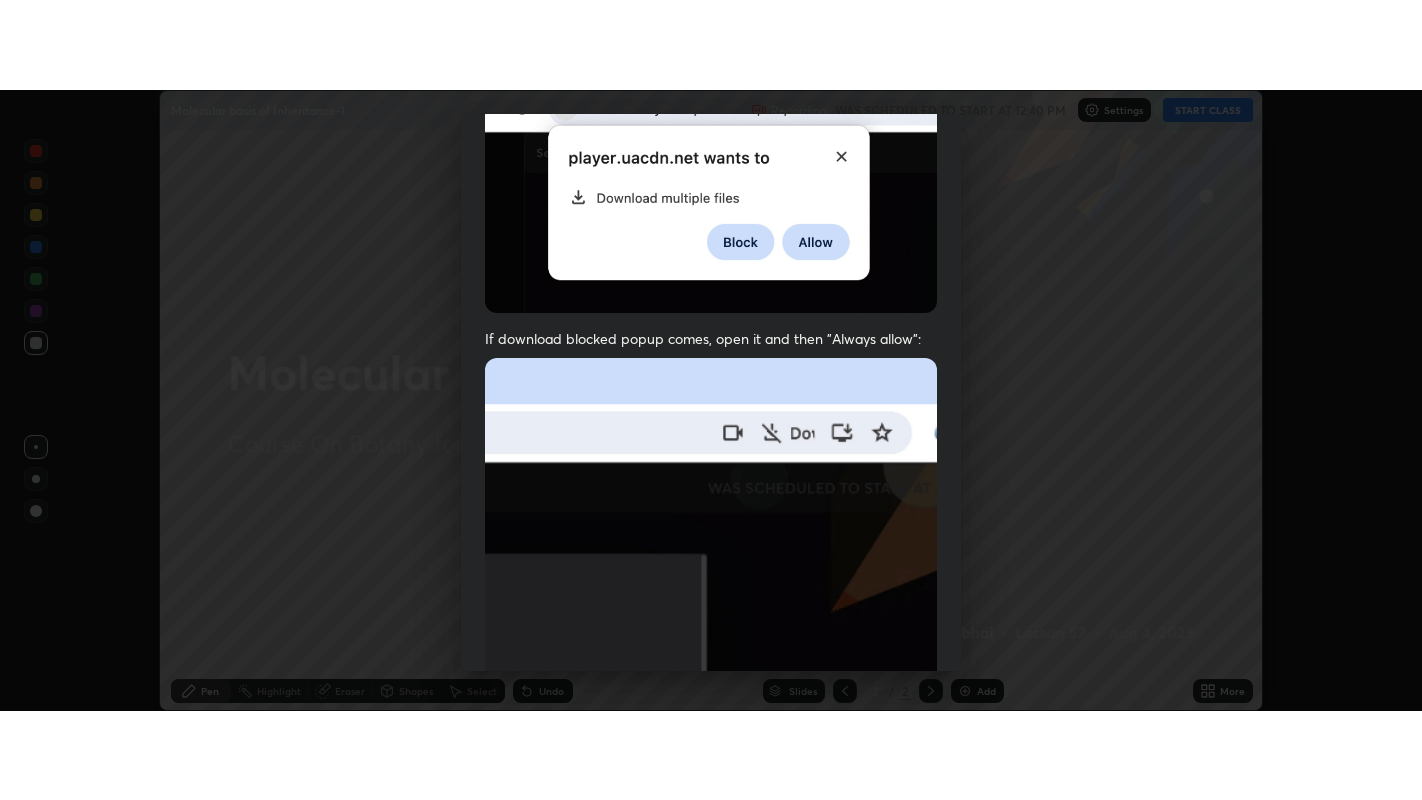 scroll, scrollTop: 442, scrollLeft: 0, axis: vertical 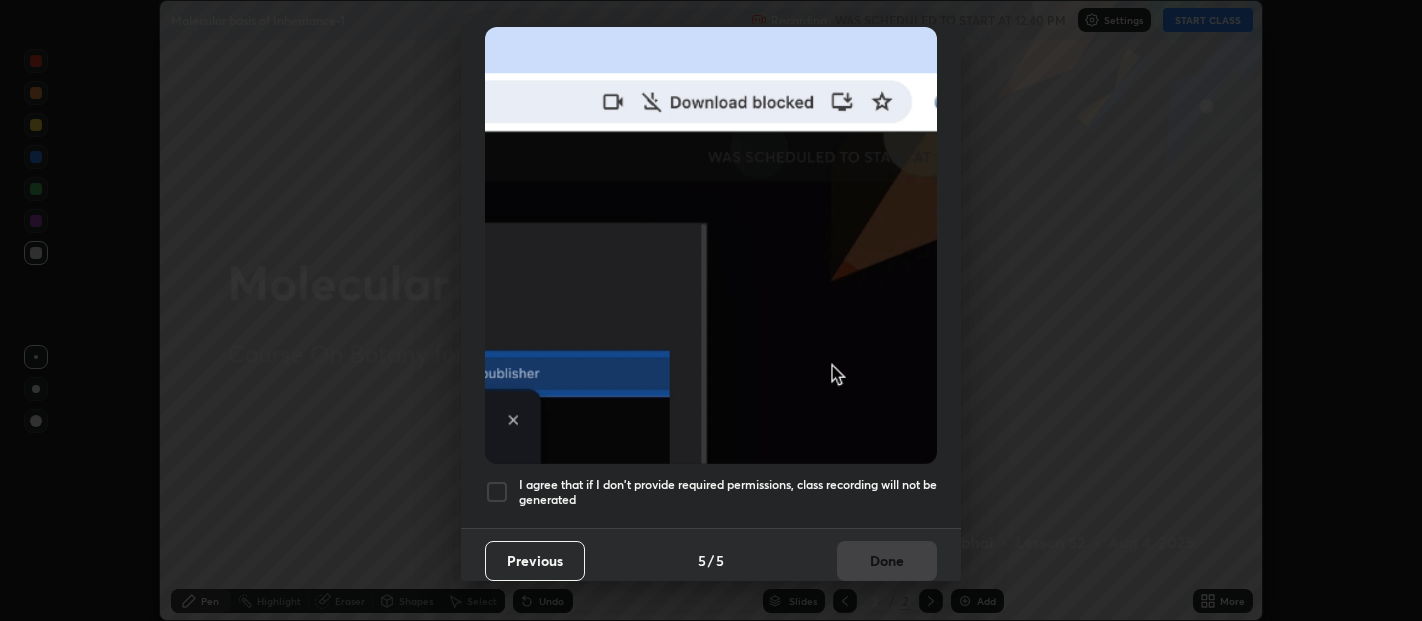 click at bounding box center (497, 492) 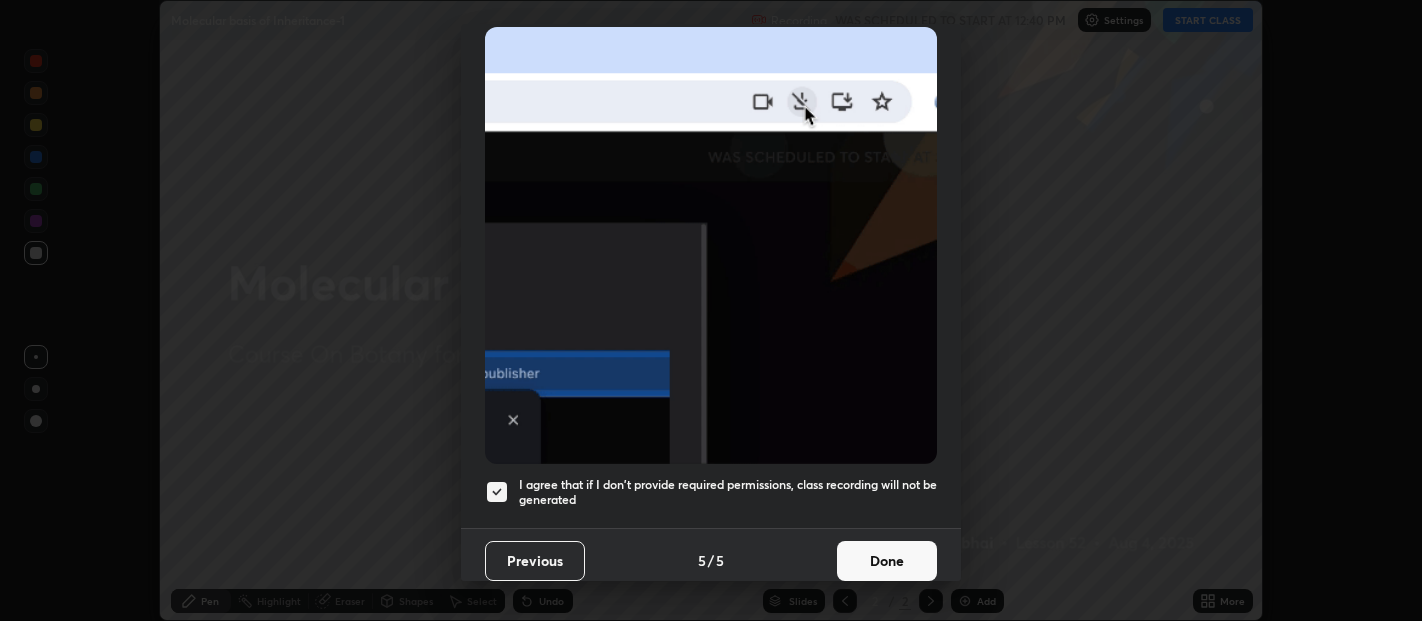 click on "Done" at bounding box center (887, 561) 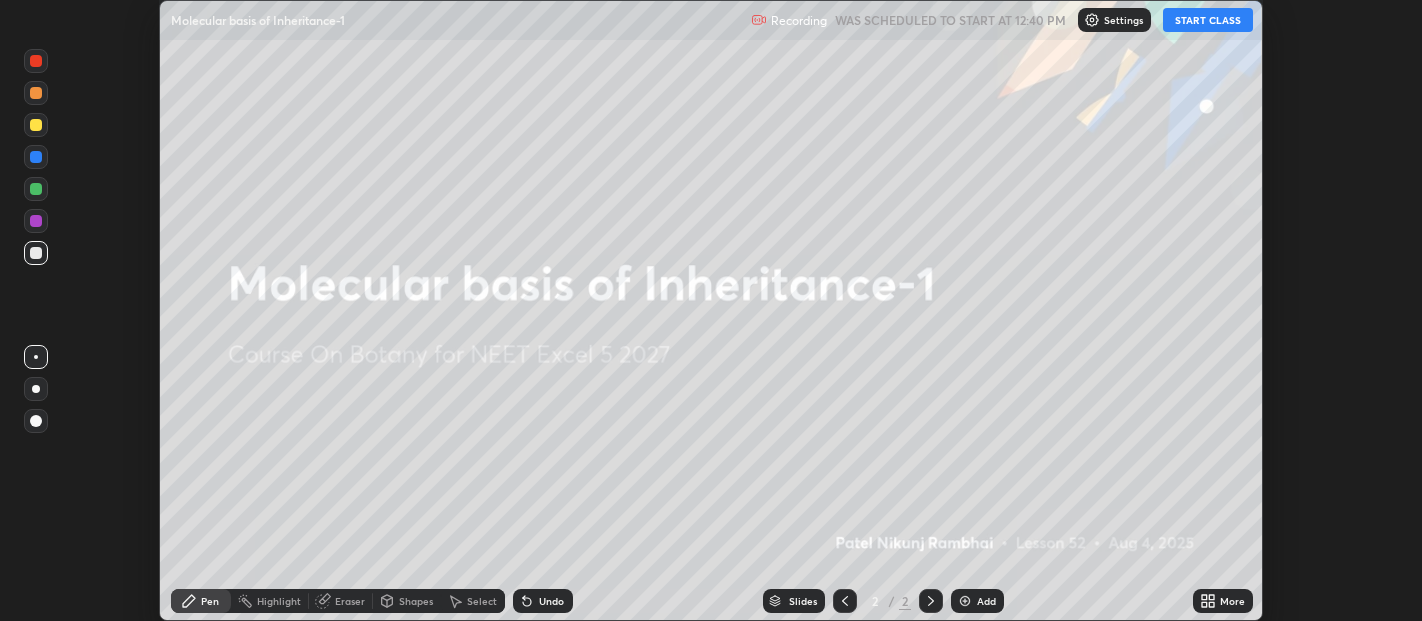 click 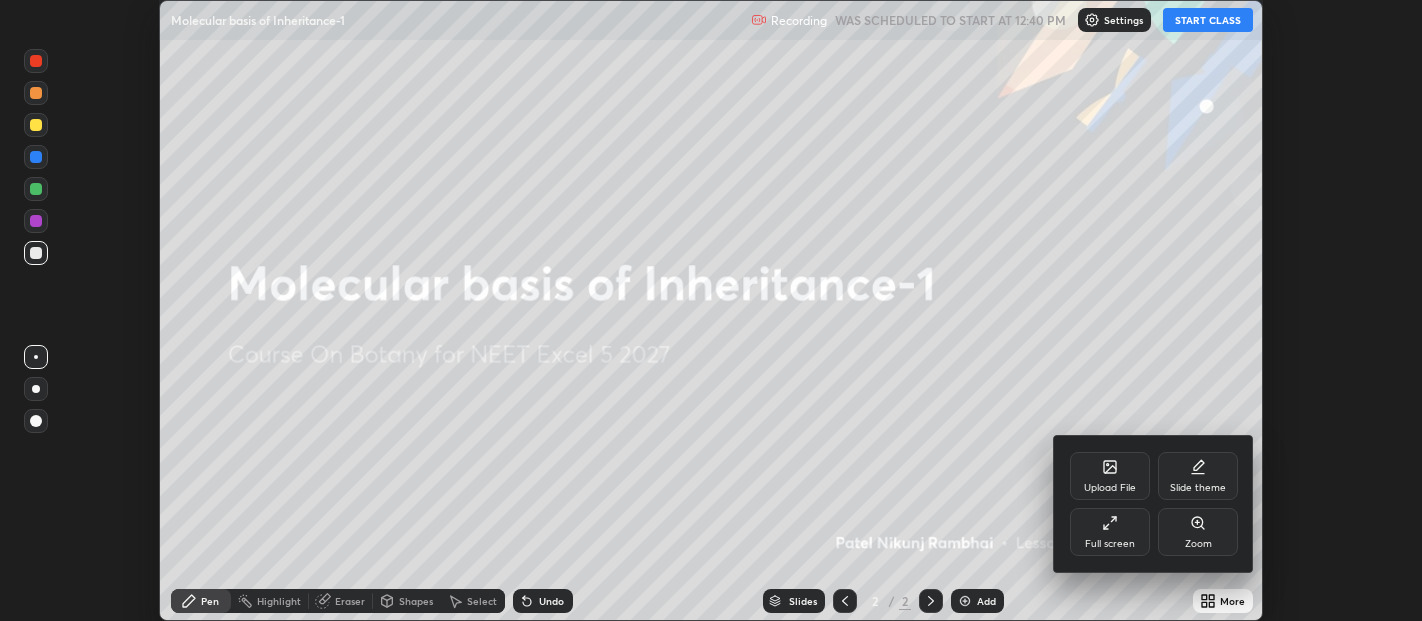 click 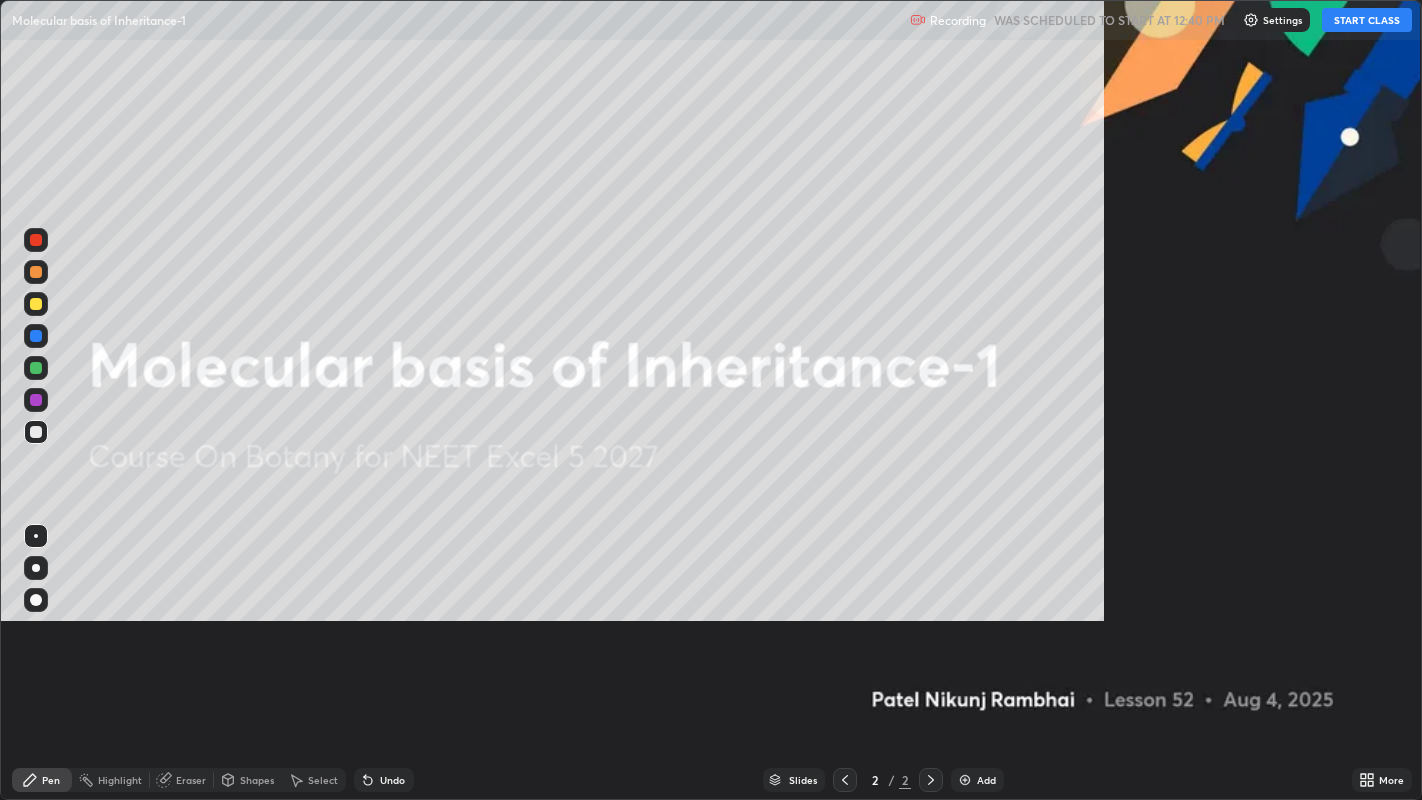 scroll, scrollTop: 99200, scrollLeft: 98577, axis: both 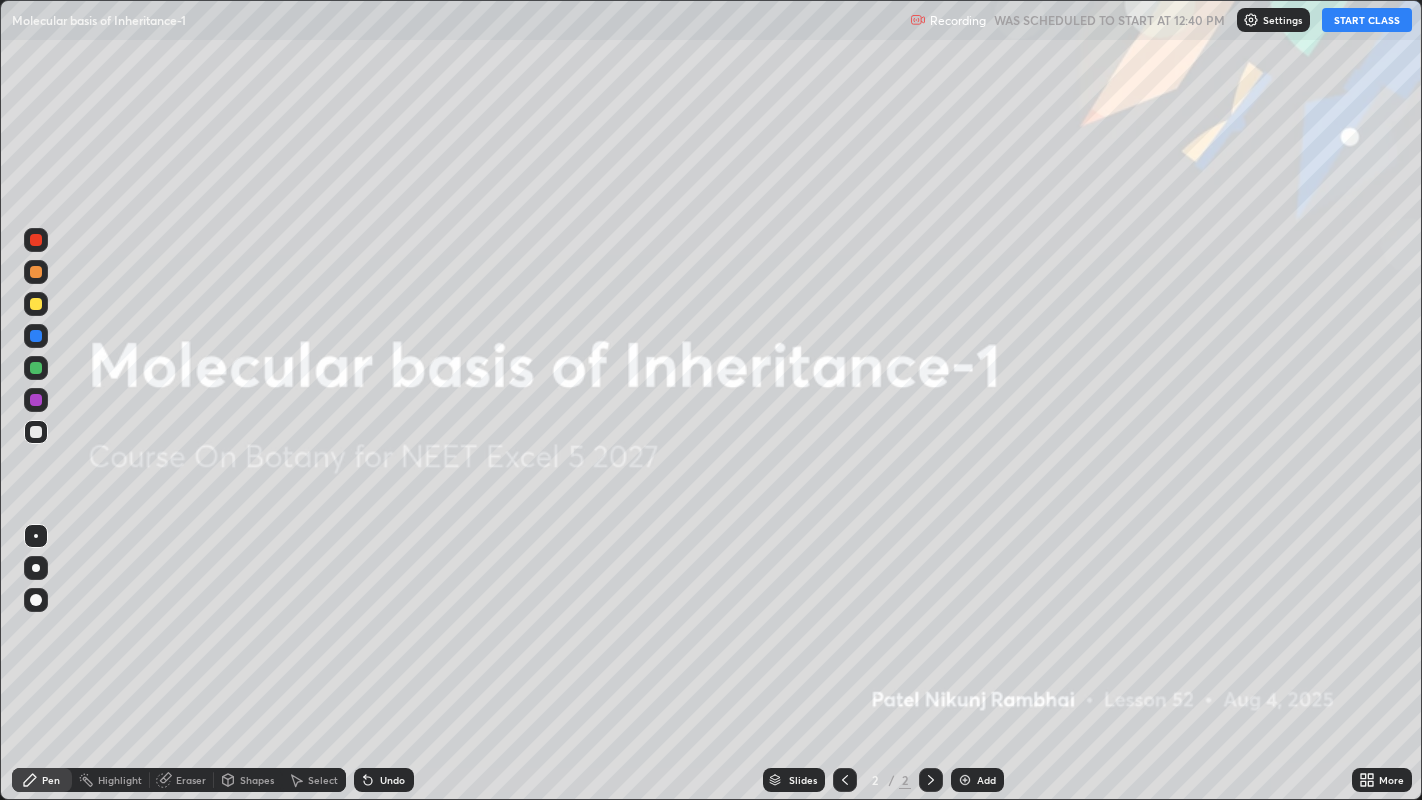 click on "START CLASS" at bounding box center (1367, 20) 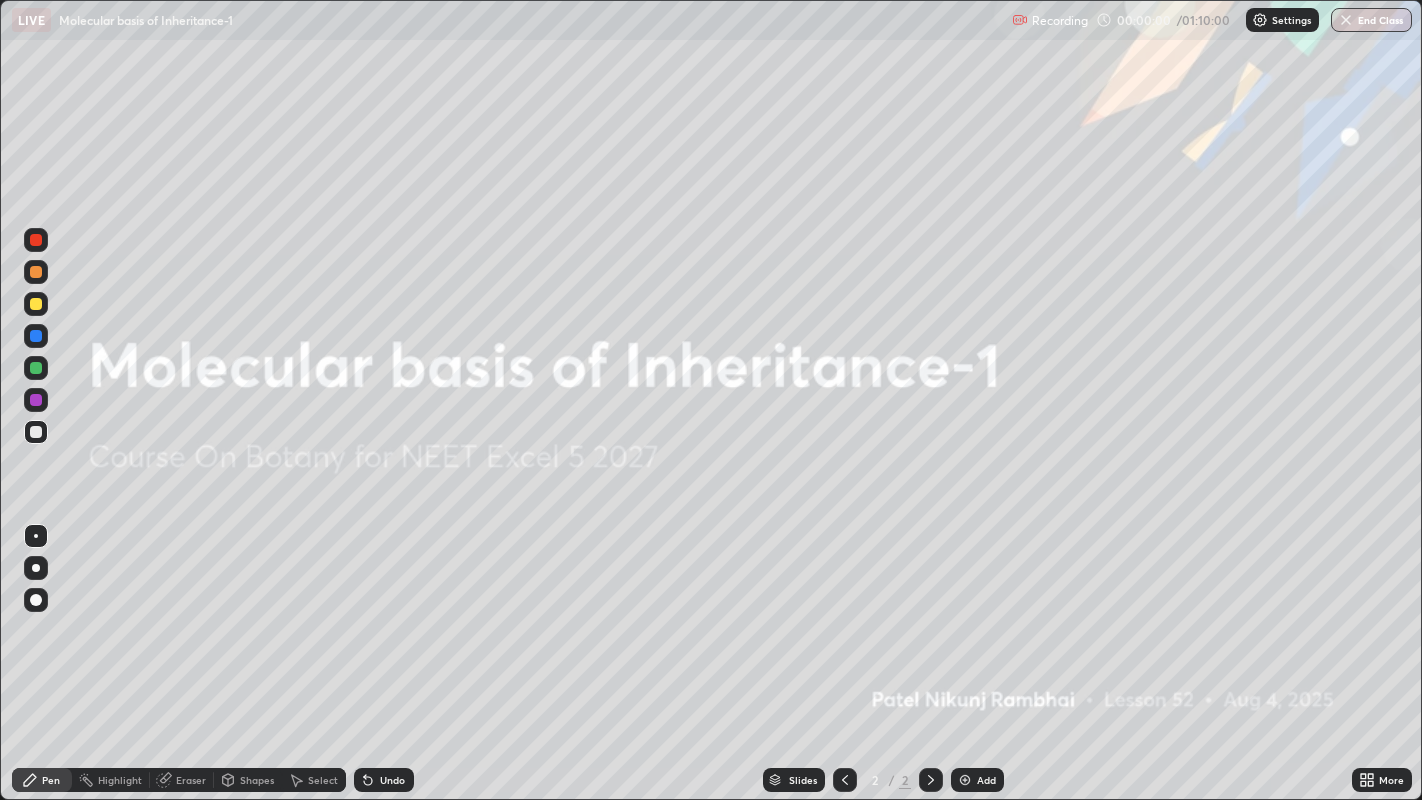 click at bounding box center (965, 780) 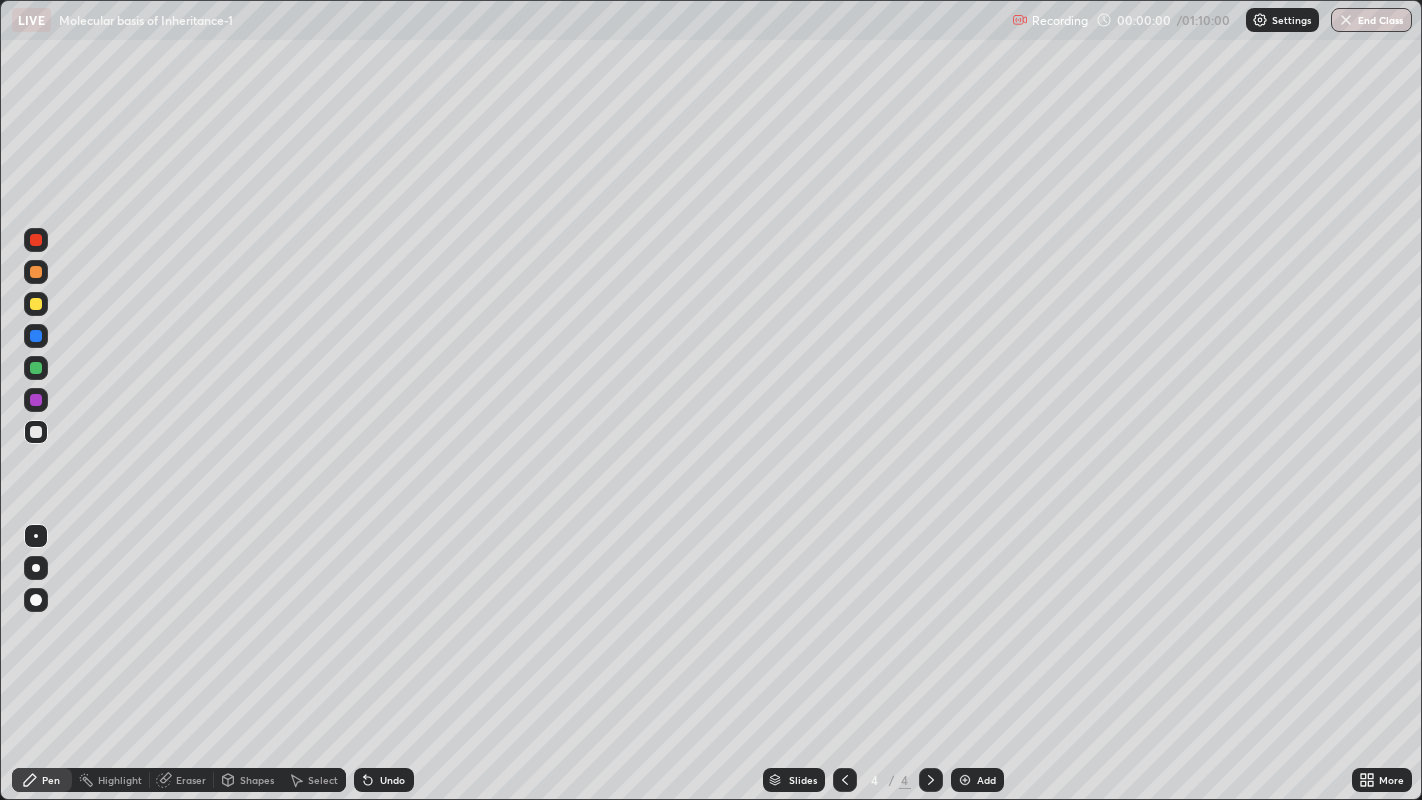 click at bounding box center [965, 780] 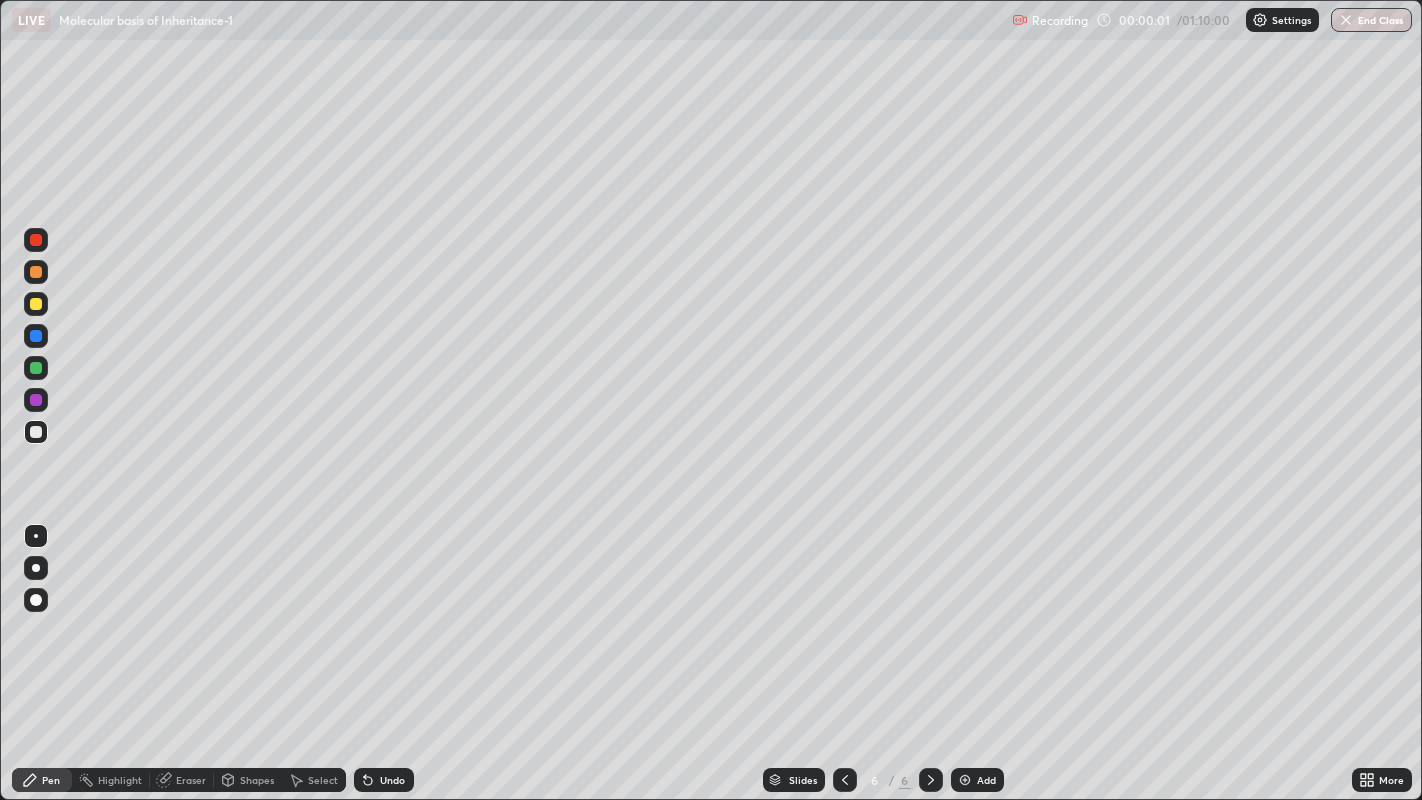 click at bounding box center [965, 780] 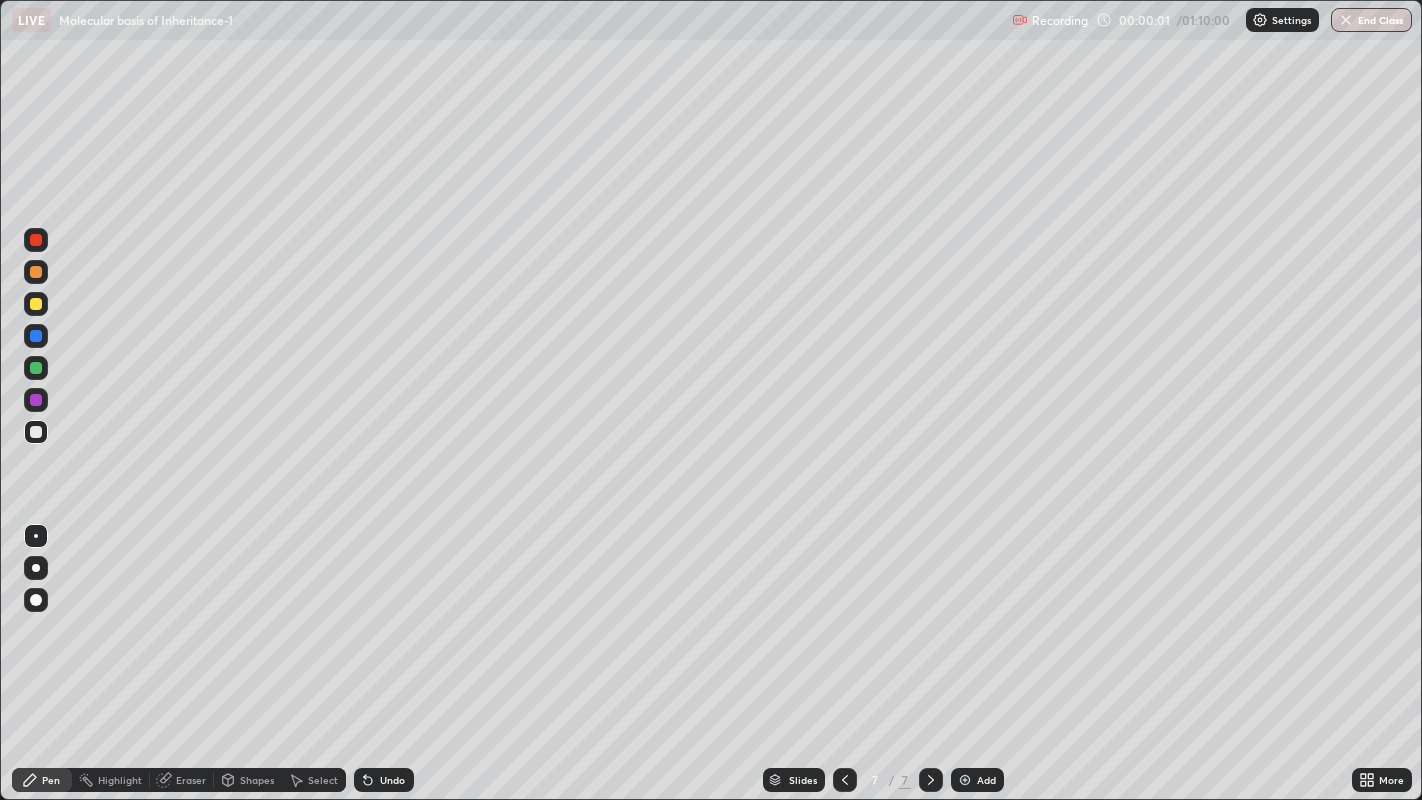 click at bounding box center (965, 780) 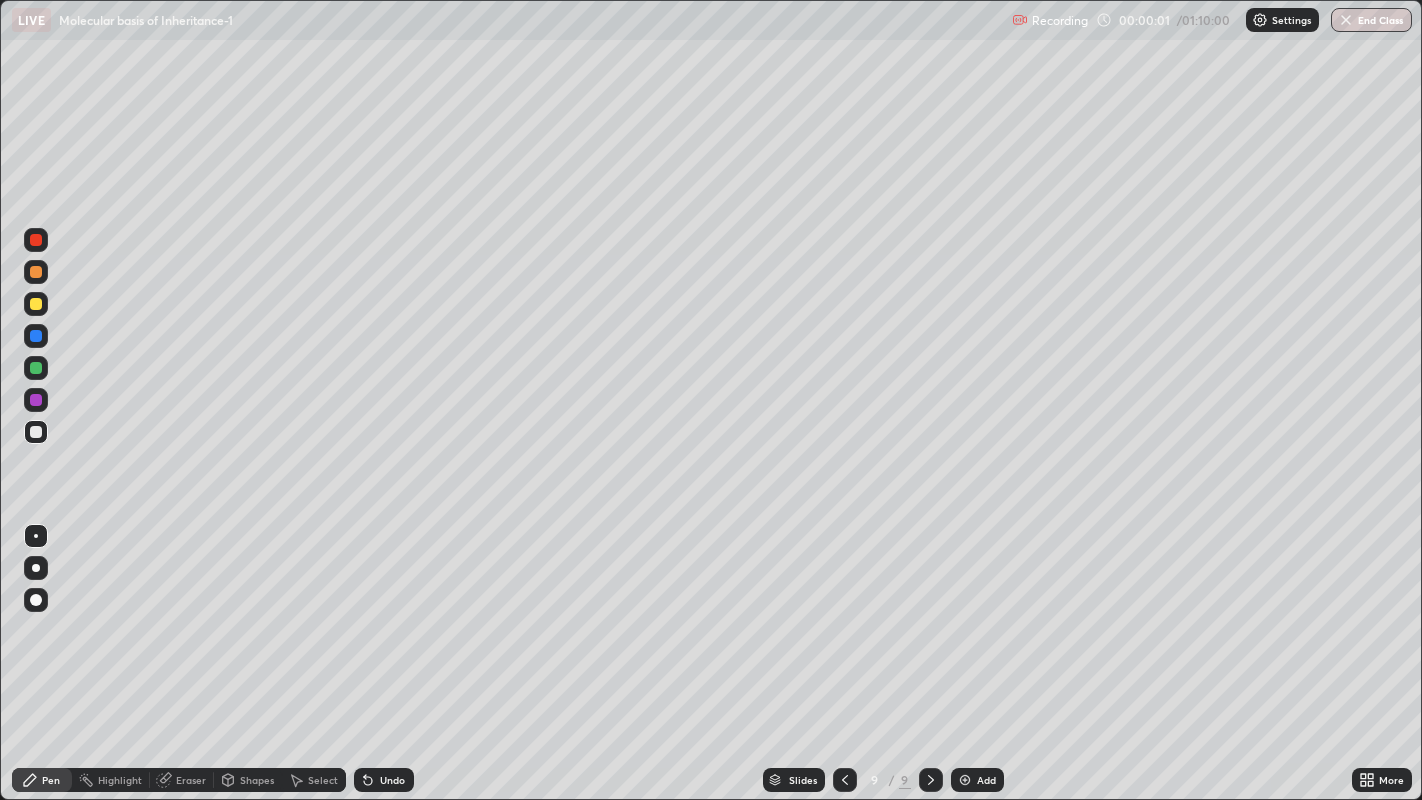 click at bounding box center [965, 780] 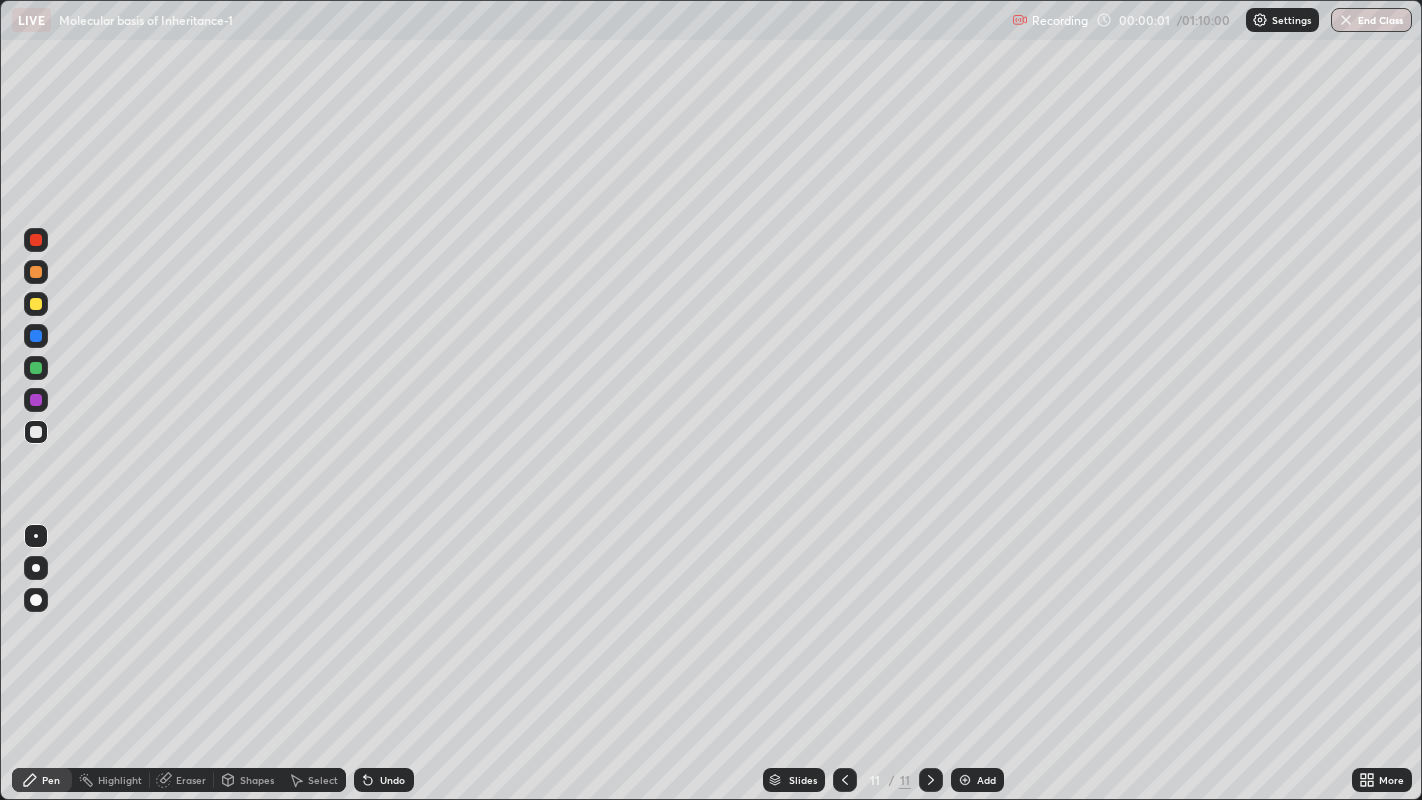 click at bounding box center [965, 780] 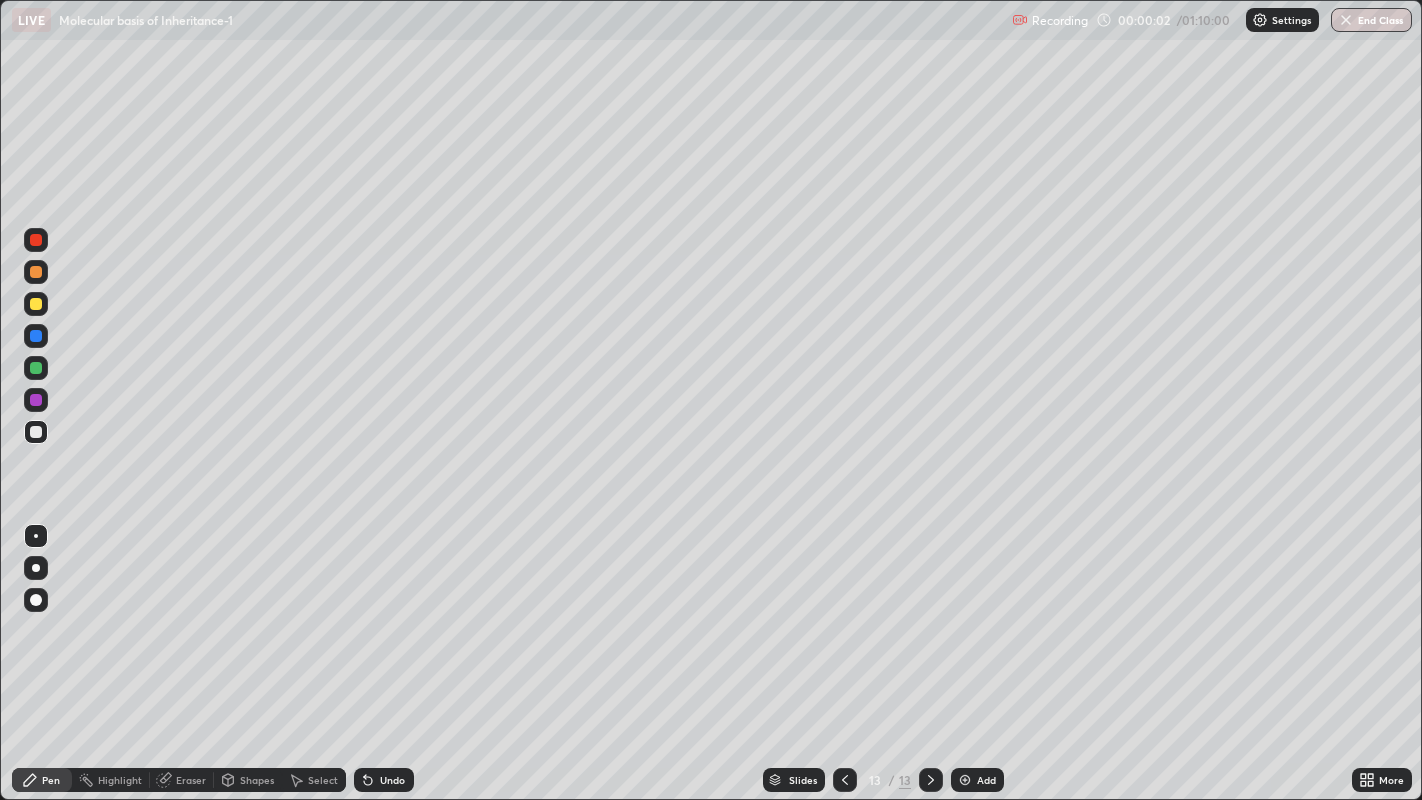 click at bounding box center [965, 780] 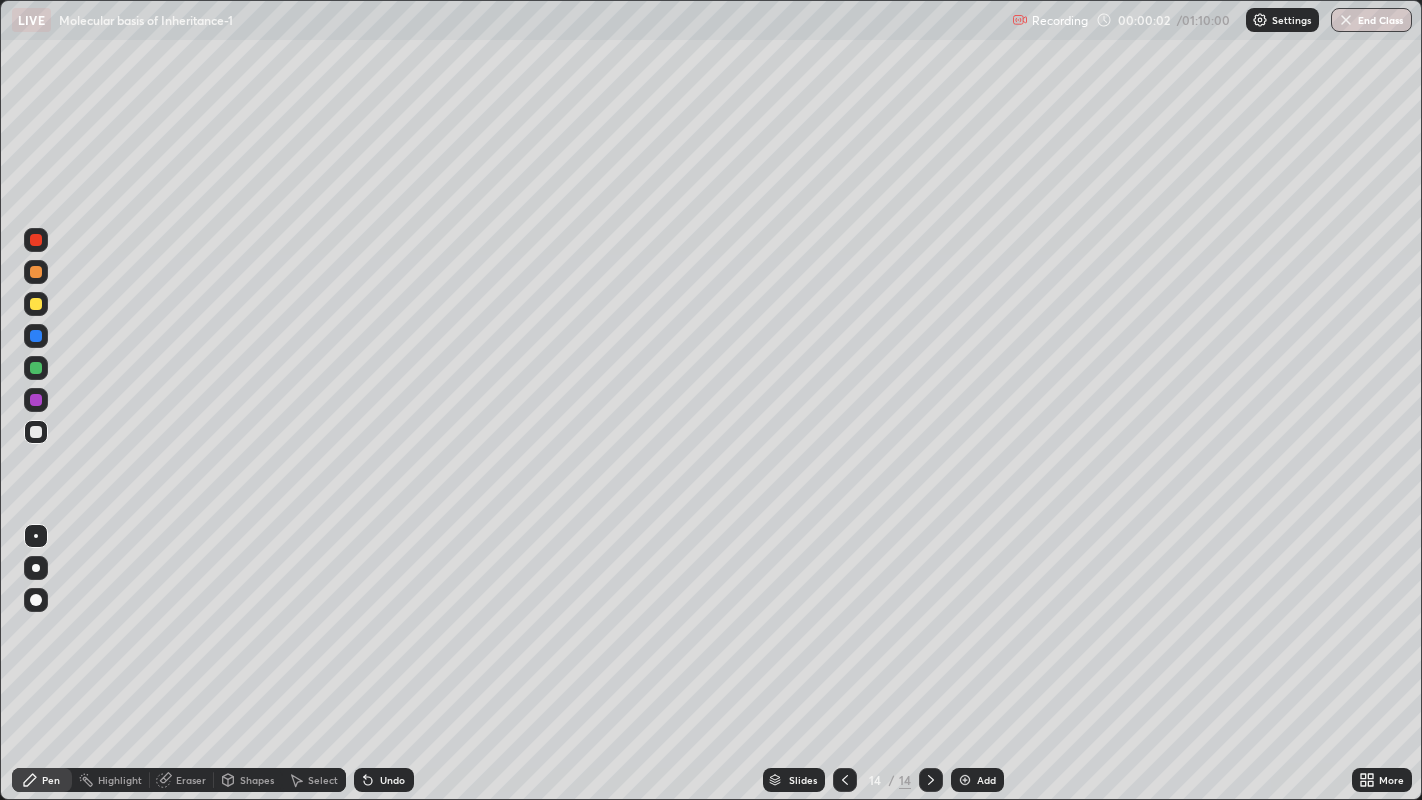 click at bounding box center [965, 780] 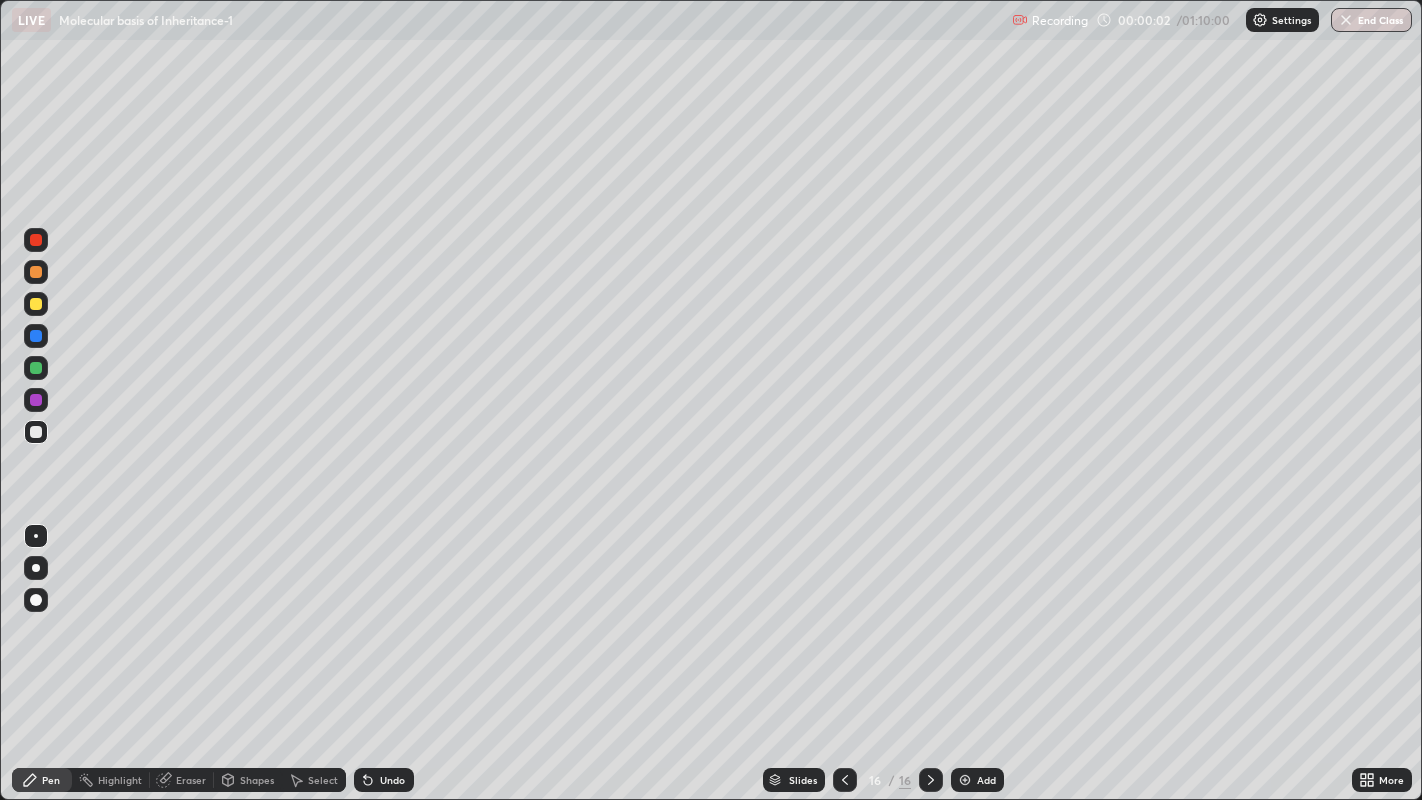 click at bounding box center [965, 780] 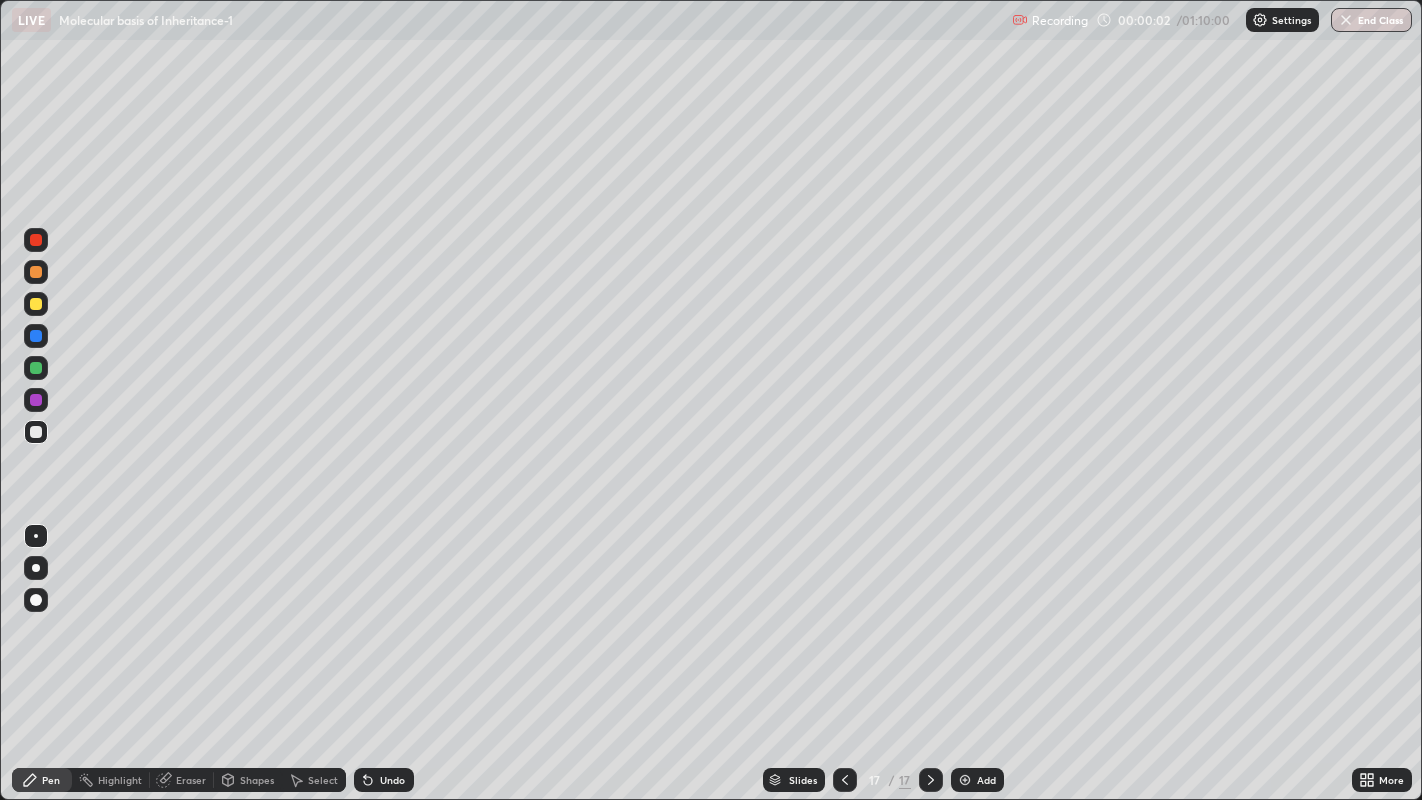 click at bounding box center [965, 780] 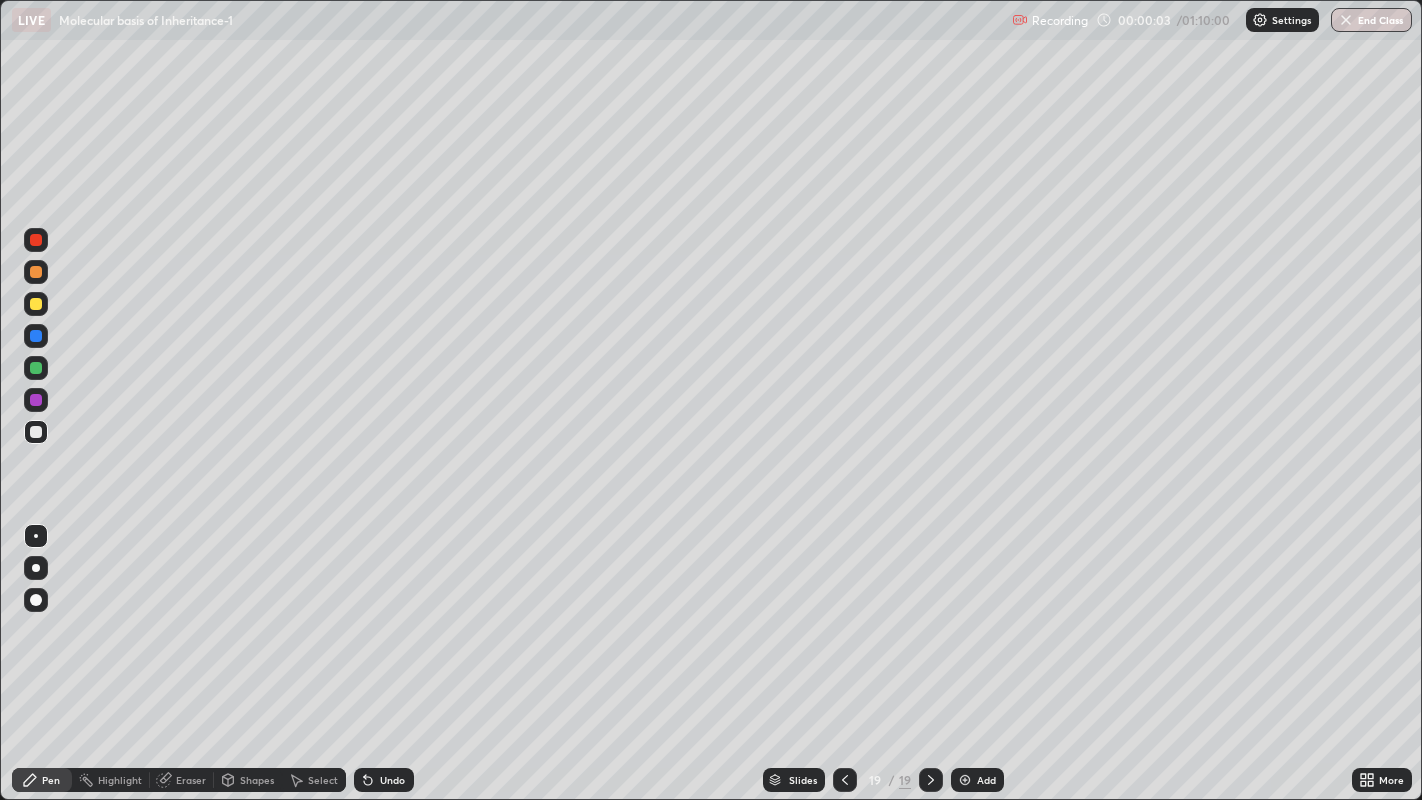 click at bounding box center (965, 780) 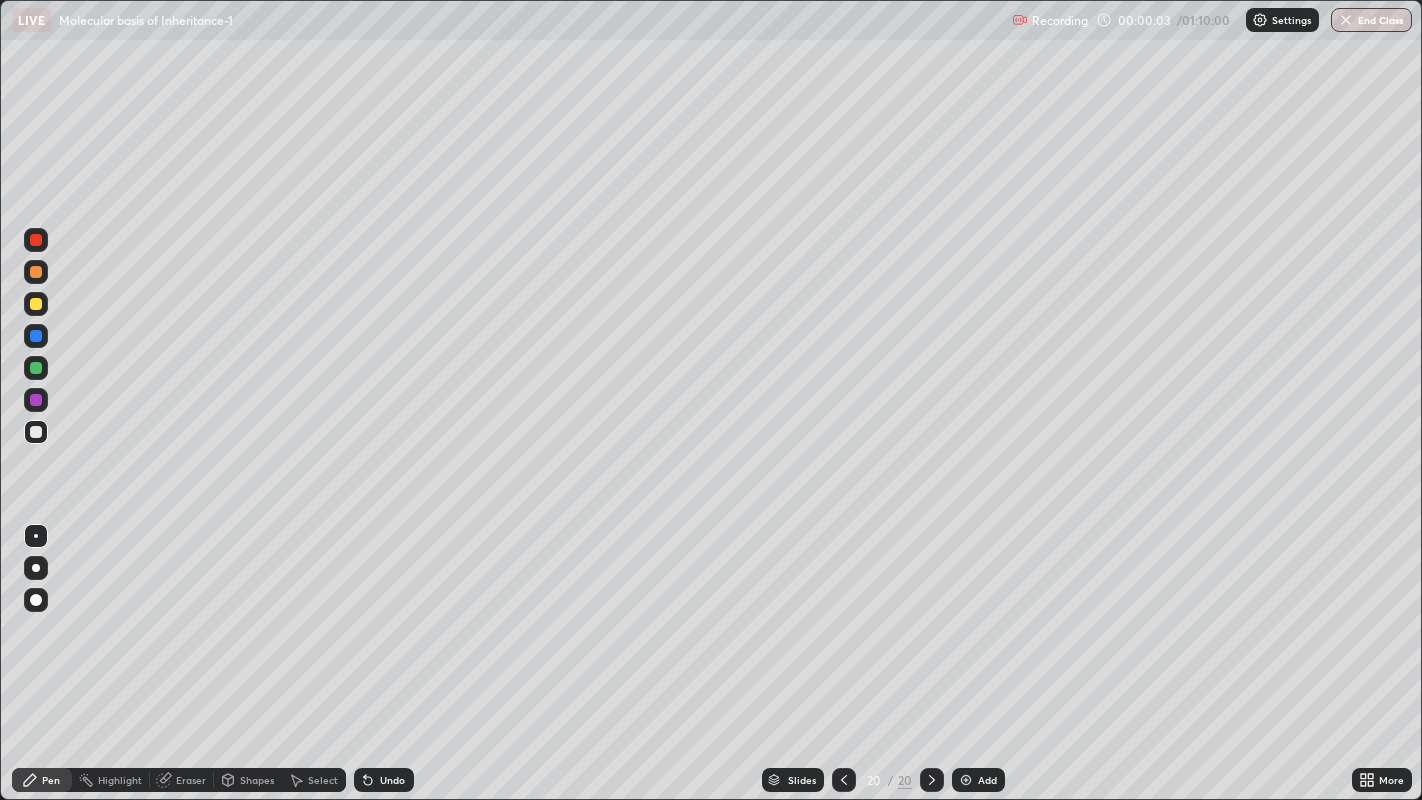 click 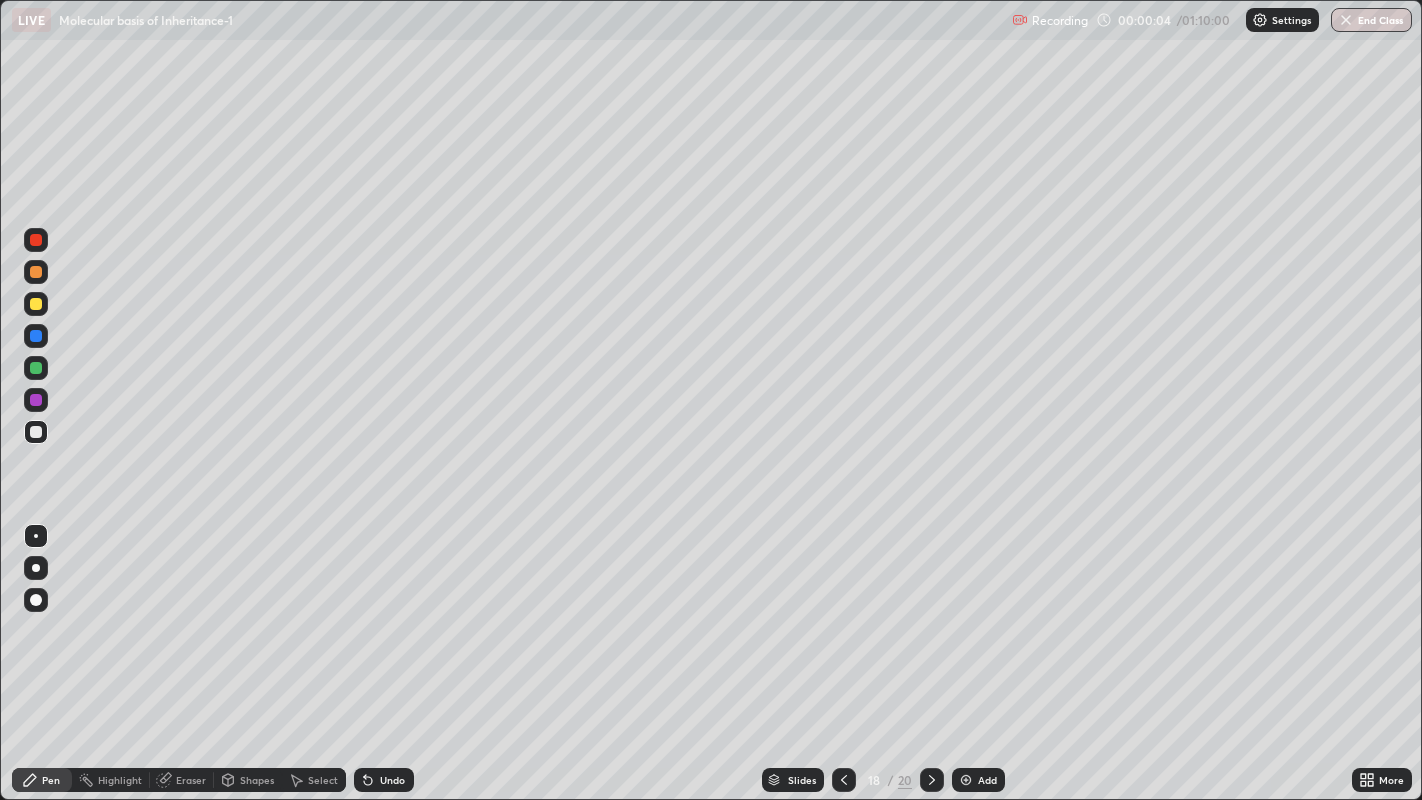 click 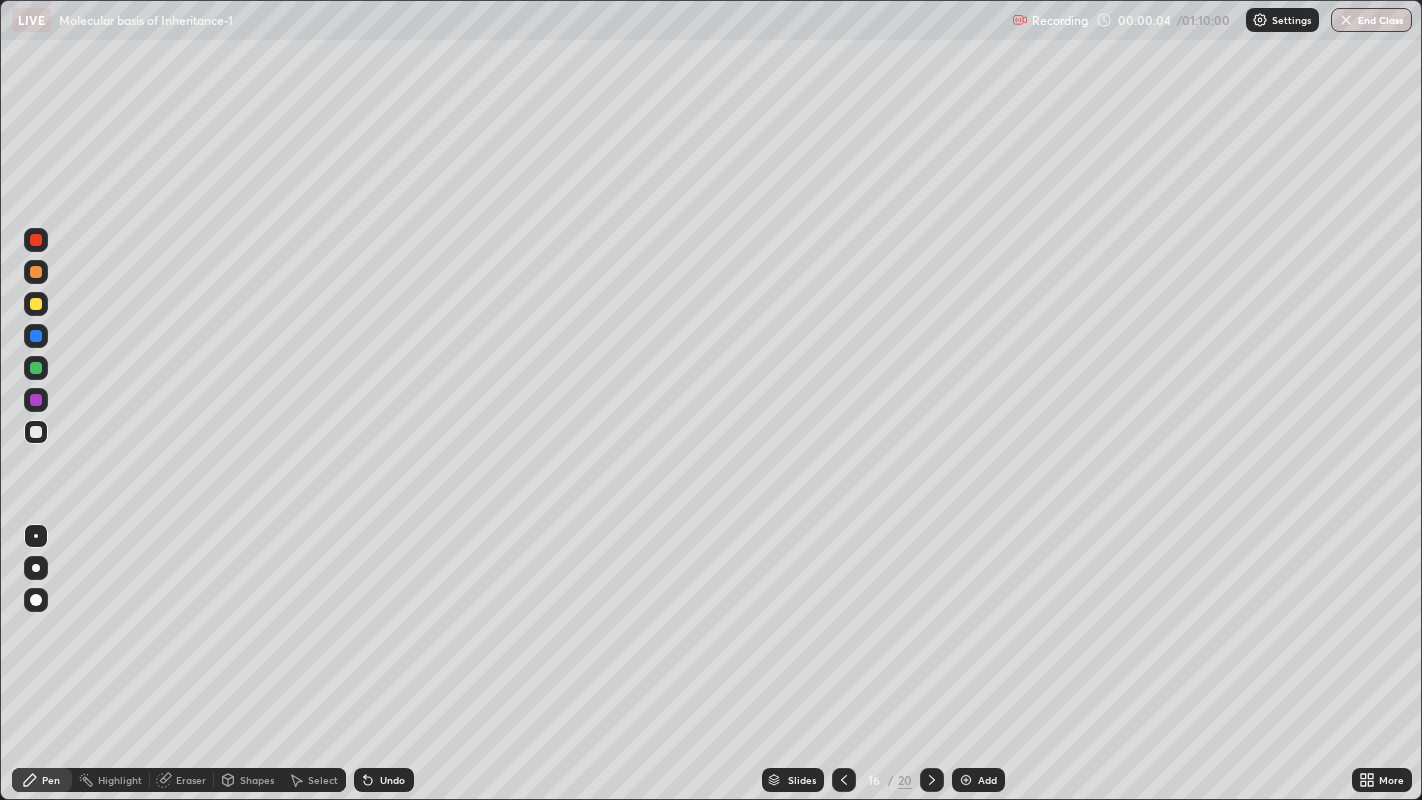click 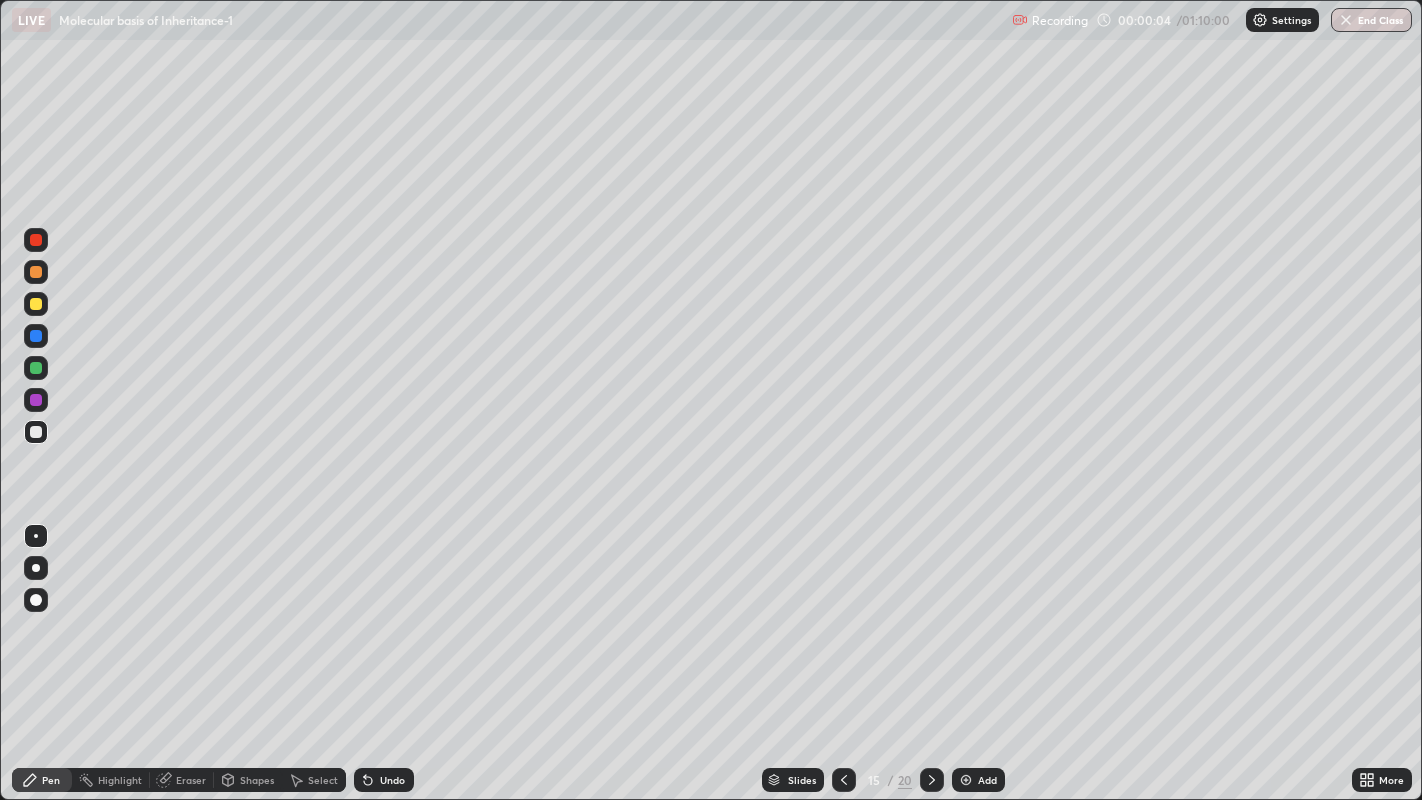 click 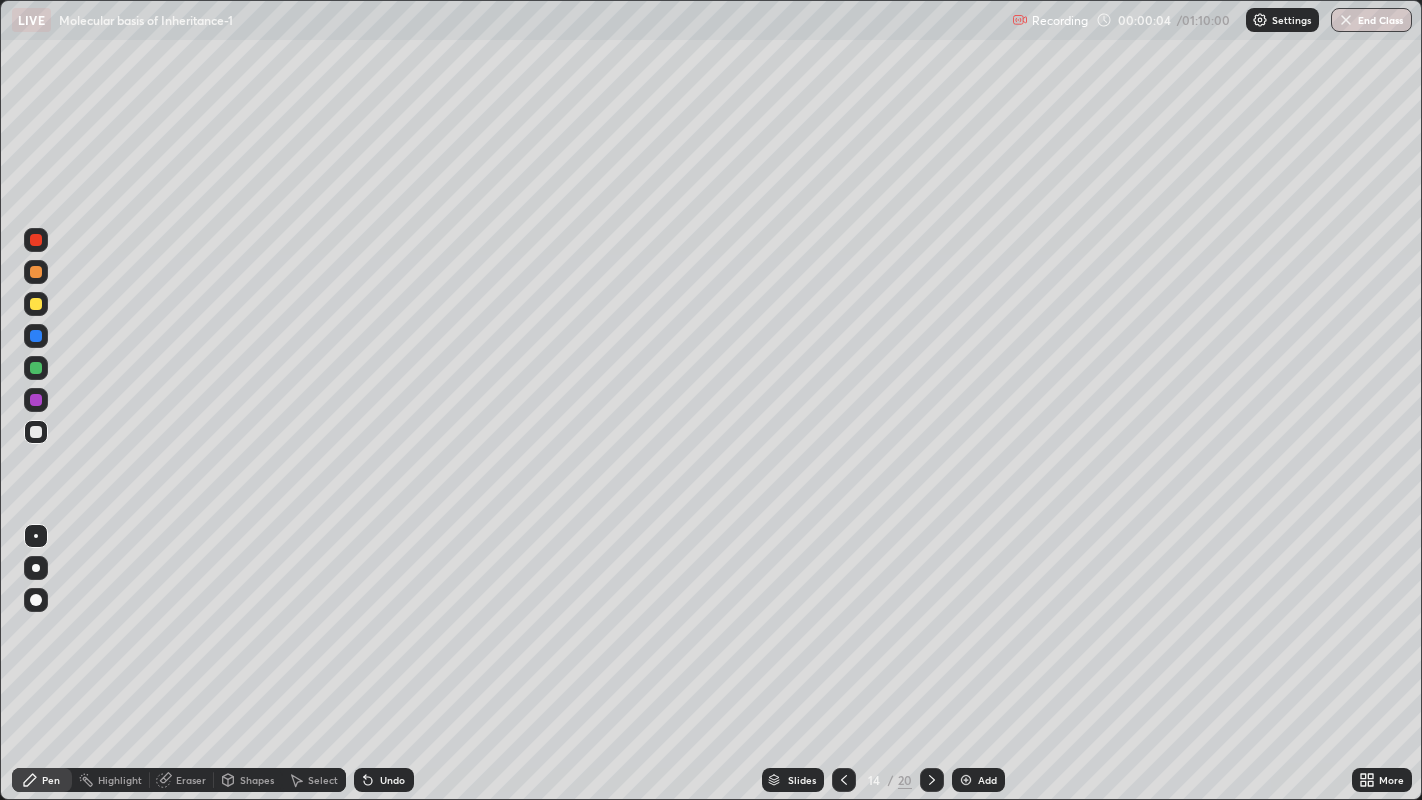 click 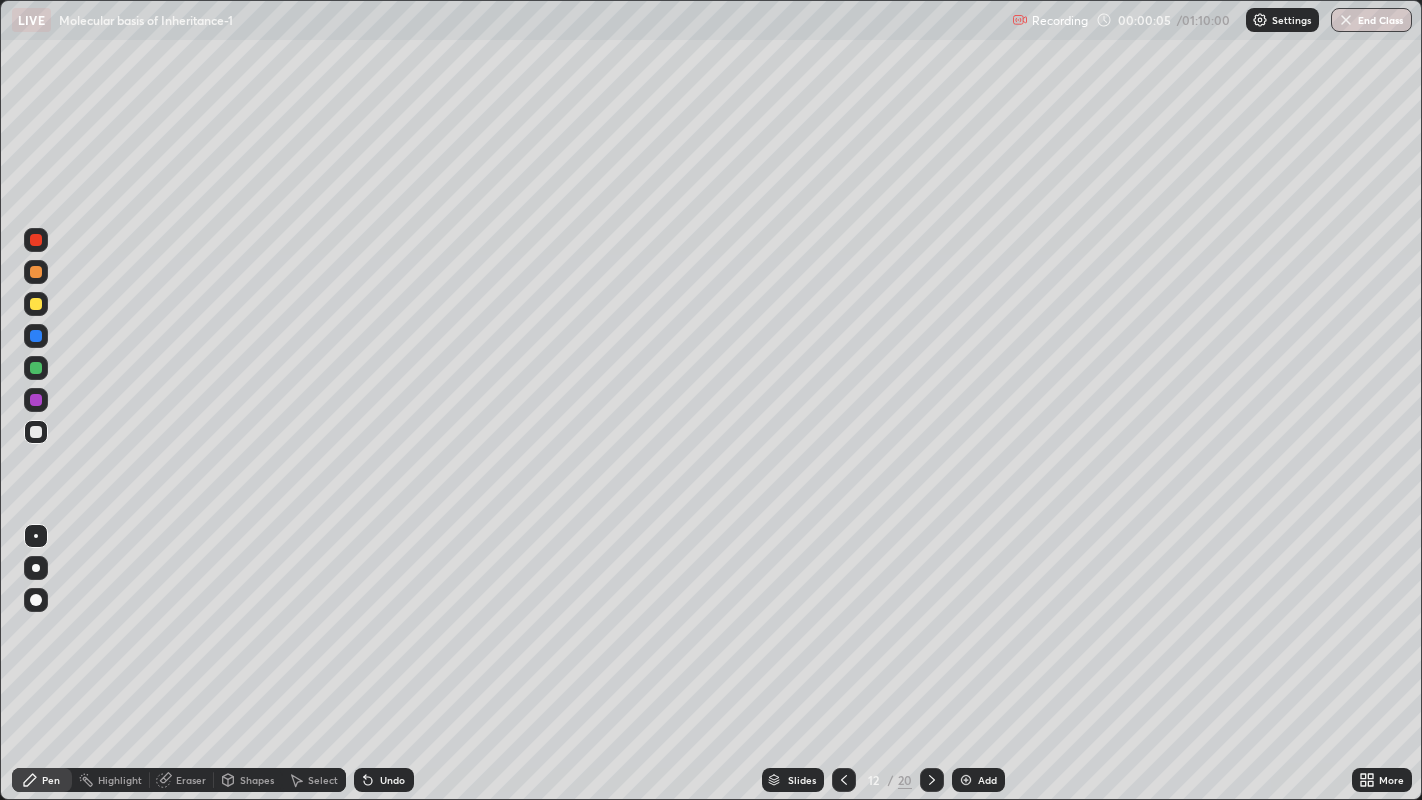 click 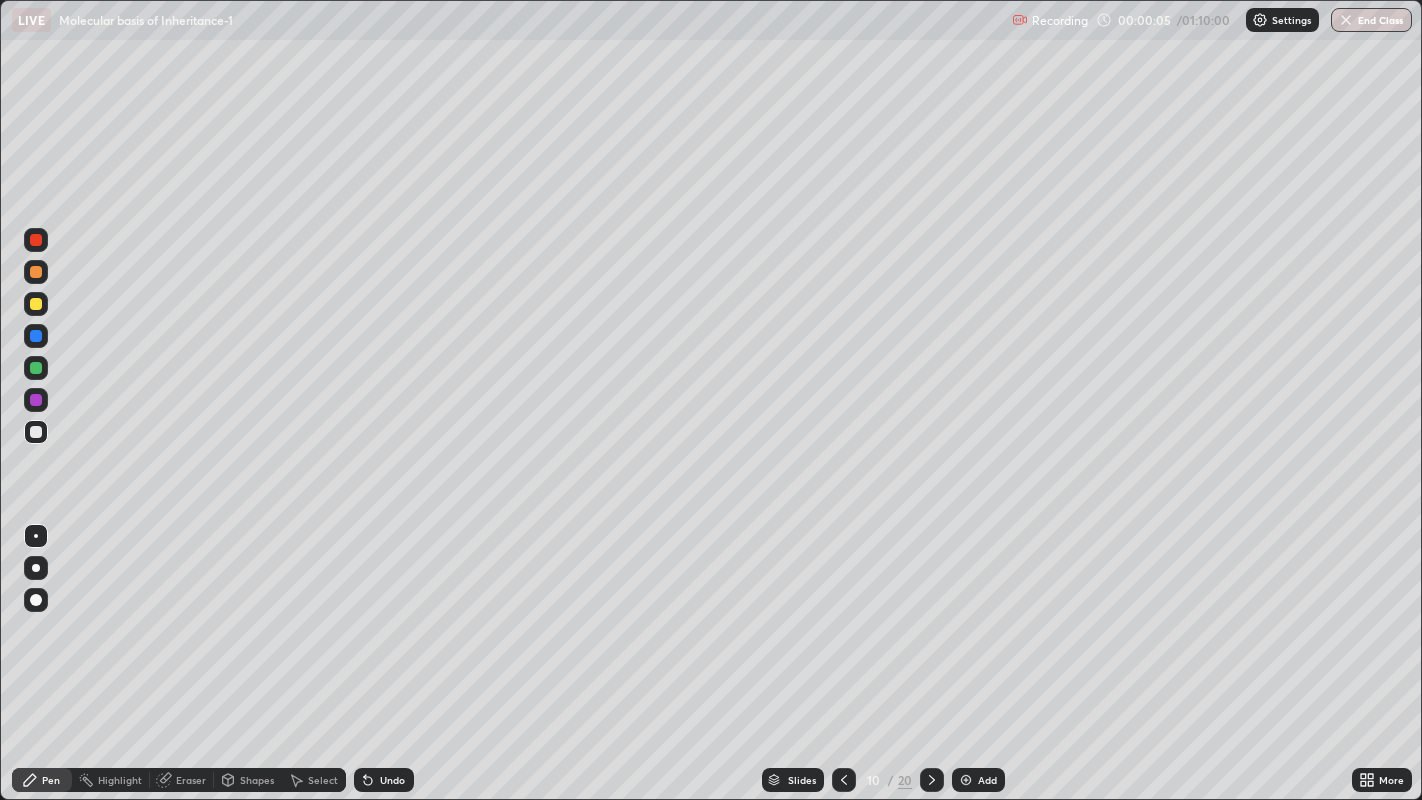 click 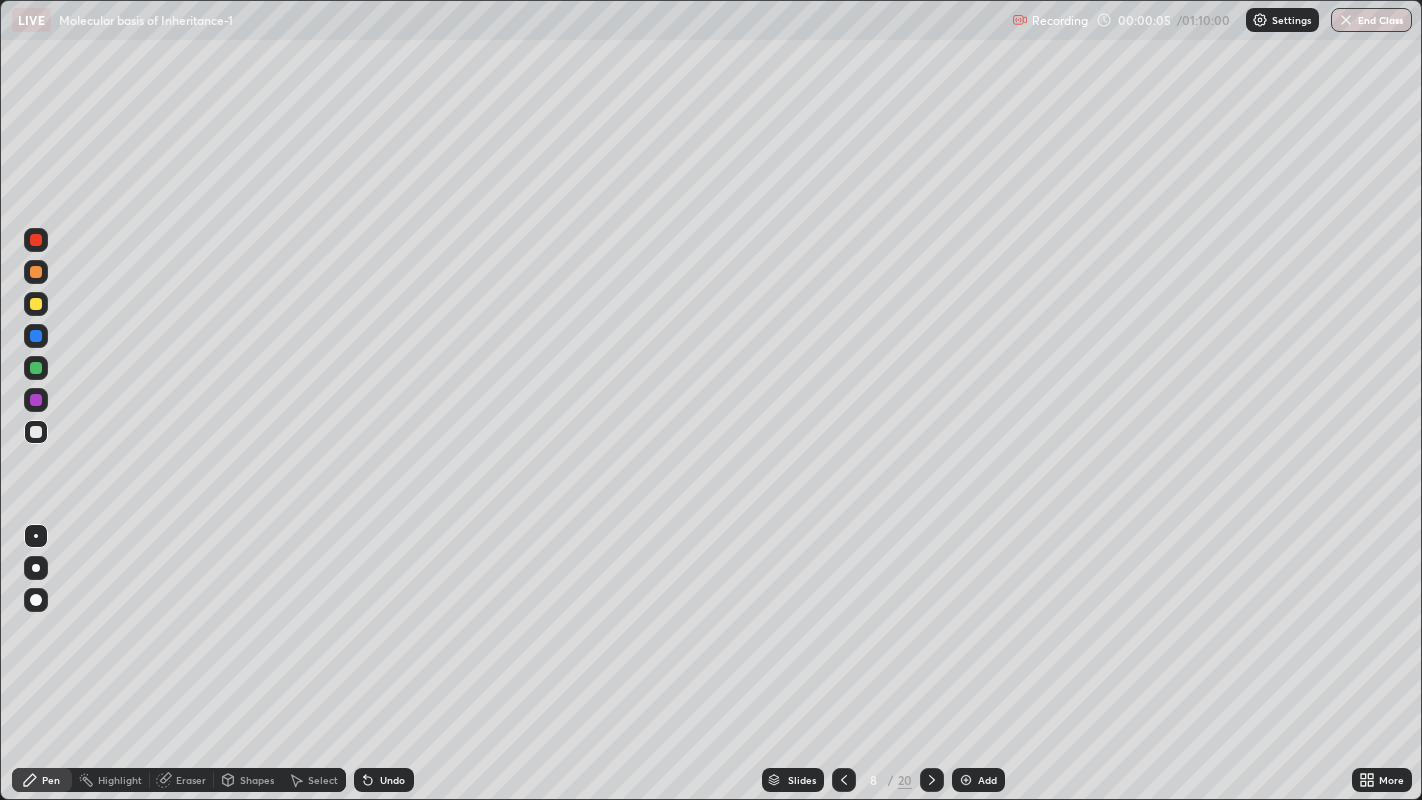 click 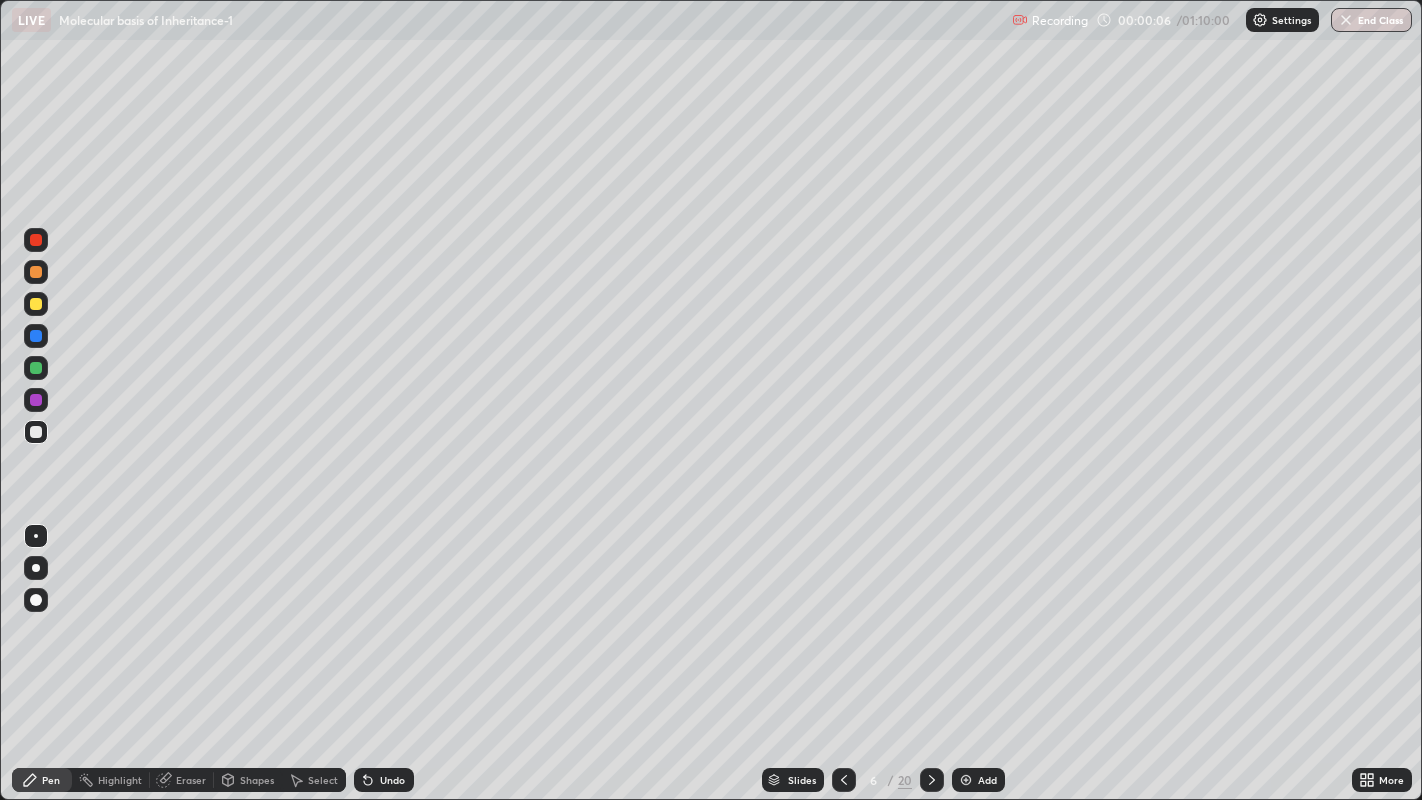 click 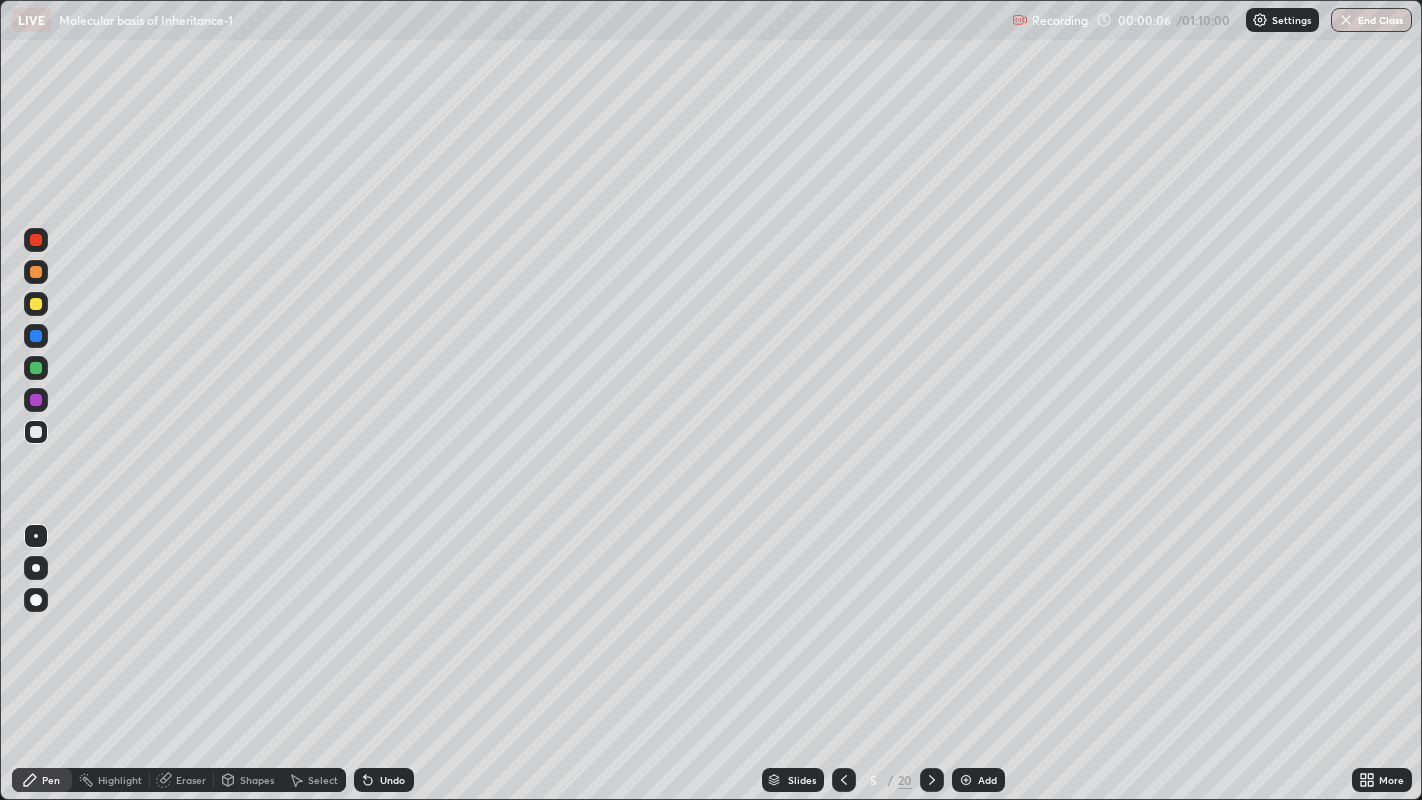 click 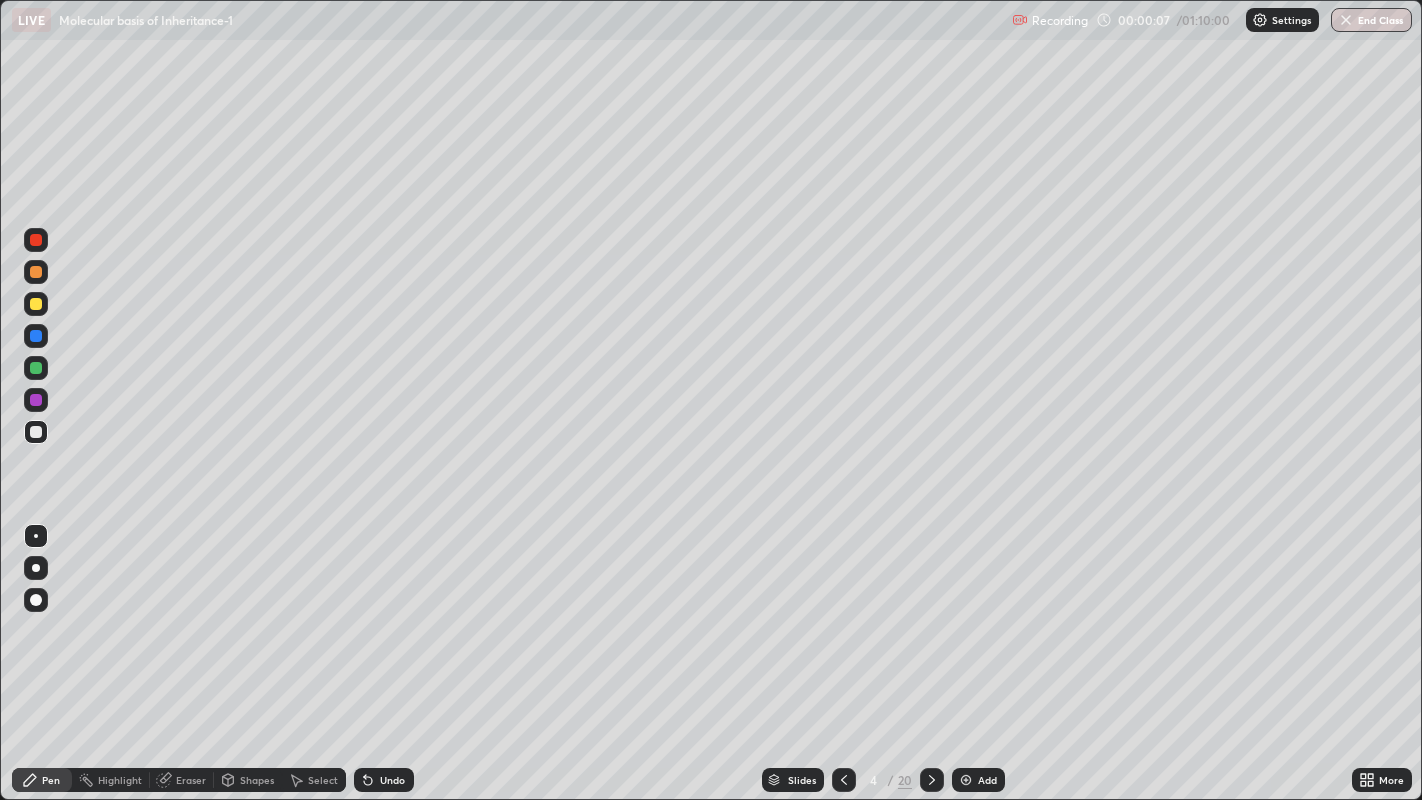 click at bounding box center (844, 780) 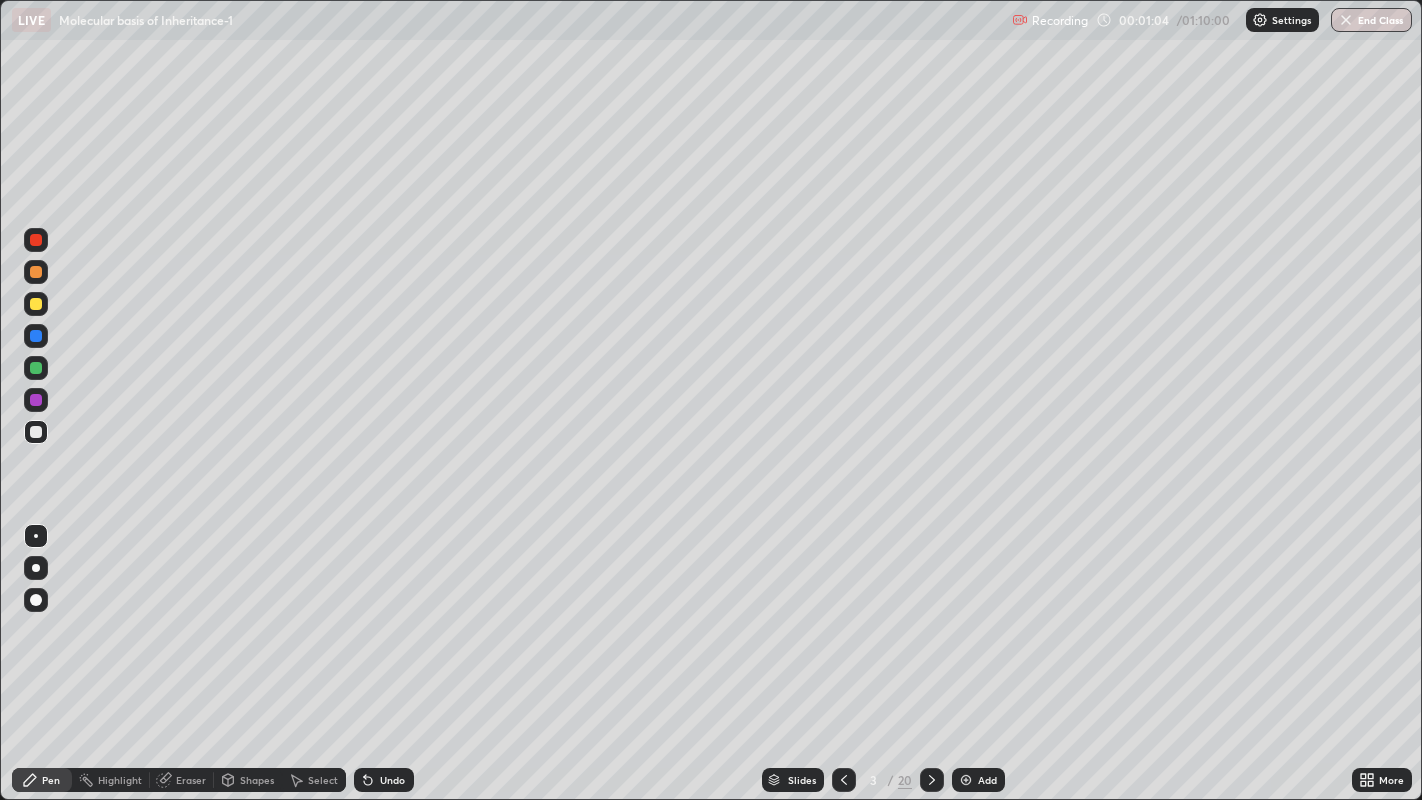 click at bounding box center [36, 568] 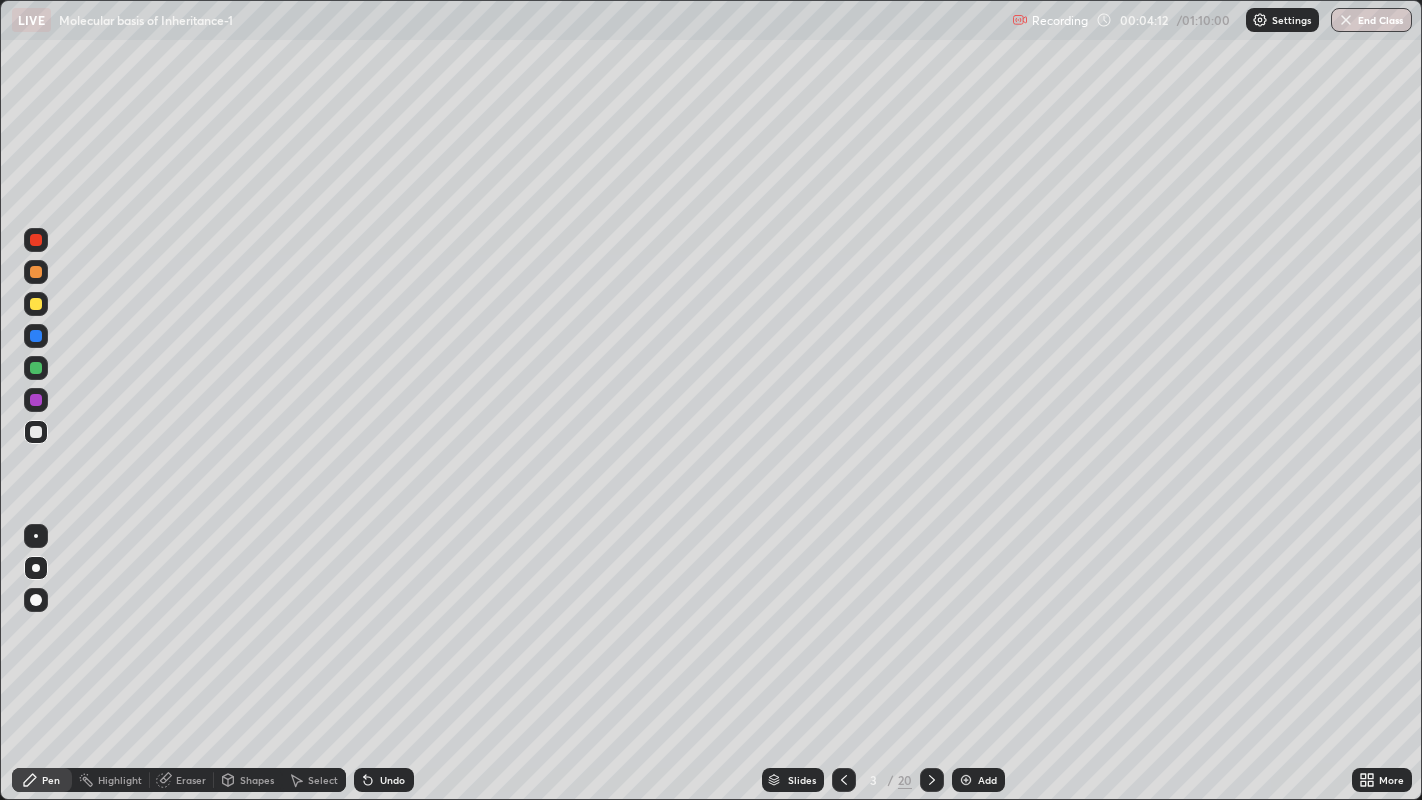 click 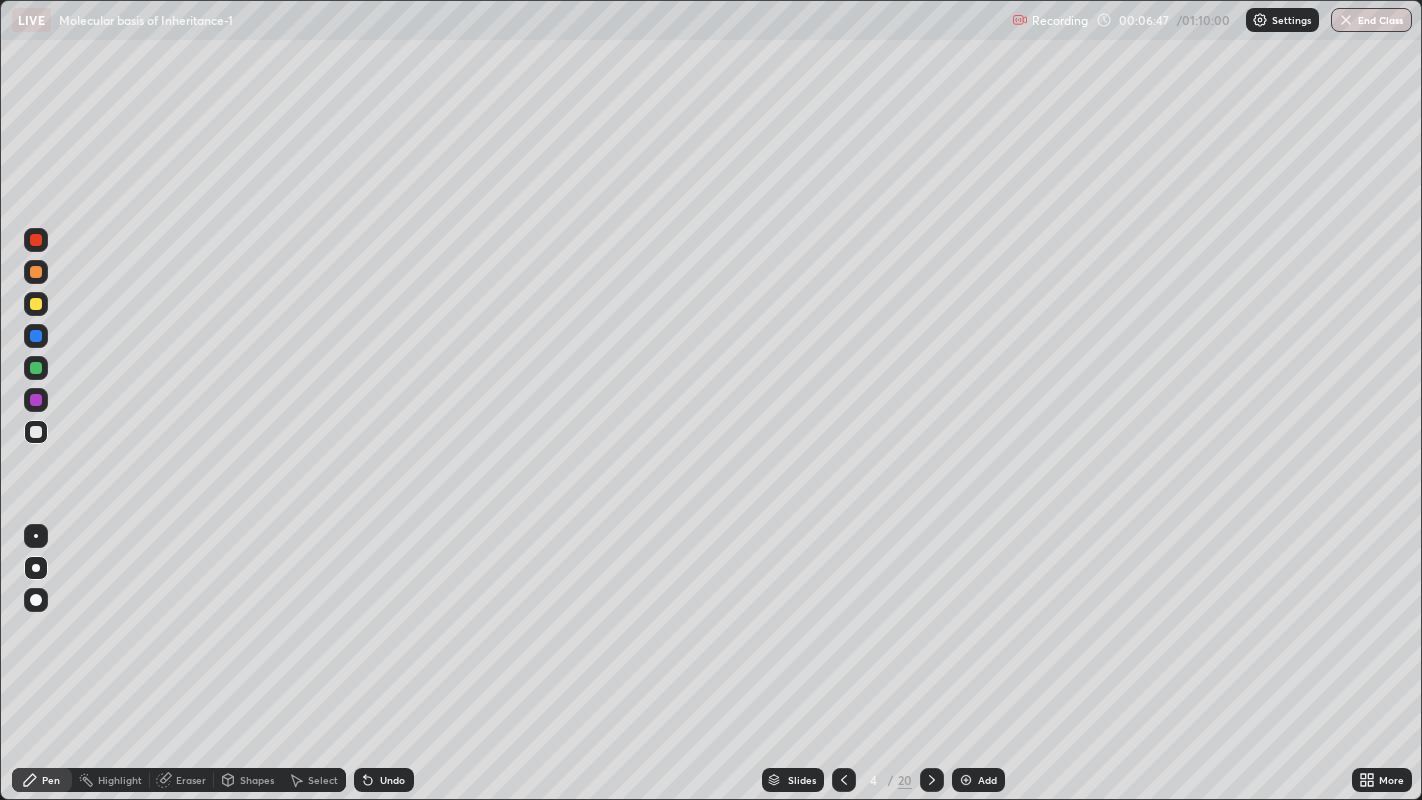 click at bounding box center [932, 780] 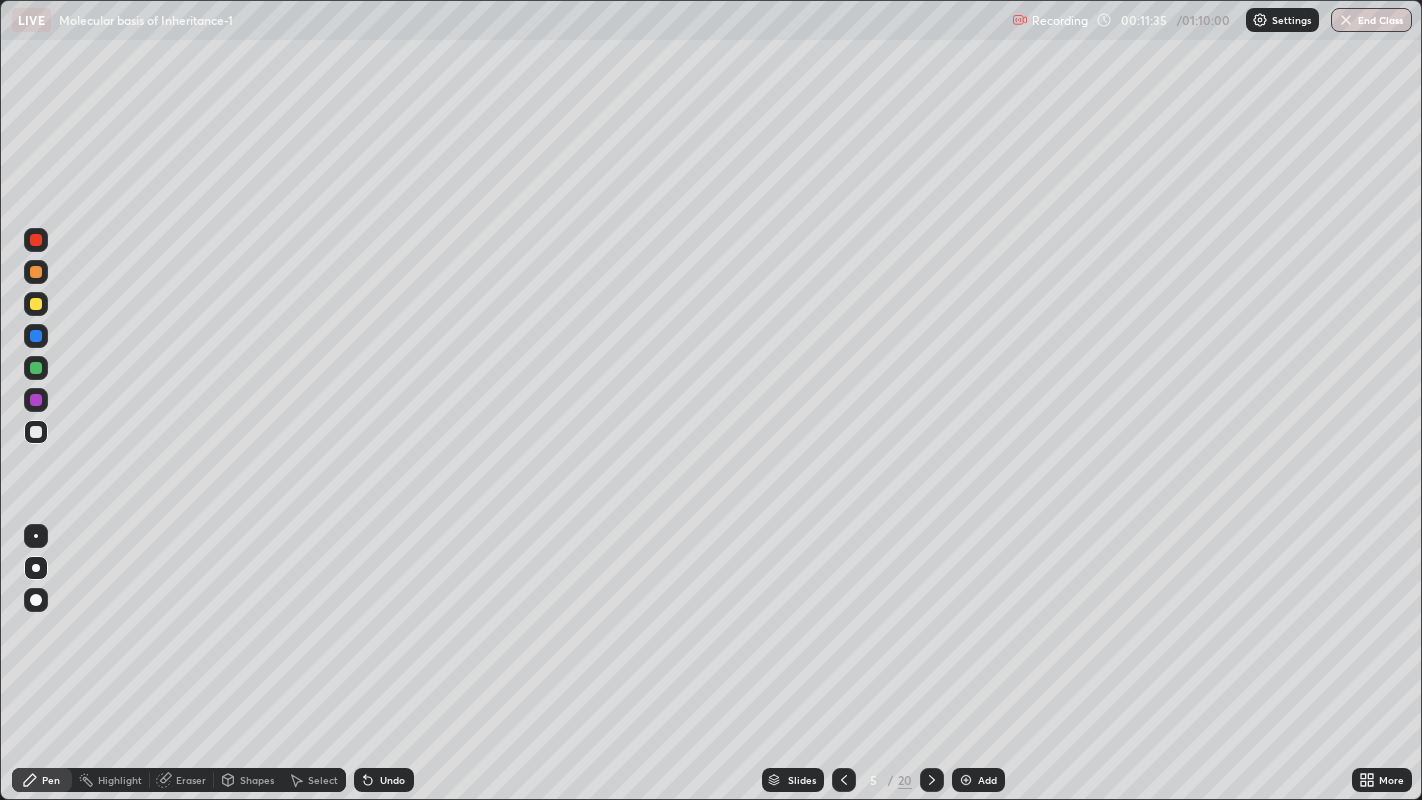 click 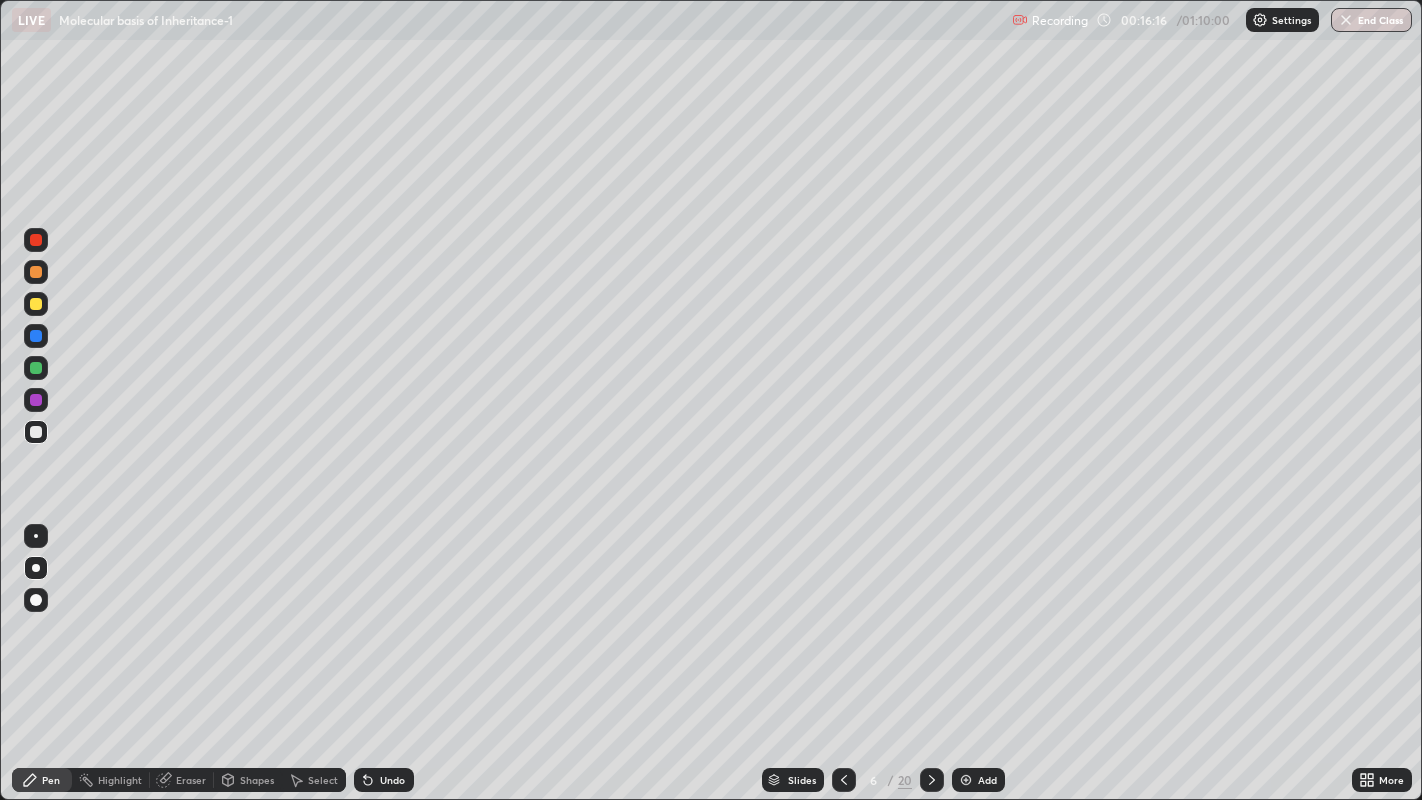 click 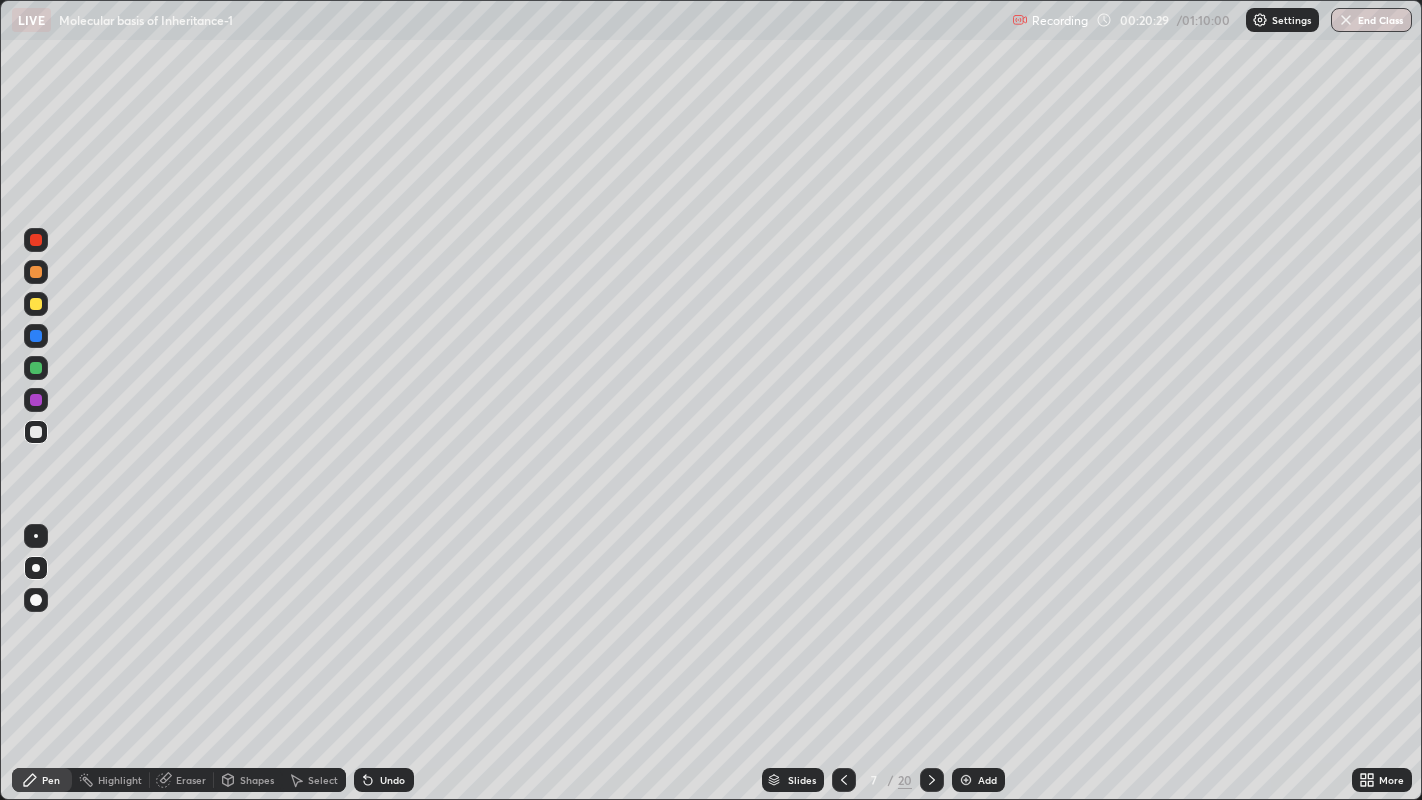 click 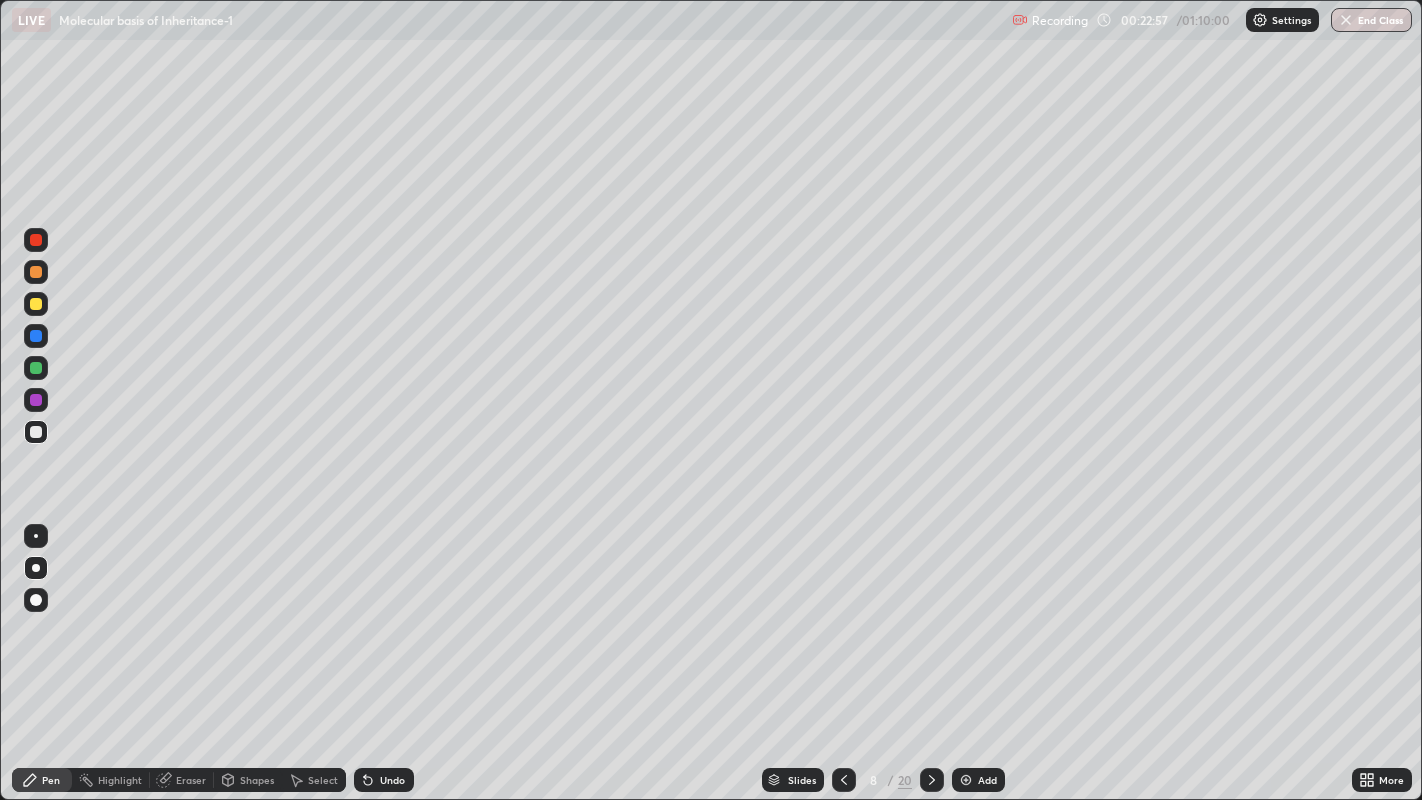 click at bounding box center (36, 304) 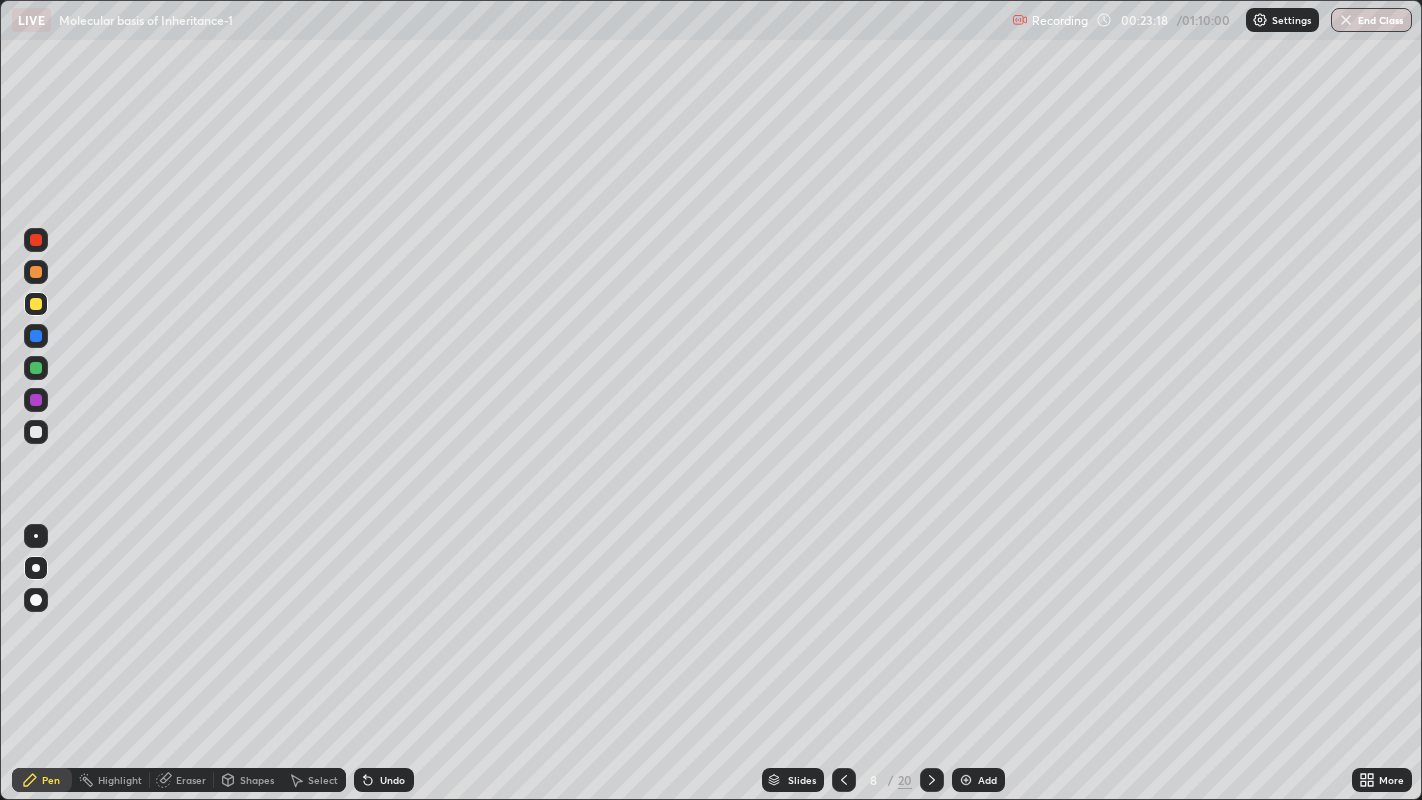 click at bounding box center (36, 432) 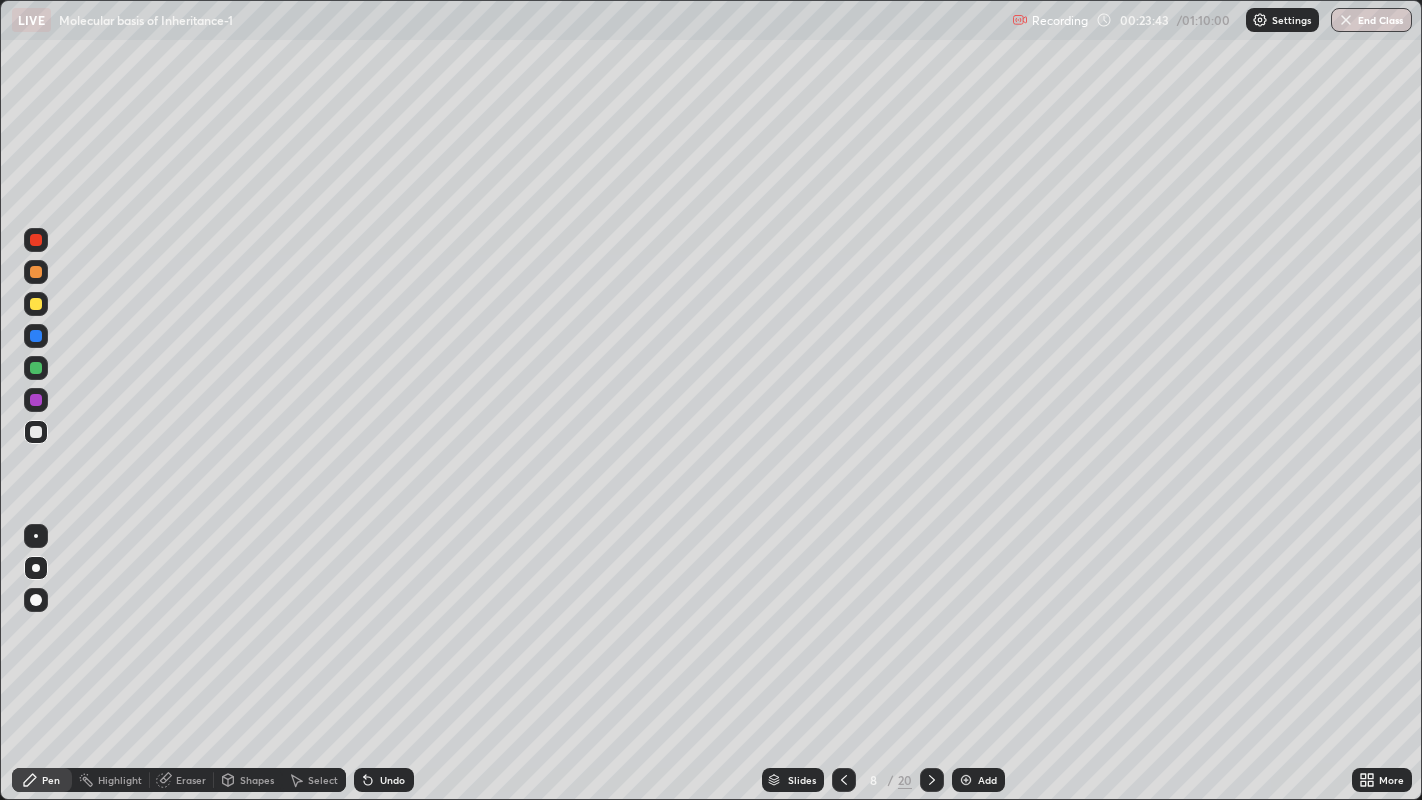 click at bounding box center [36, 272] 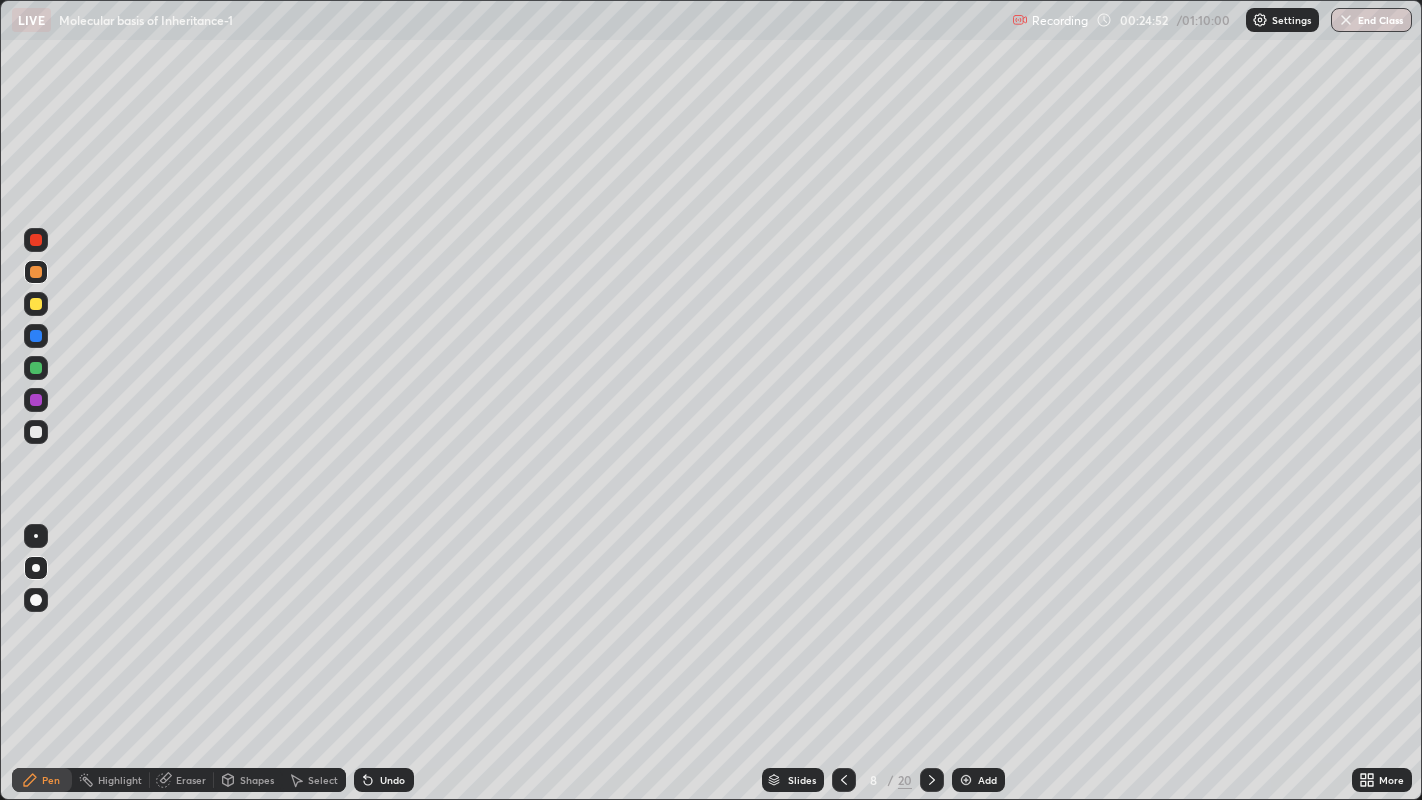 click on "Eraser" at bounding box center [191, 780] 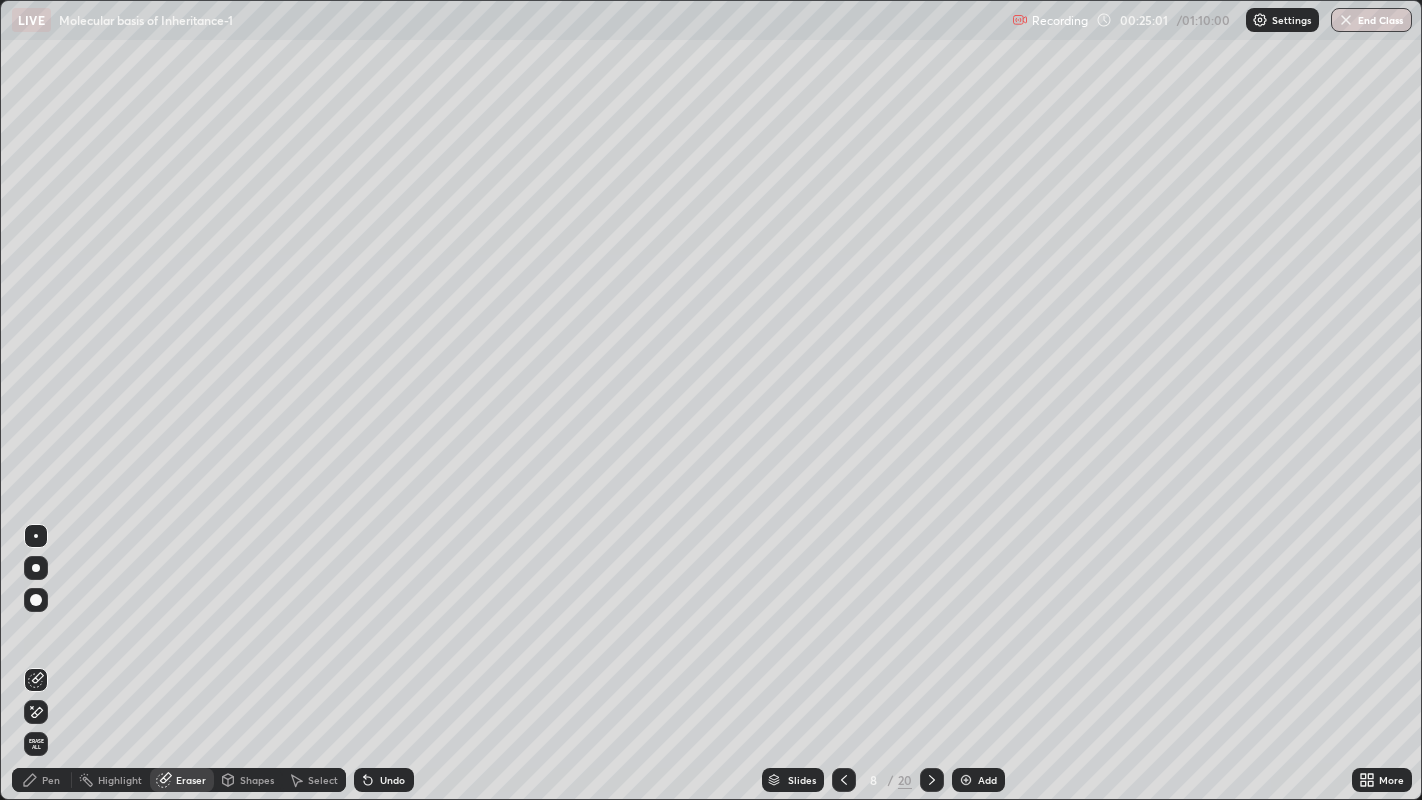 click on "Pen" at bounding box center [42, 780] 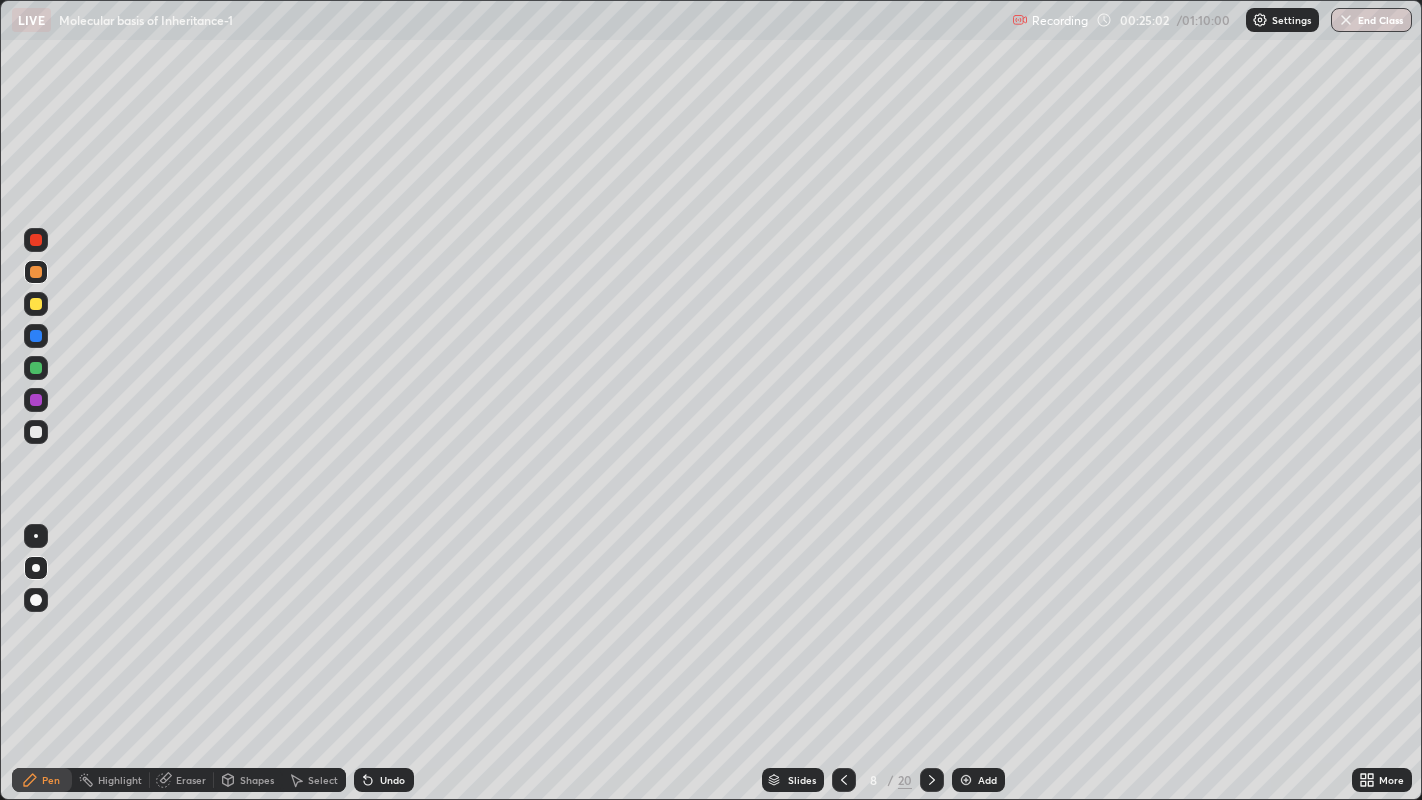 click at bounding box center [36, 432] 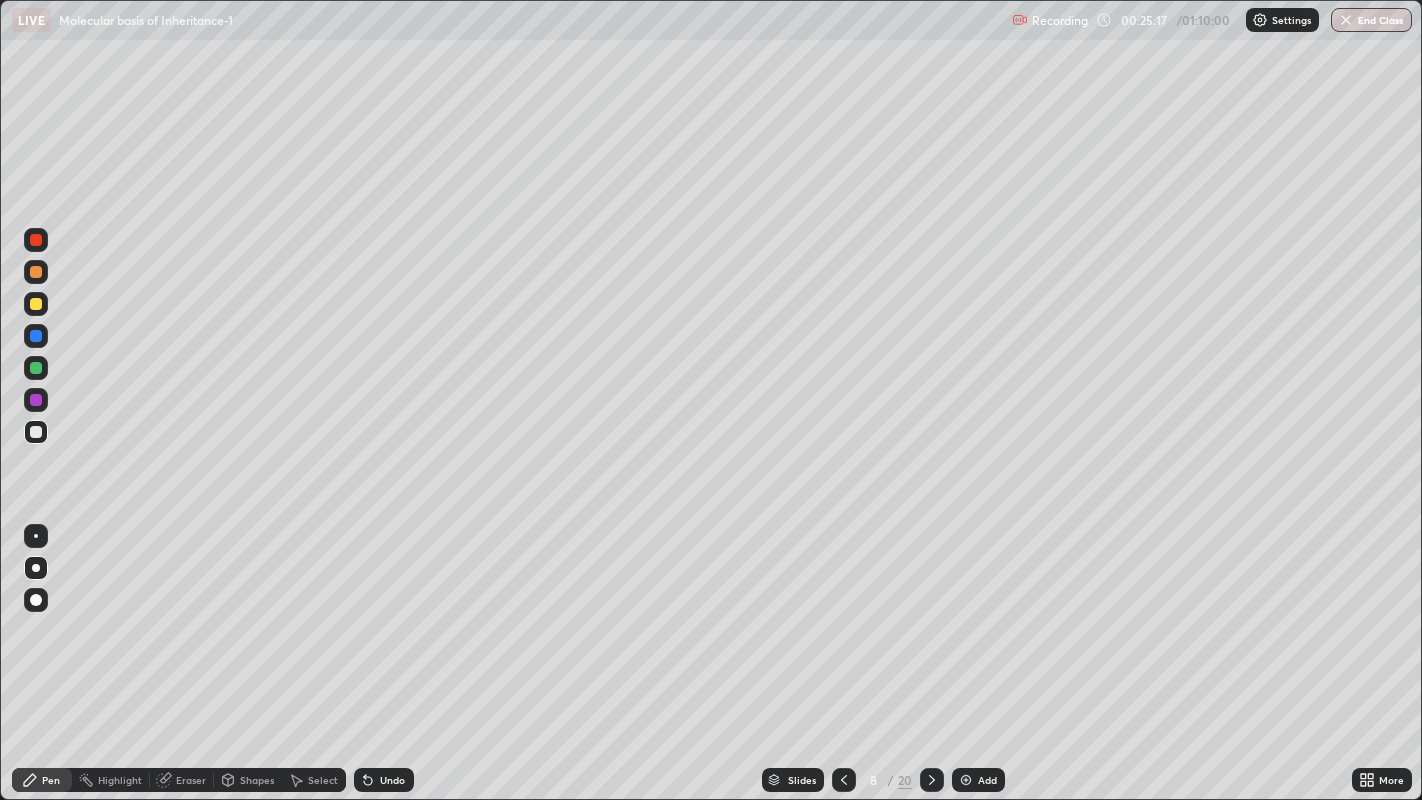 click on "Eraser" at bounding box center (191, 780) 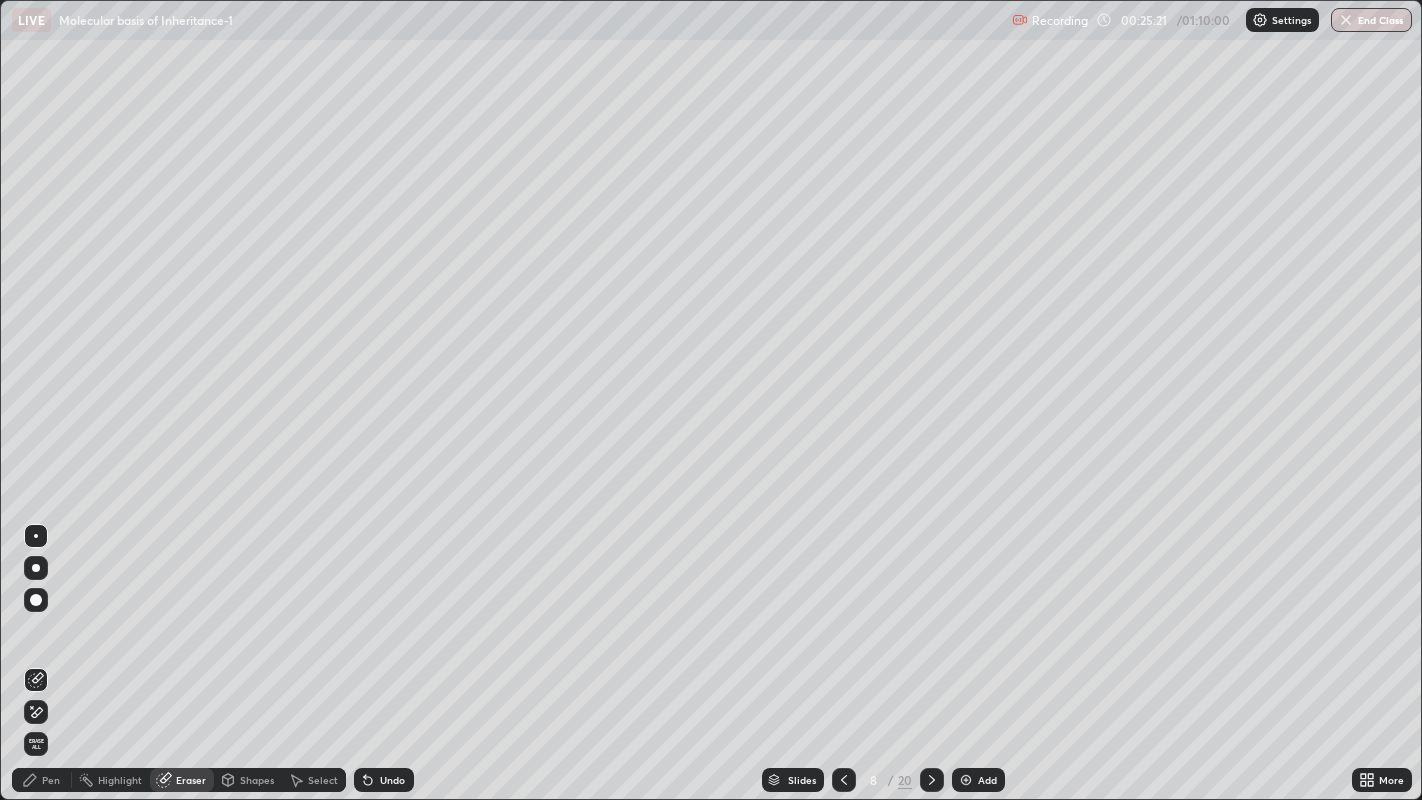 click on "Pen" at bounding box center [51, 780] 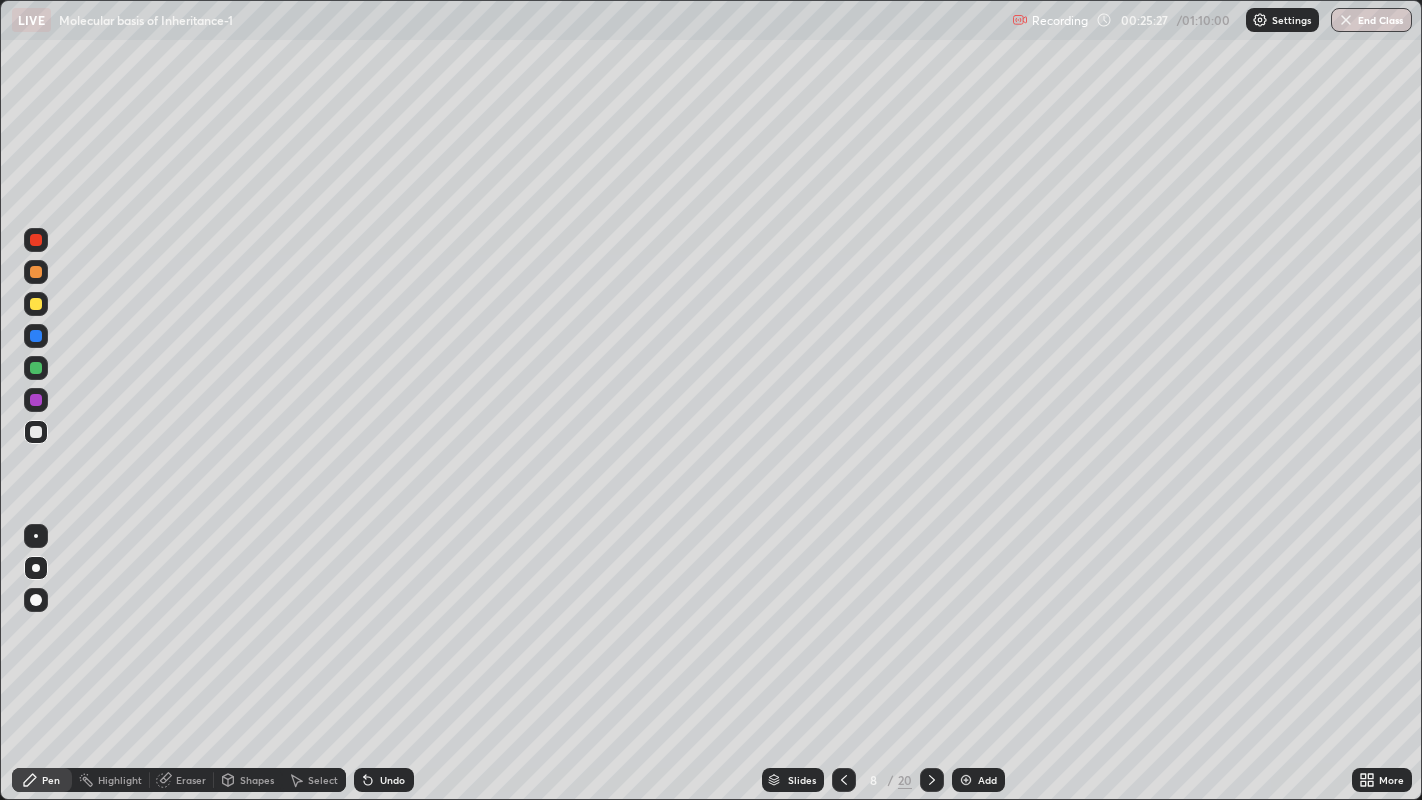 click at bounding box center (36, 272) 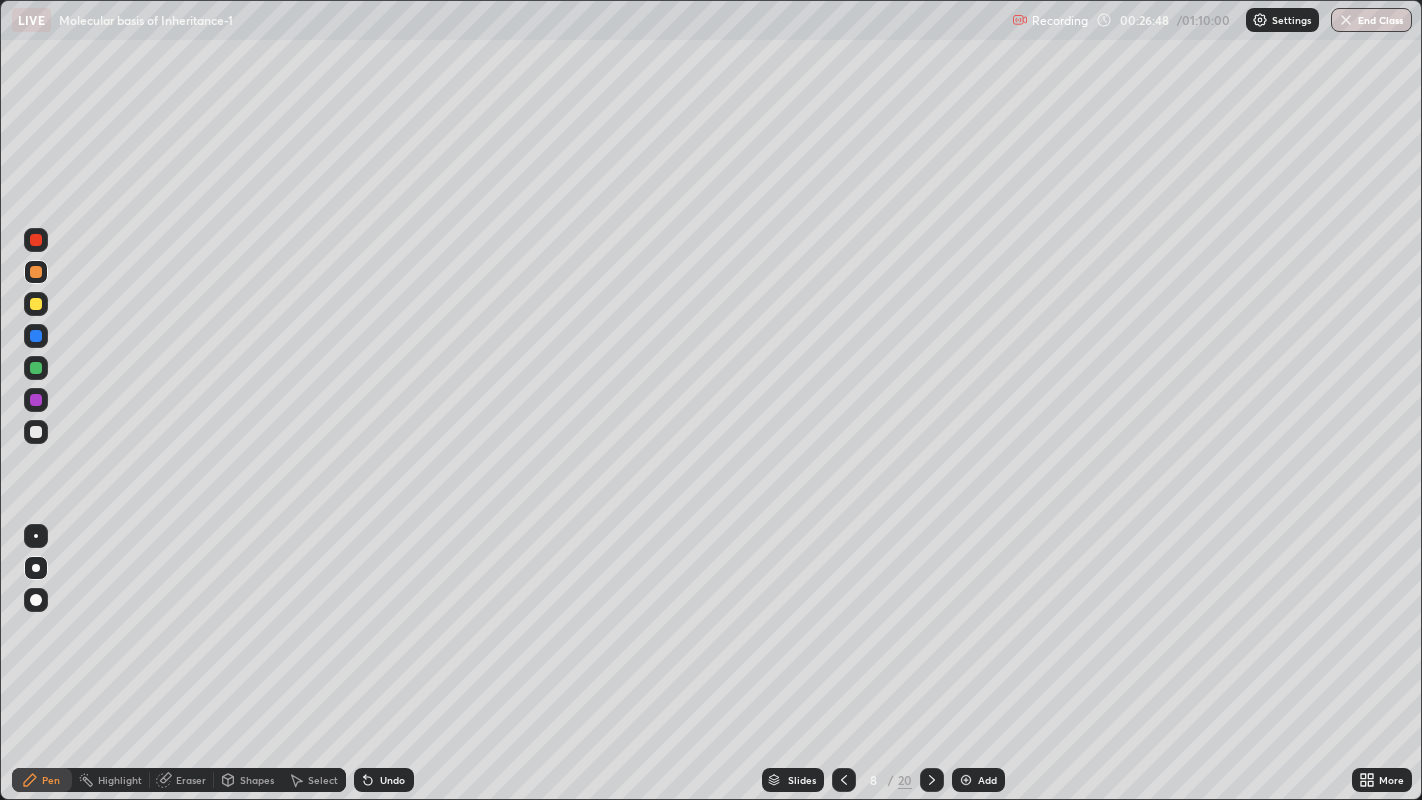 click 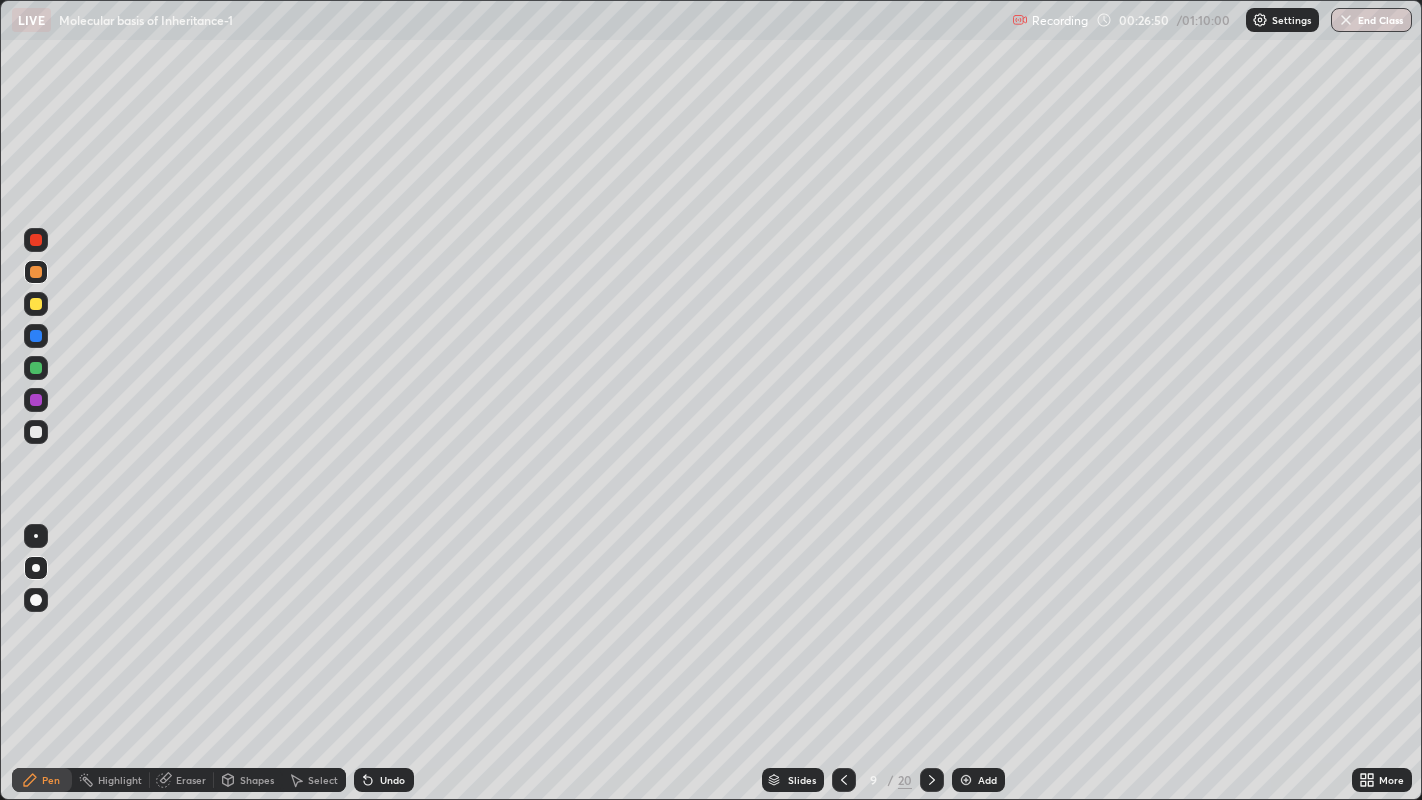 click at bounding box center [36, 432] 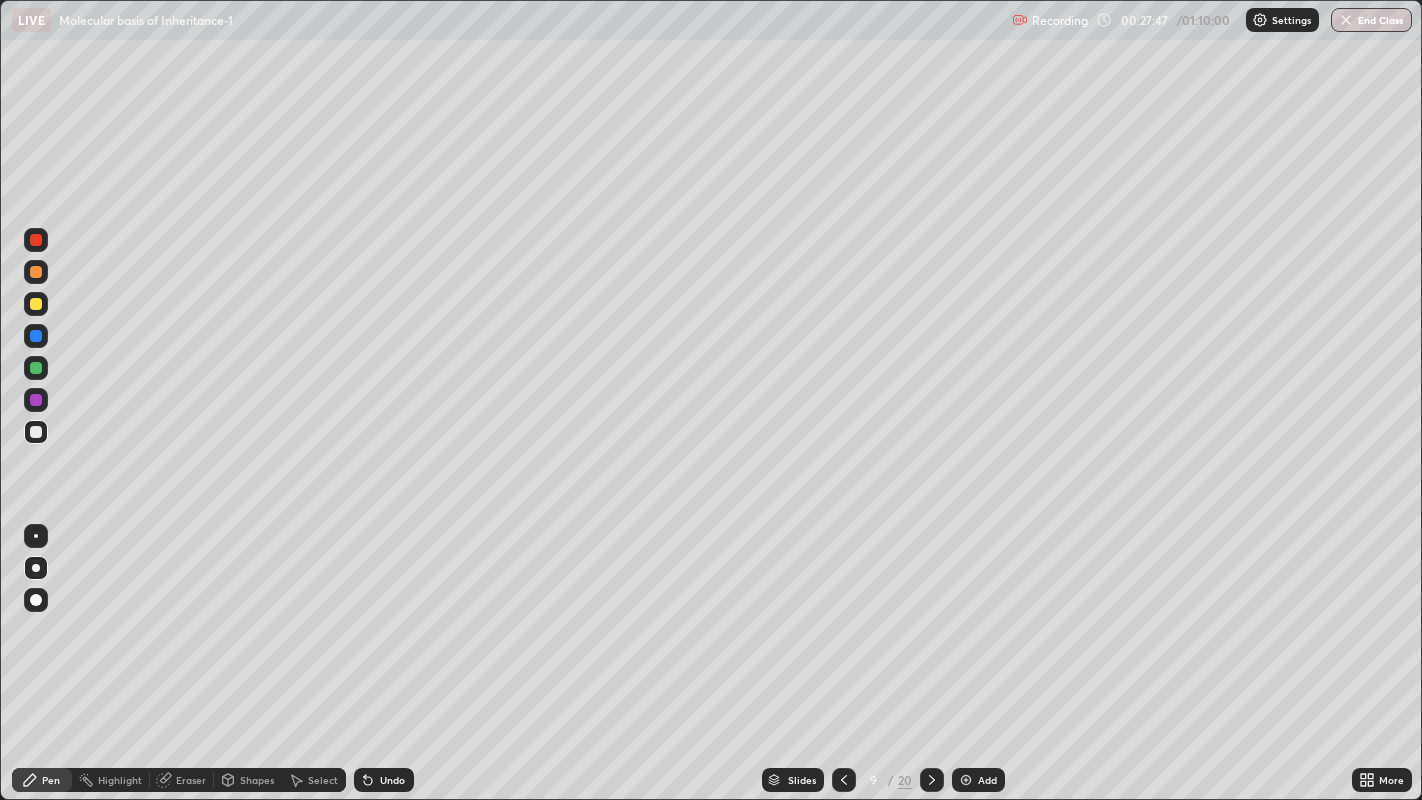 click at bounding box center (844, 780) 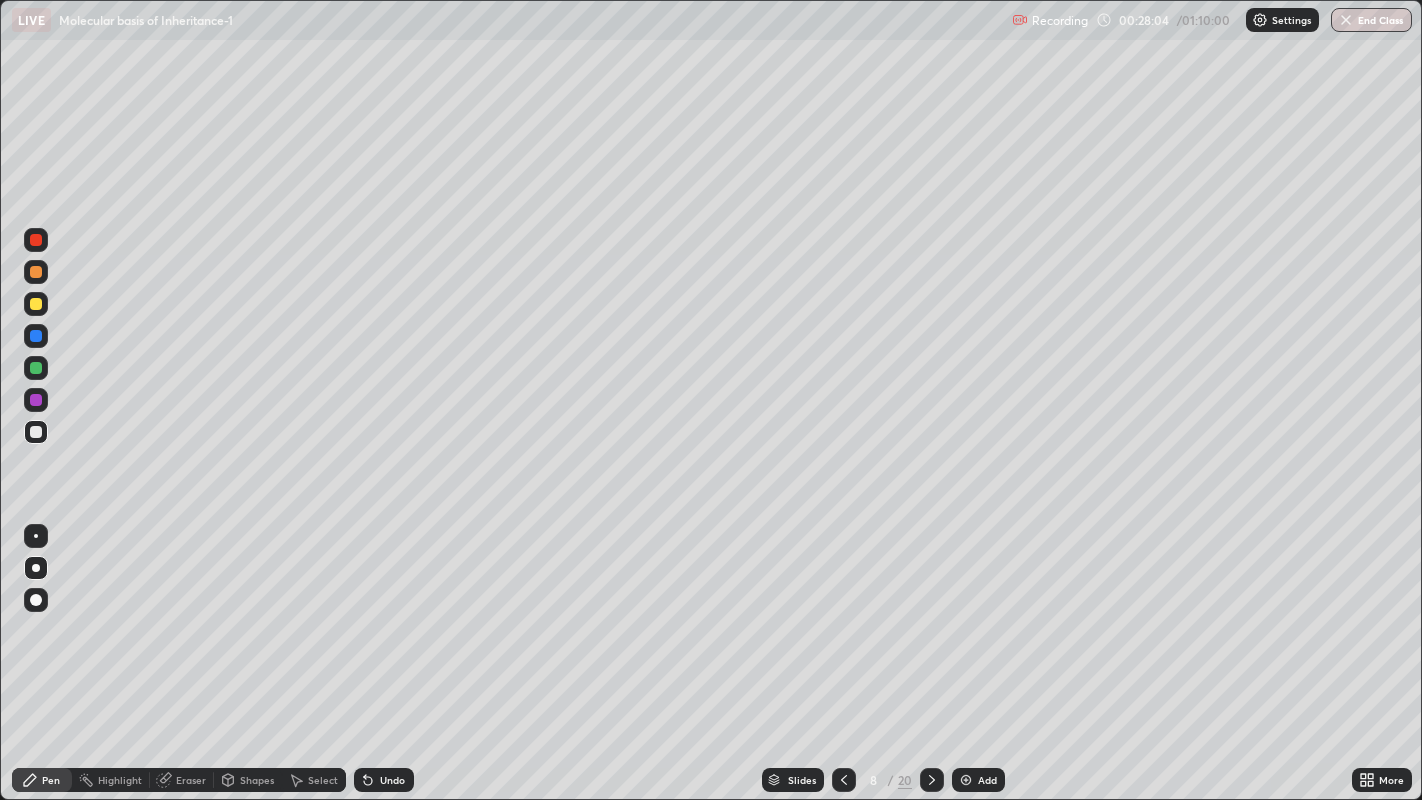 click 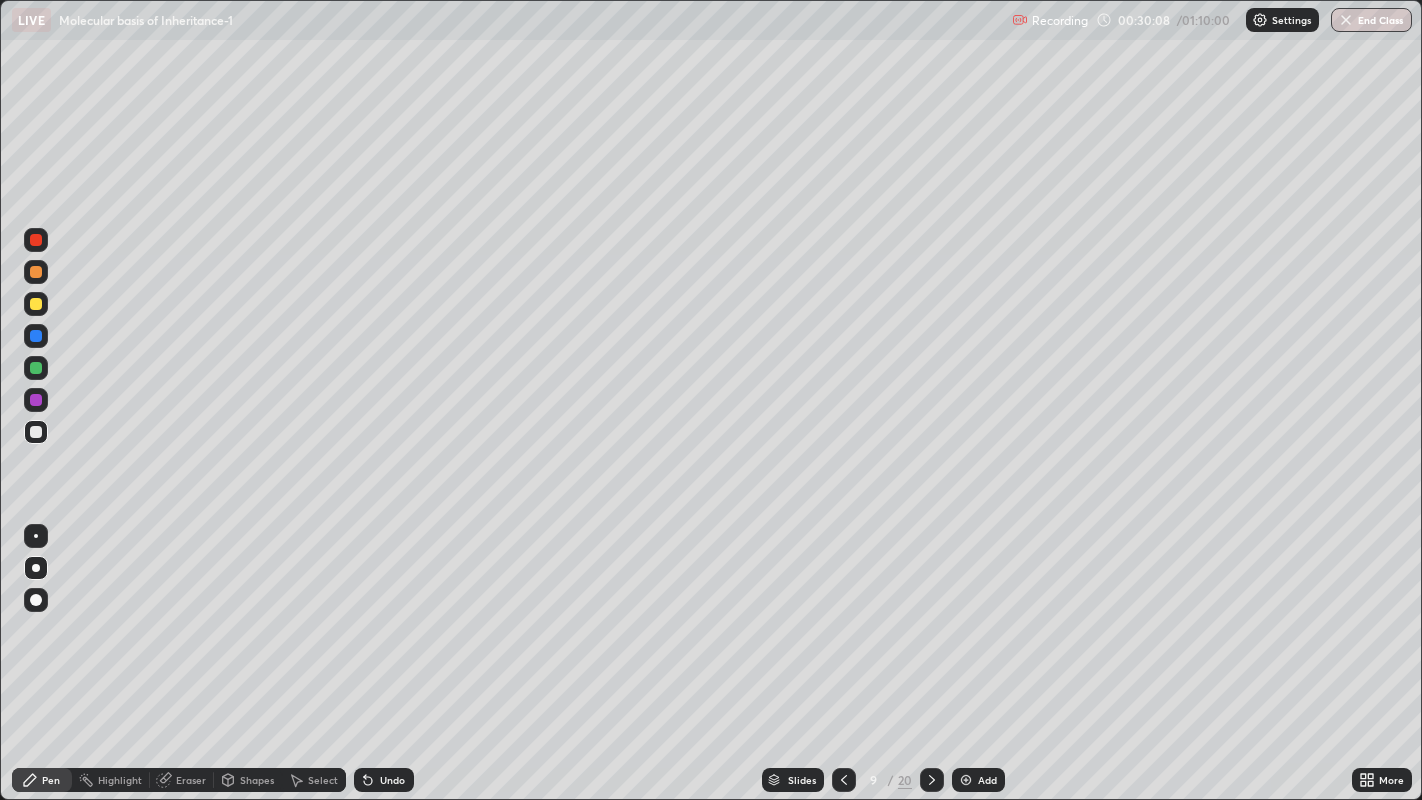 click 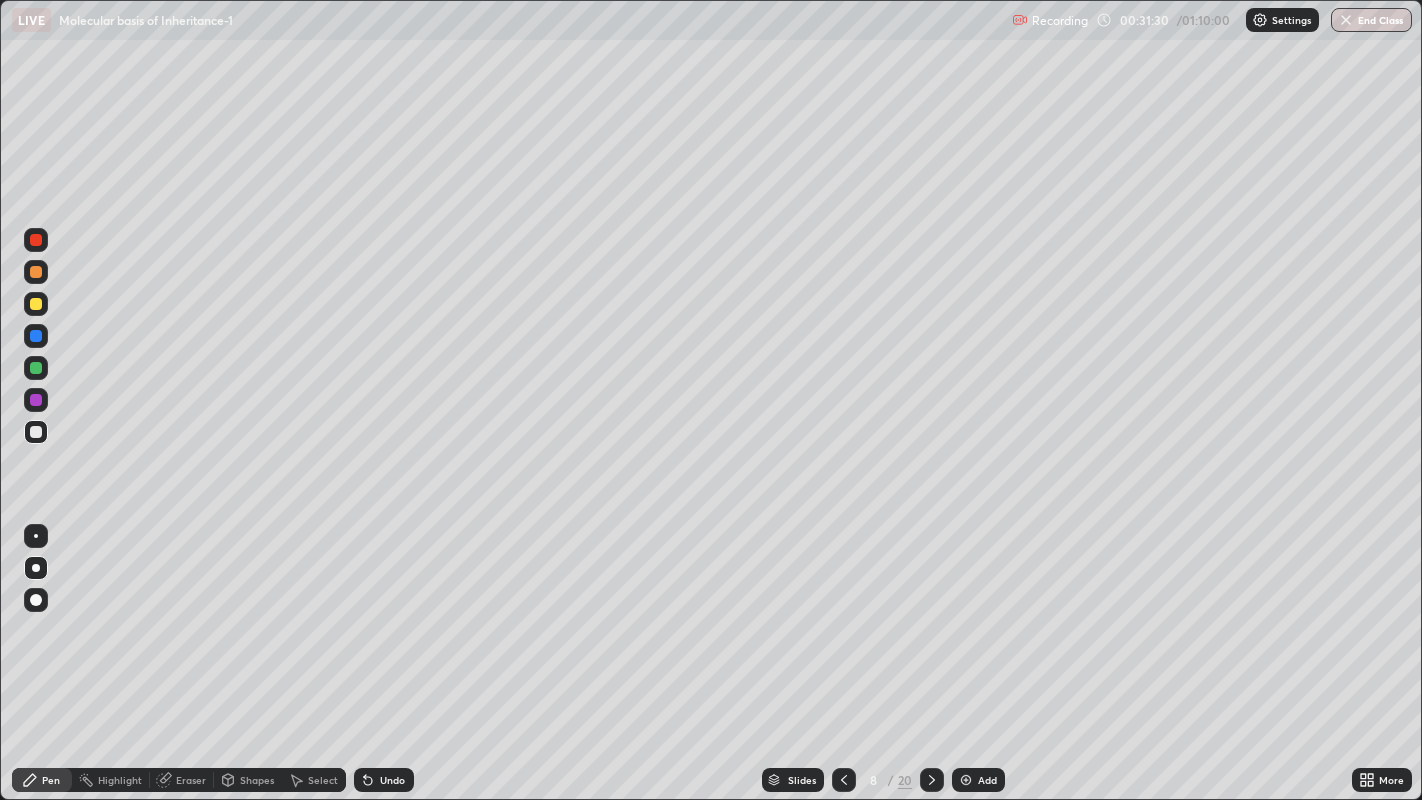 click 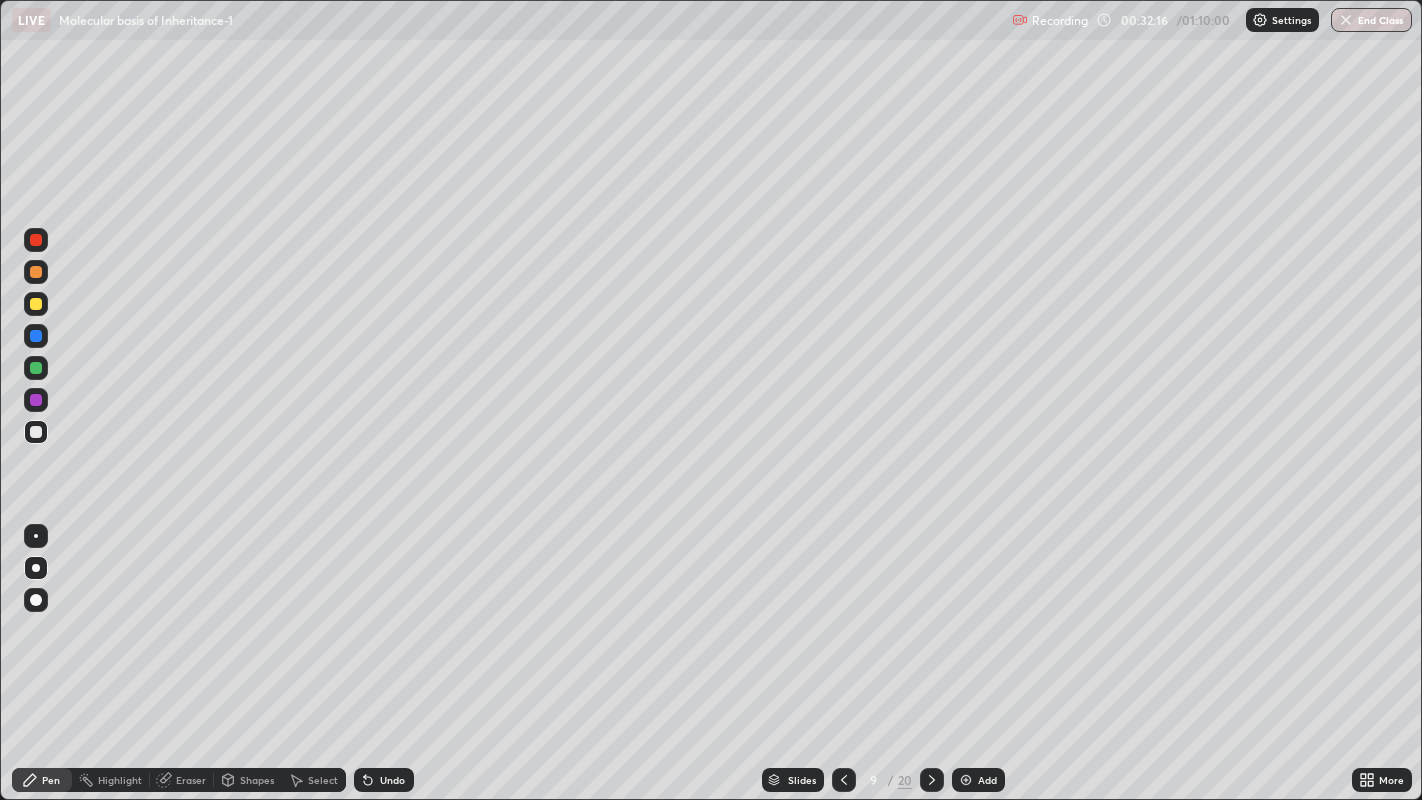 click 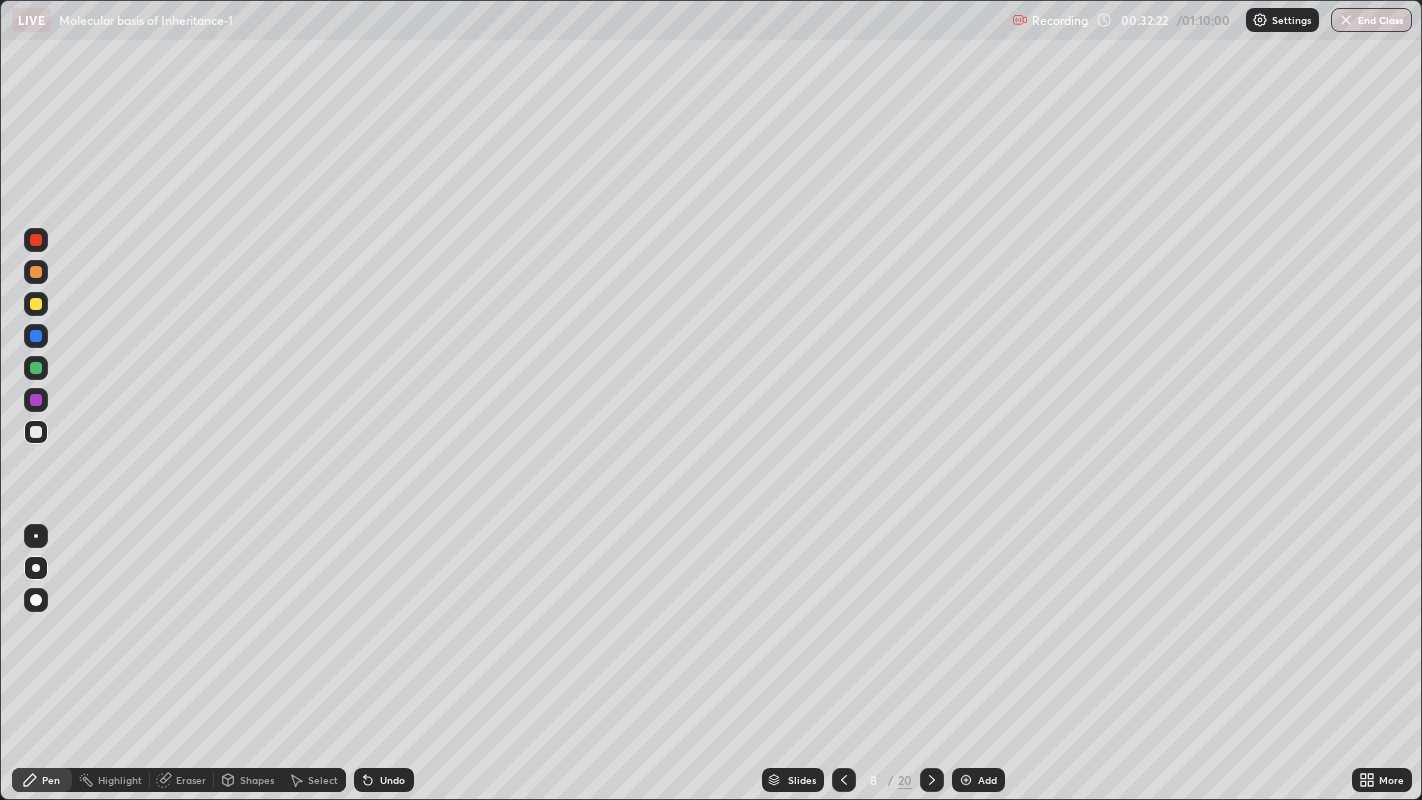 click 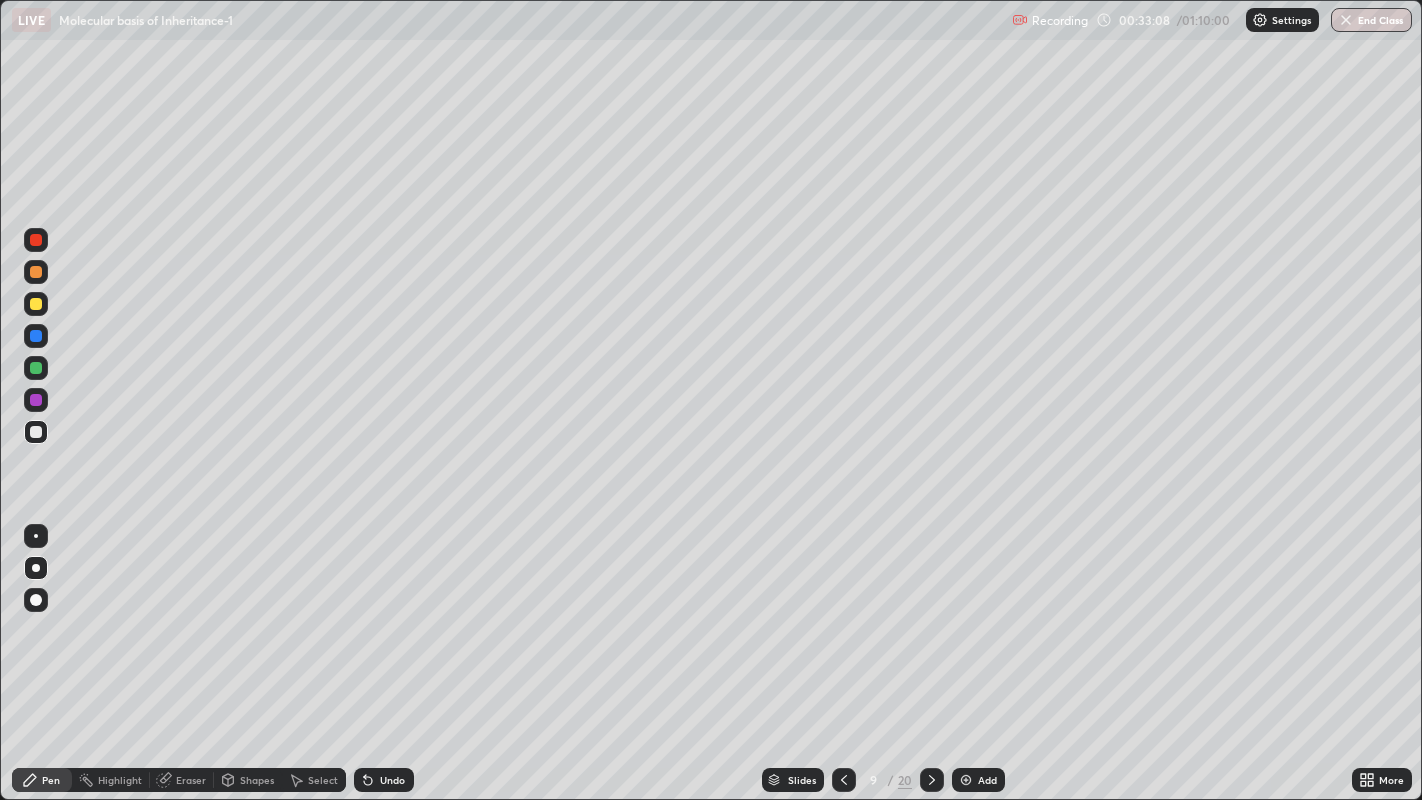 click 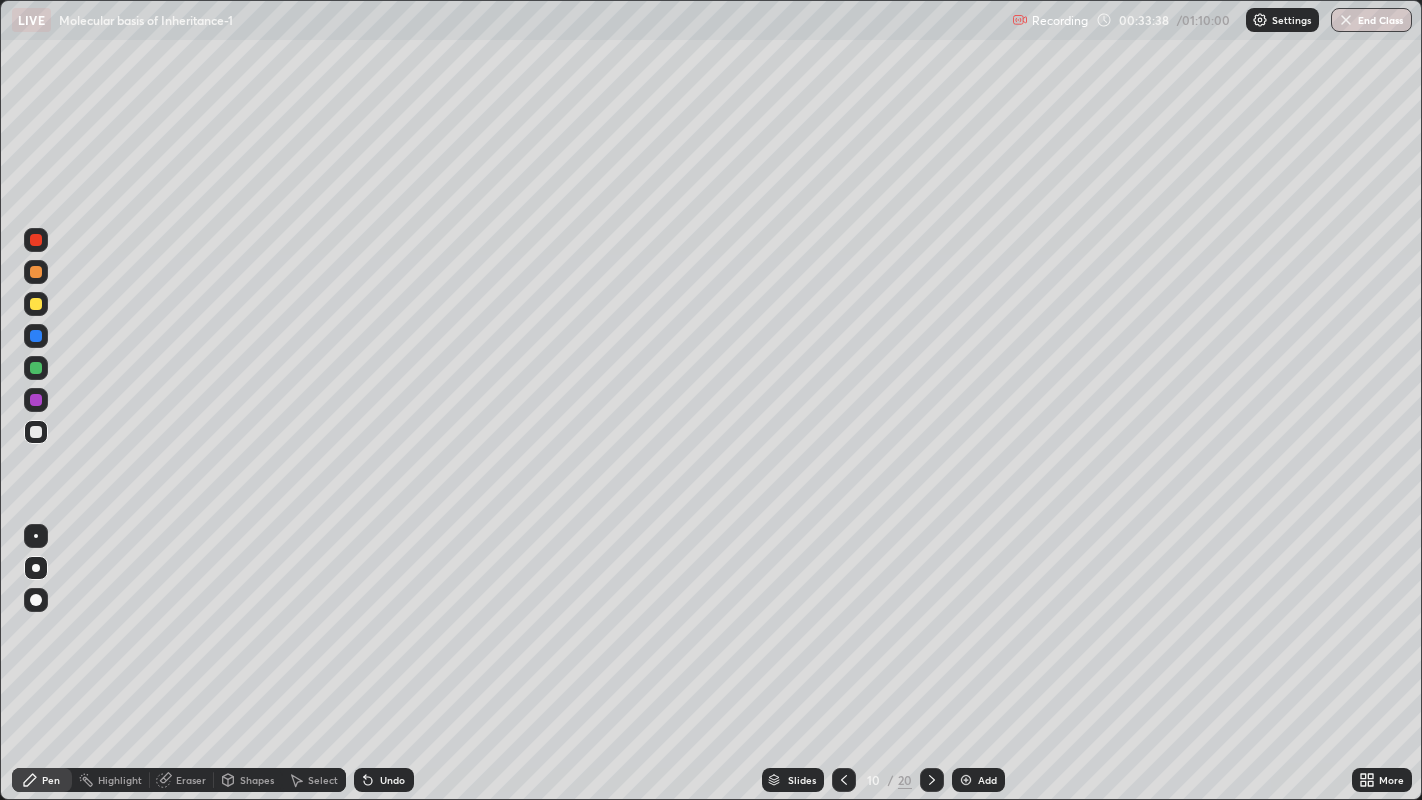 click on "Eraser" at bounding box center [191, 780] 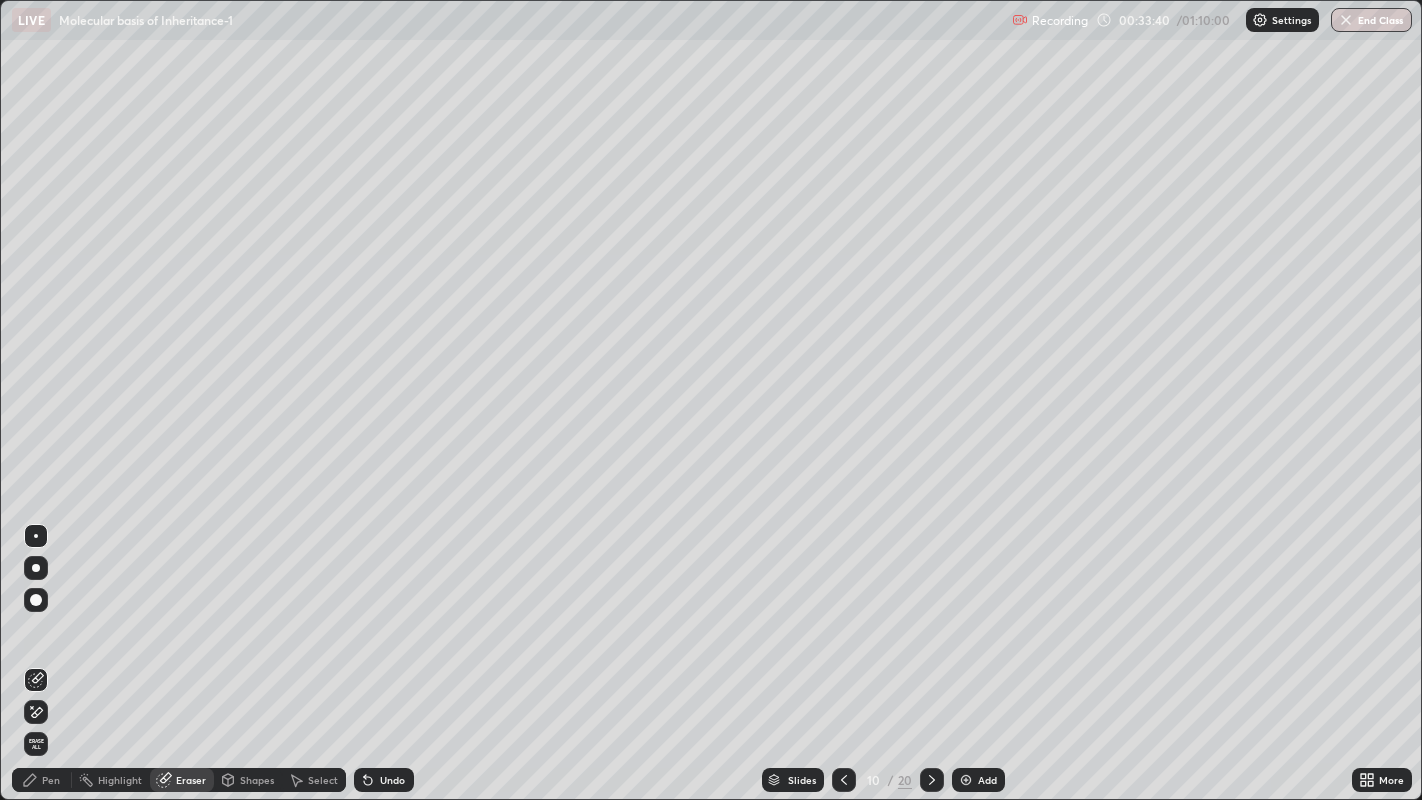 click on "Pen" at bounding box center (51, 780) 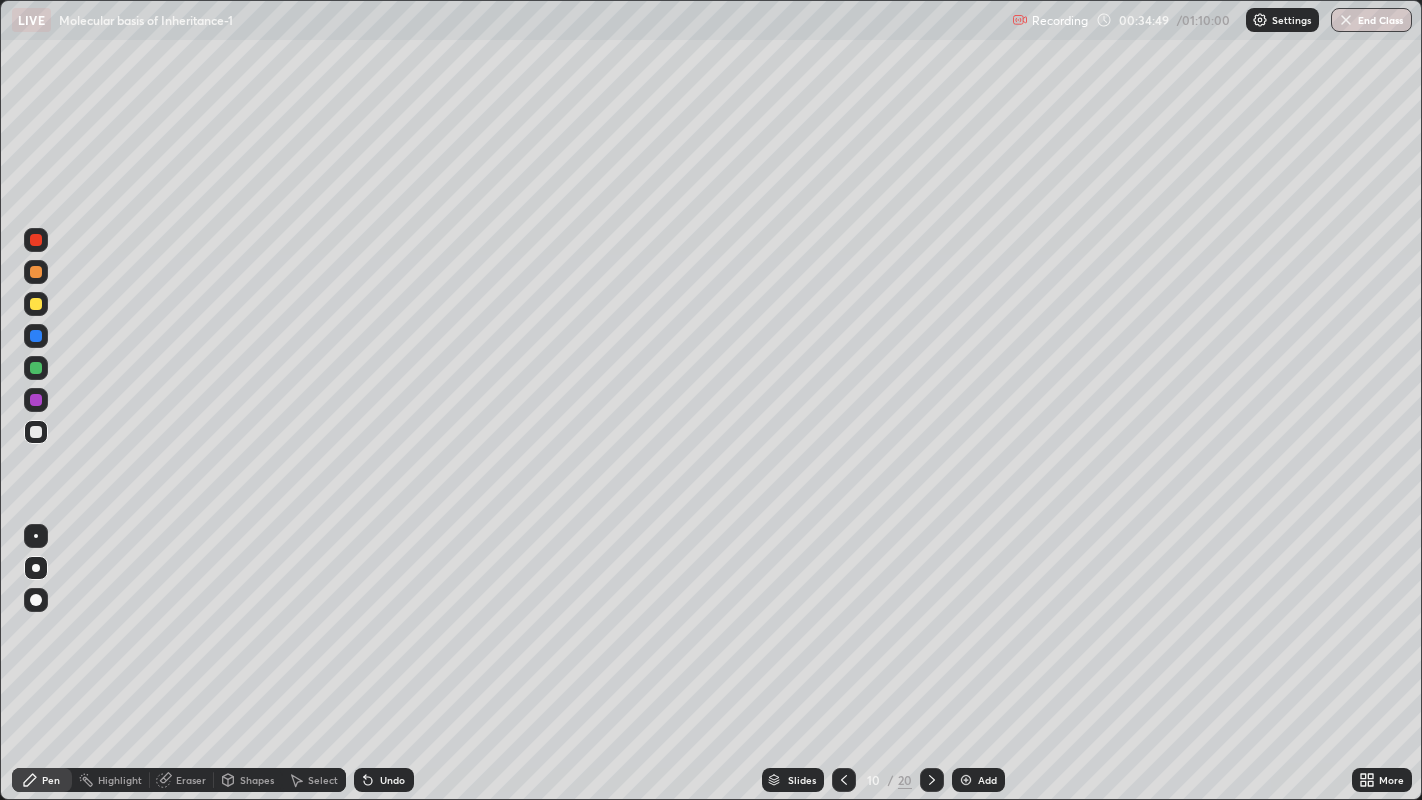 click 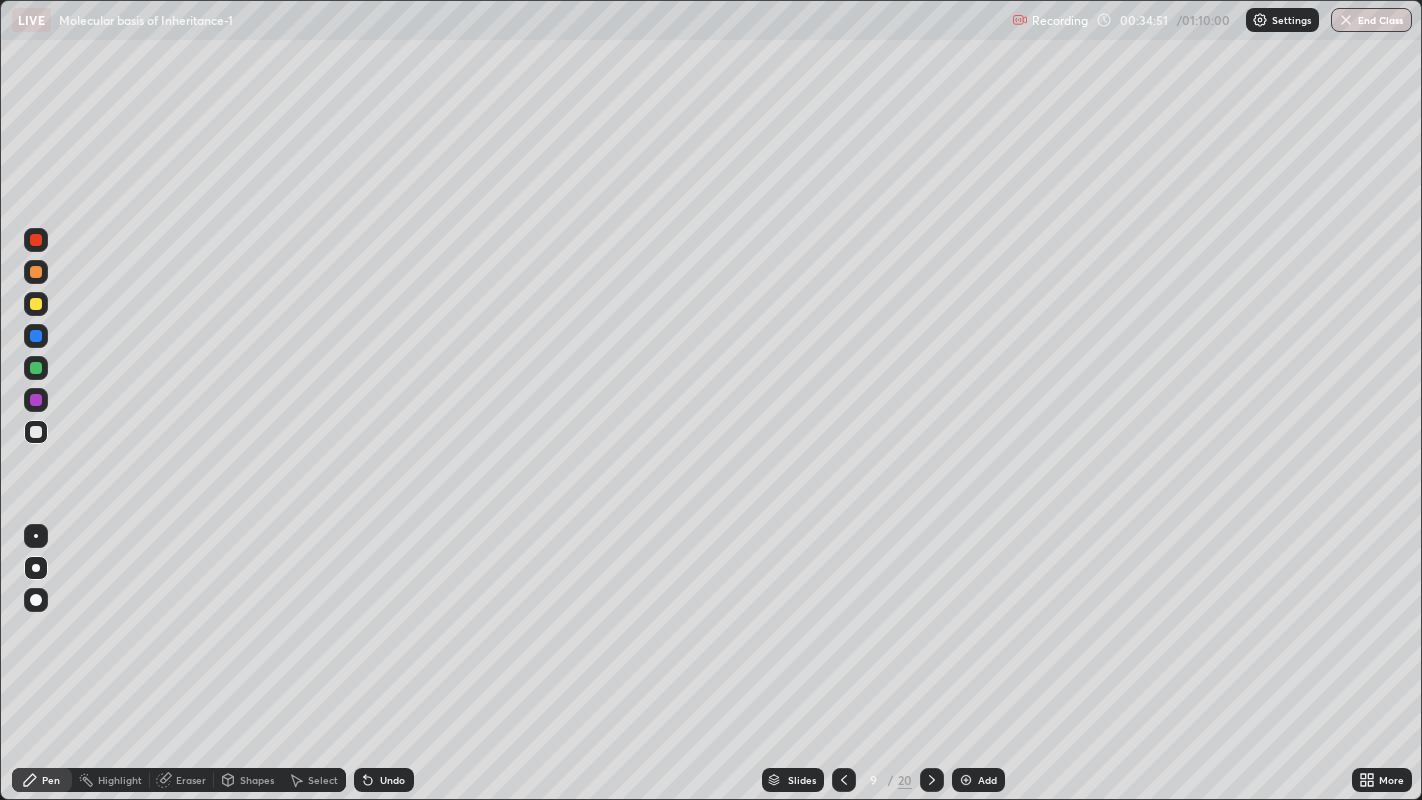 click 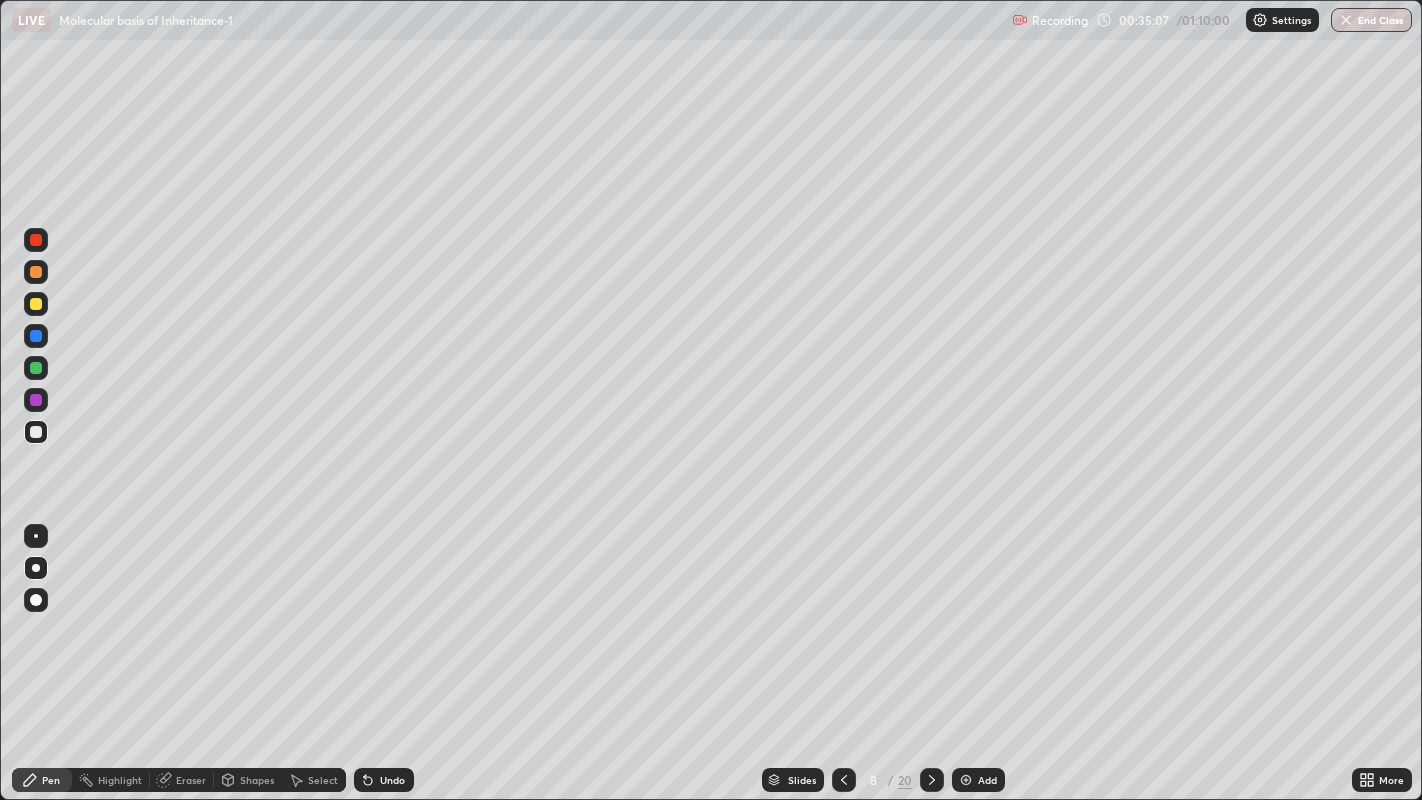 click 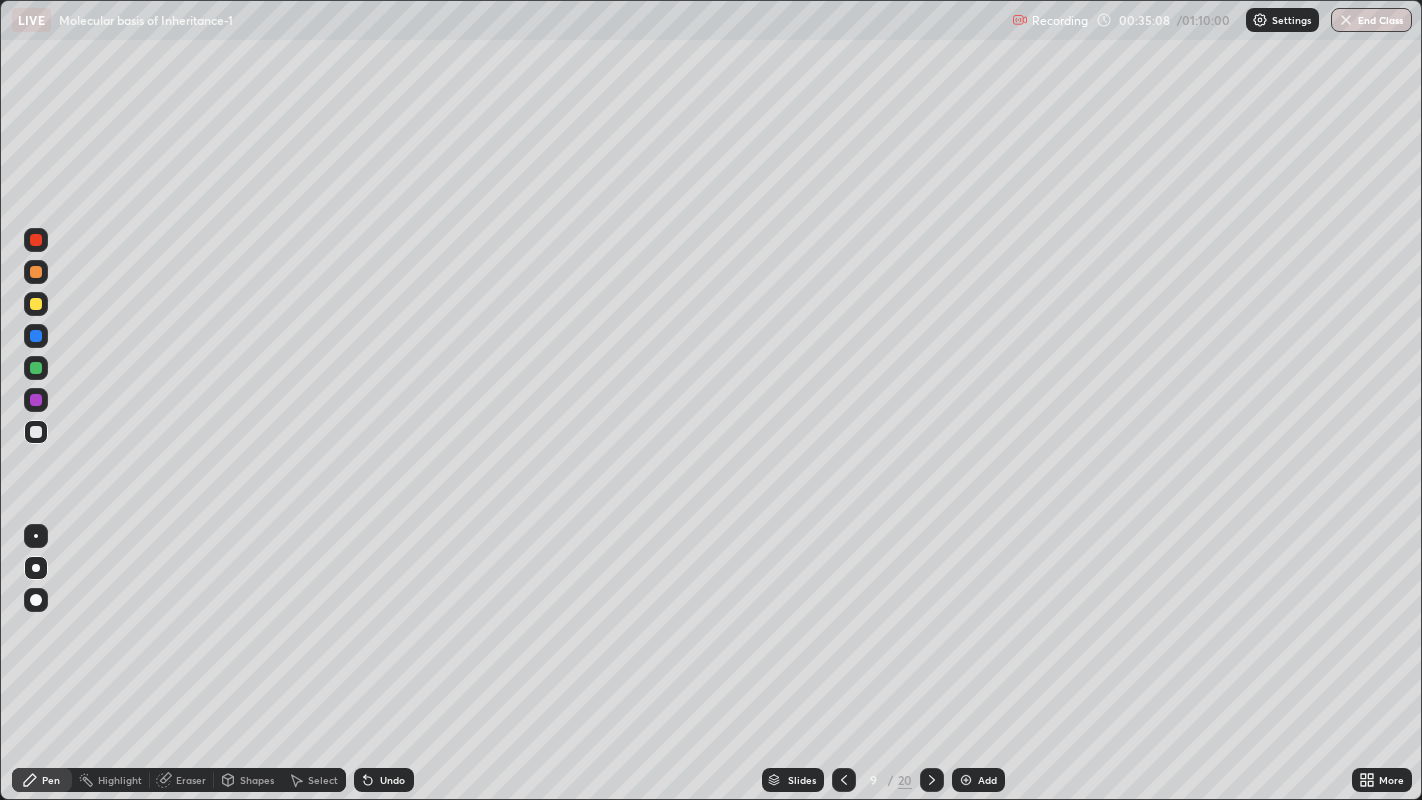 click 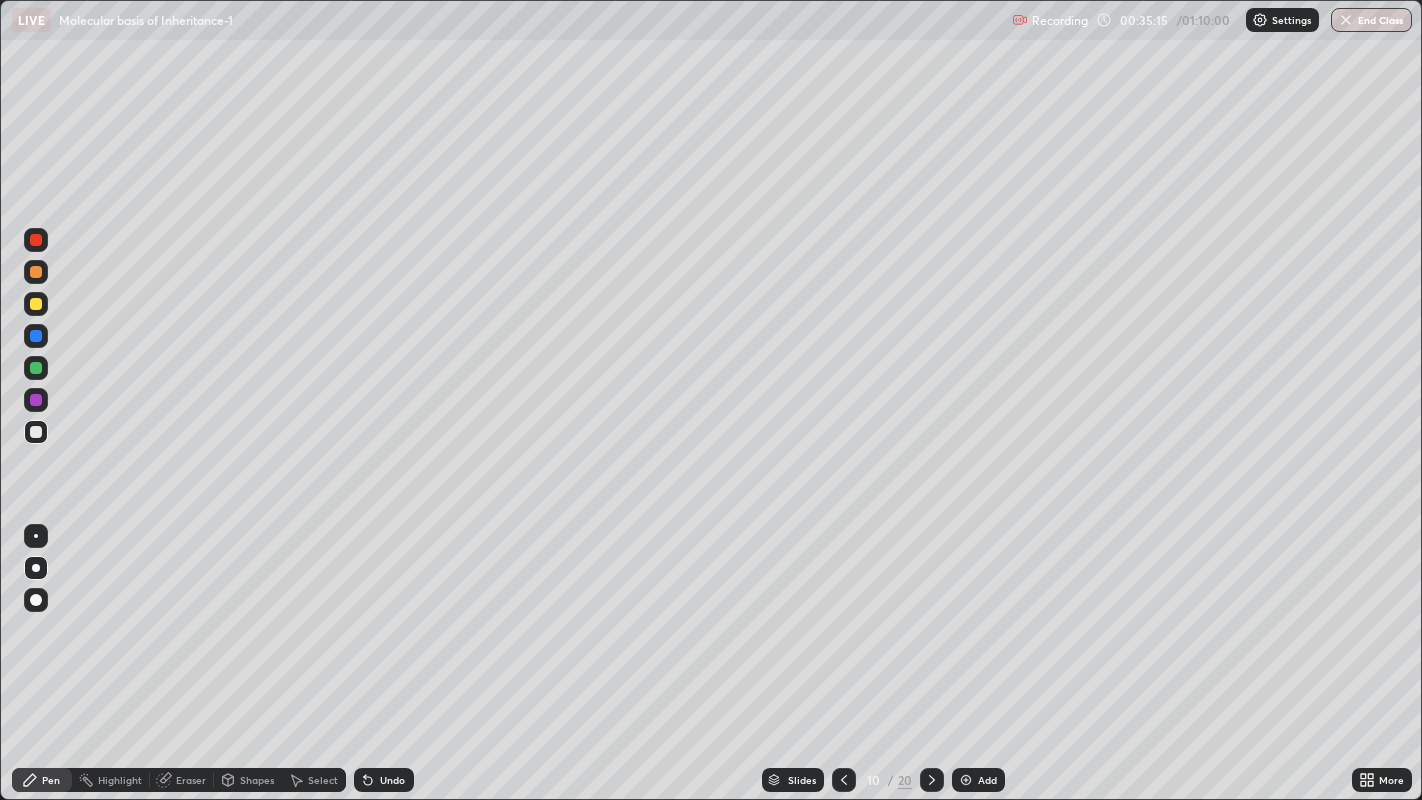 click 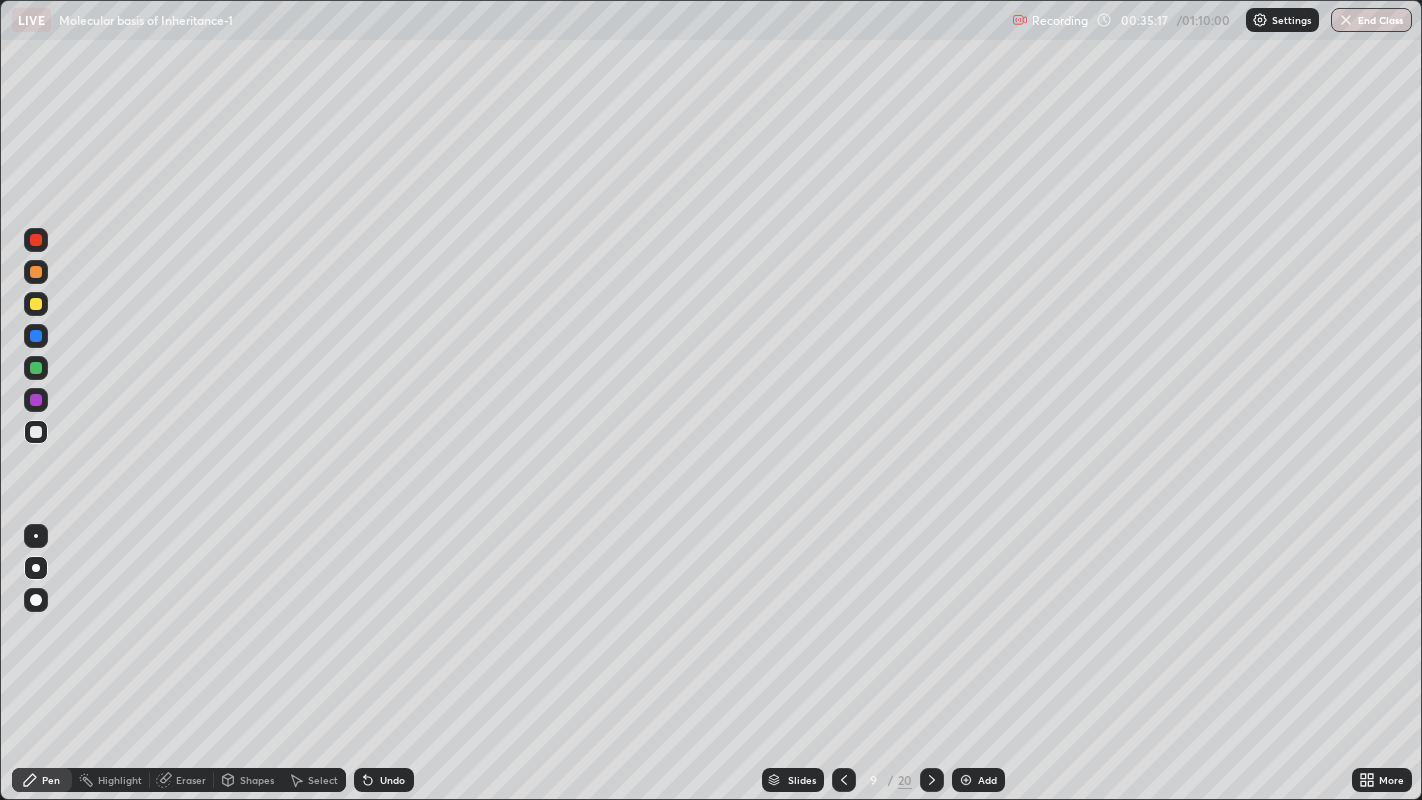 click 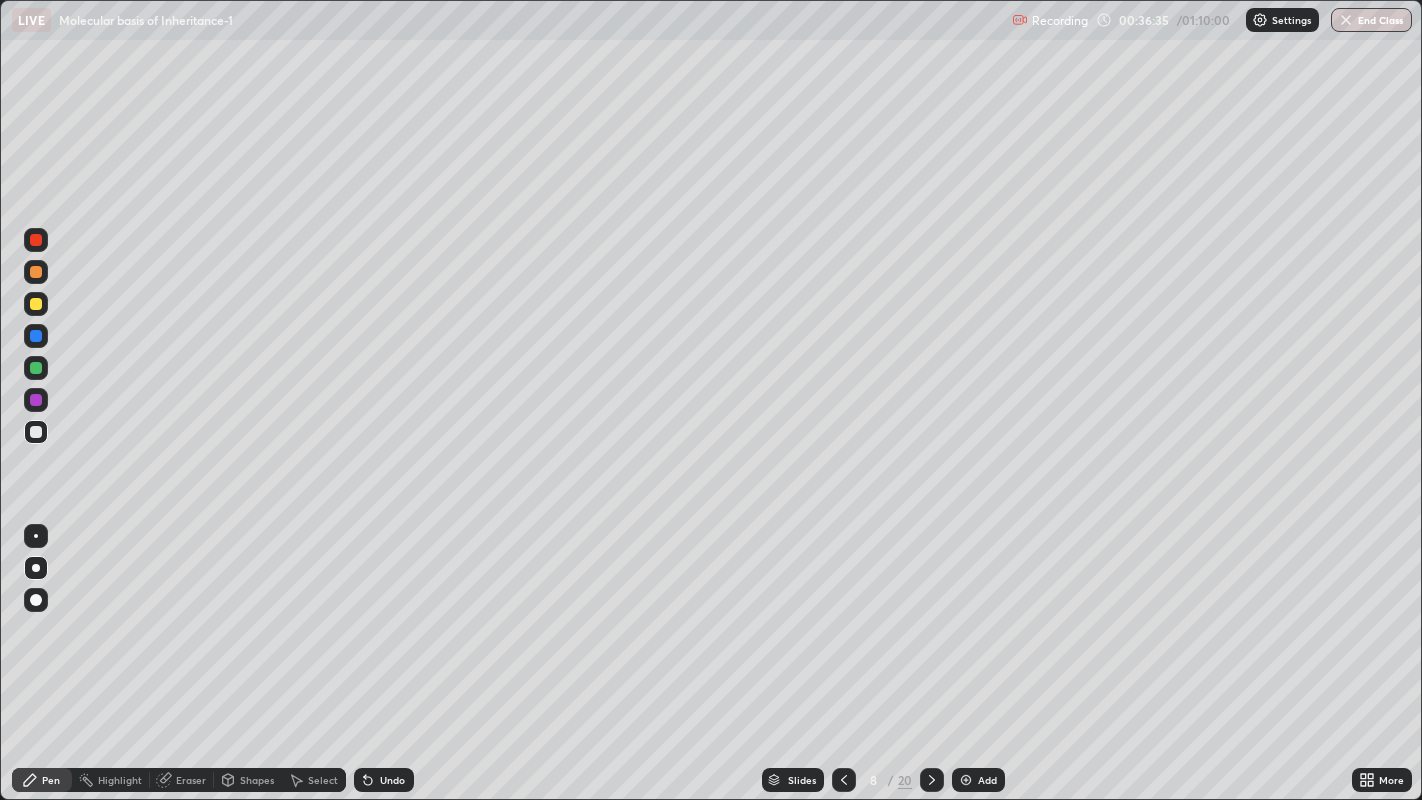 click 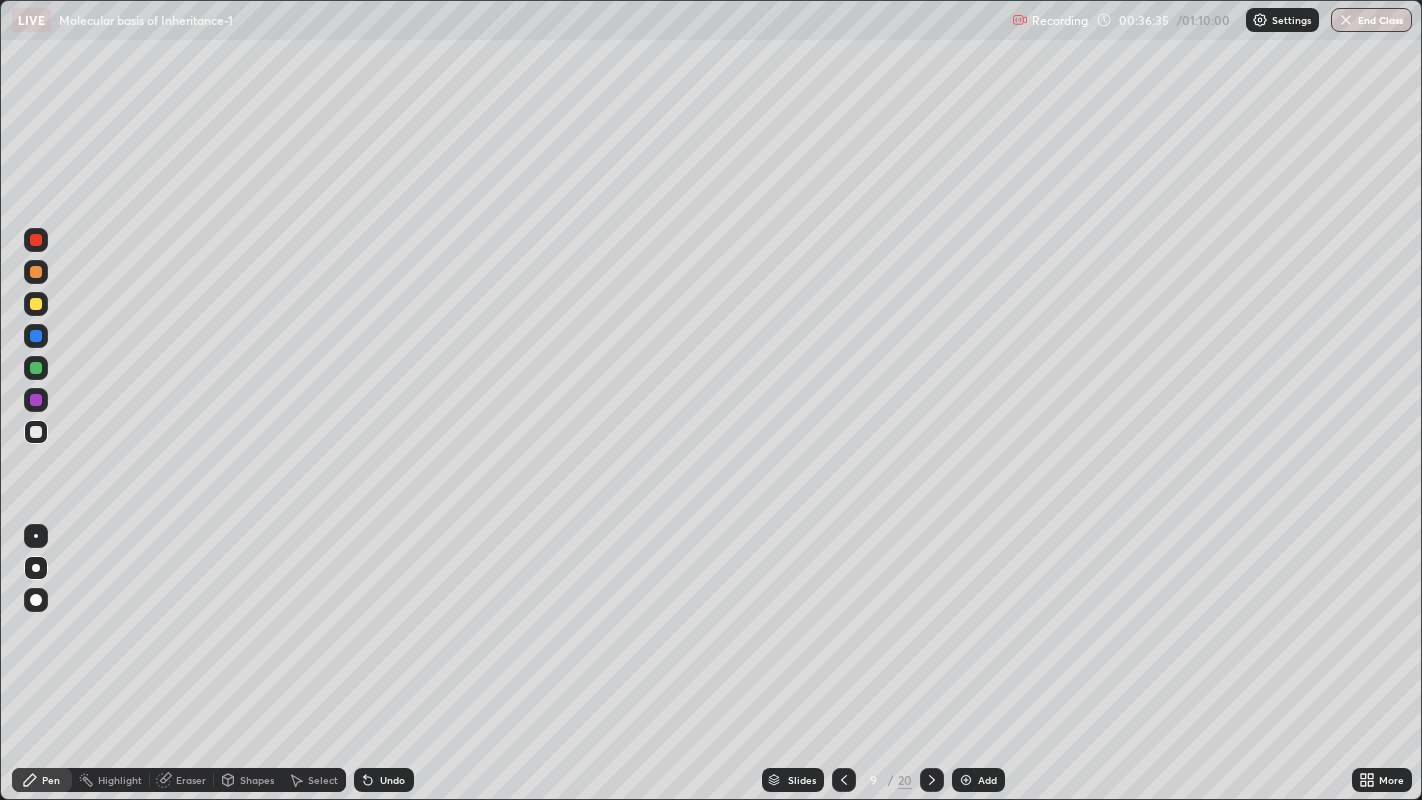 click at bounding box center (932, 780) 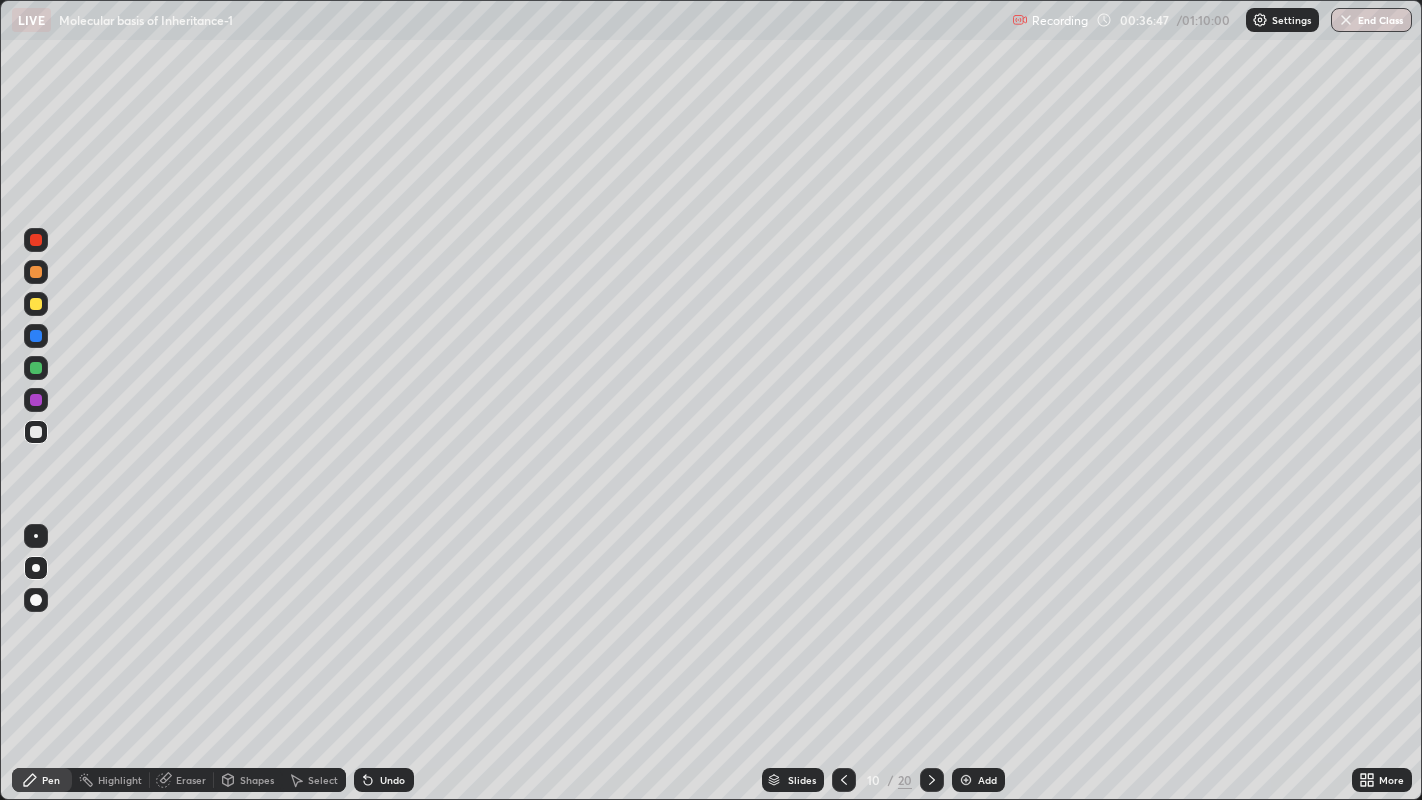 click 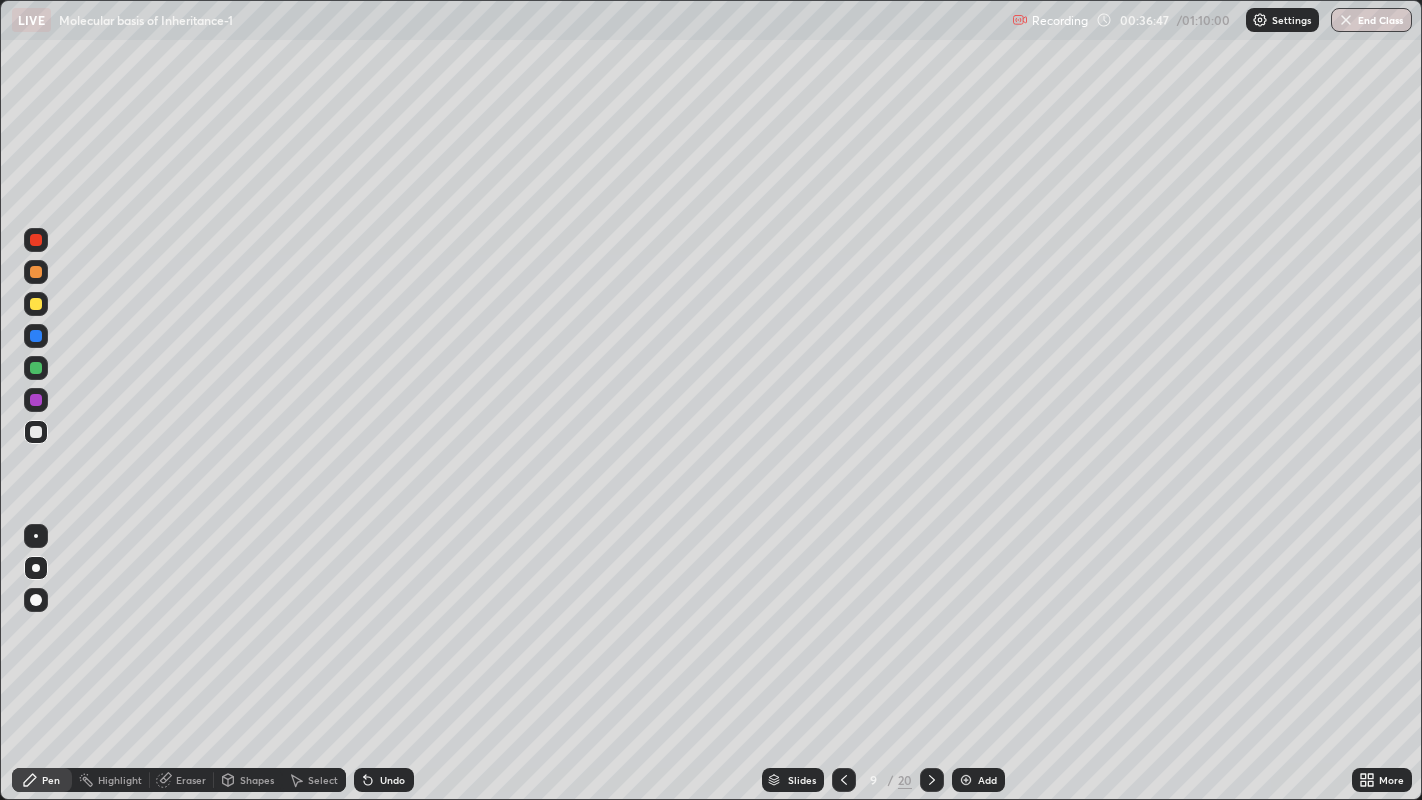 click 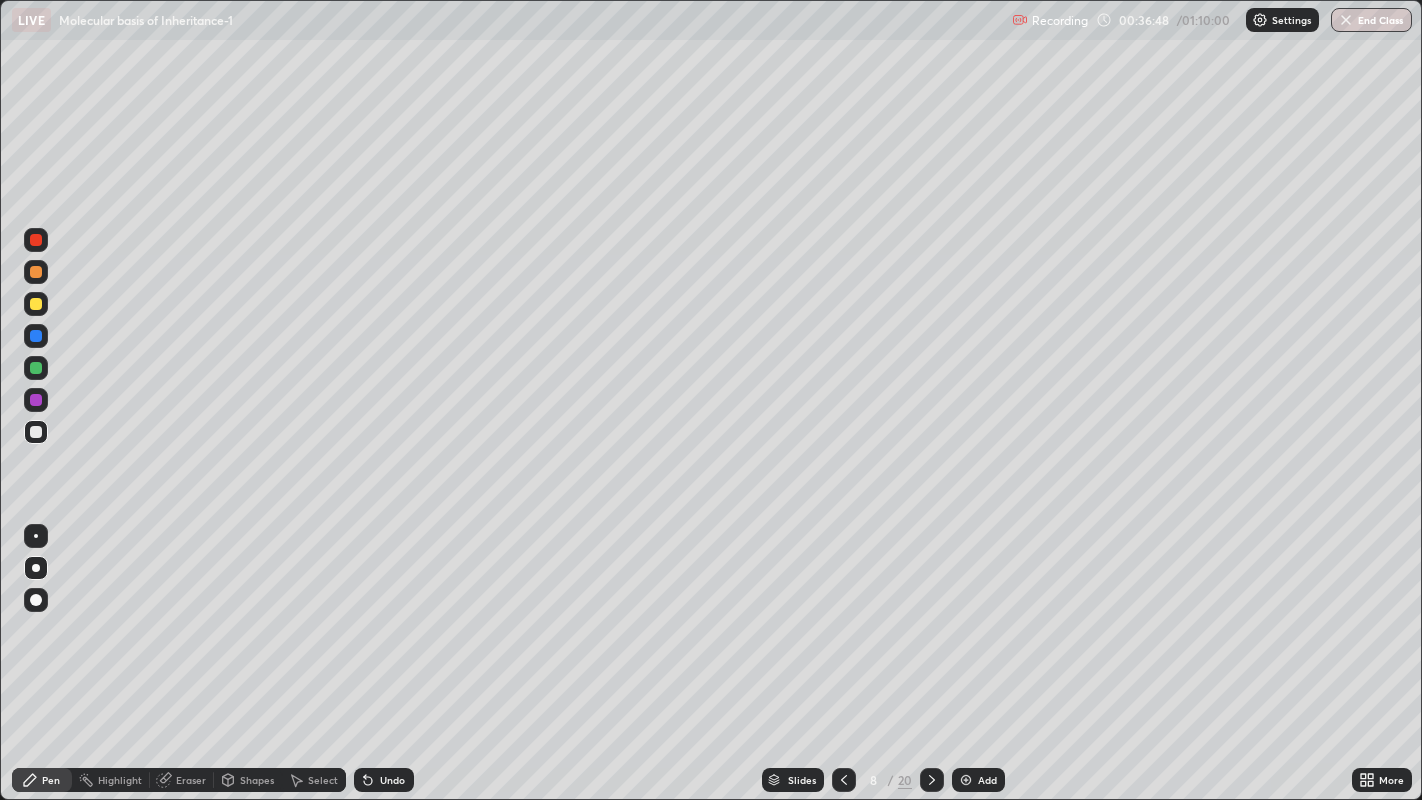 click 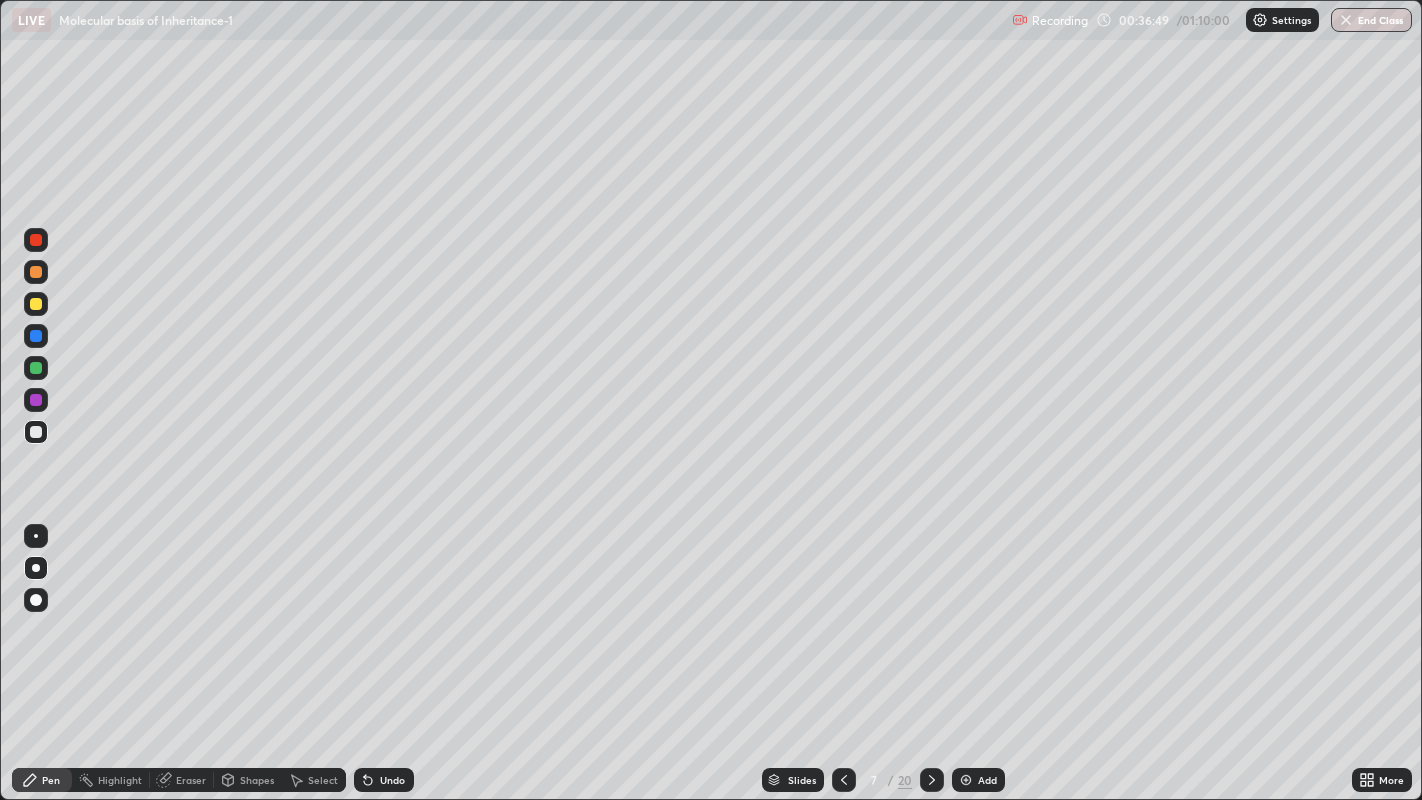 click 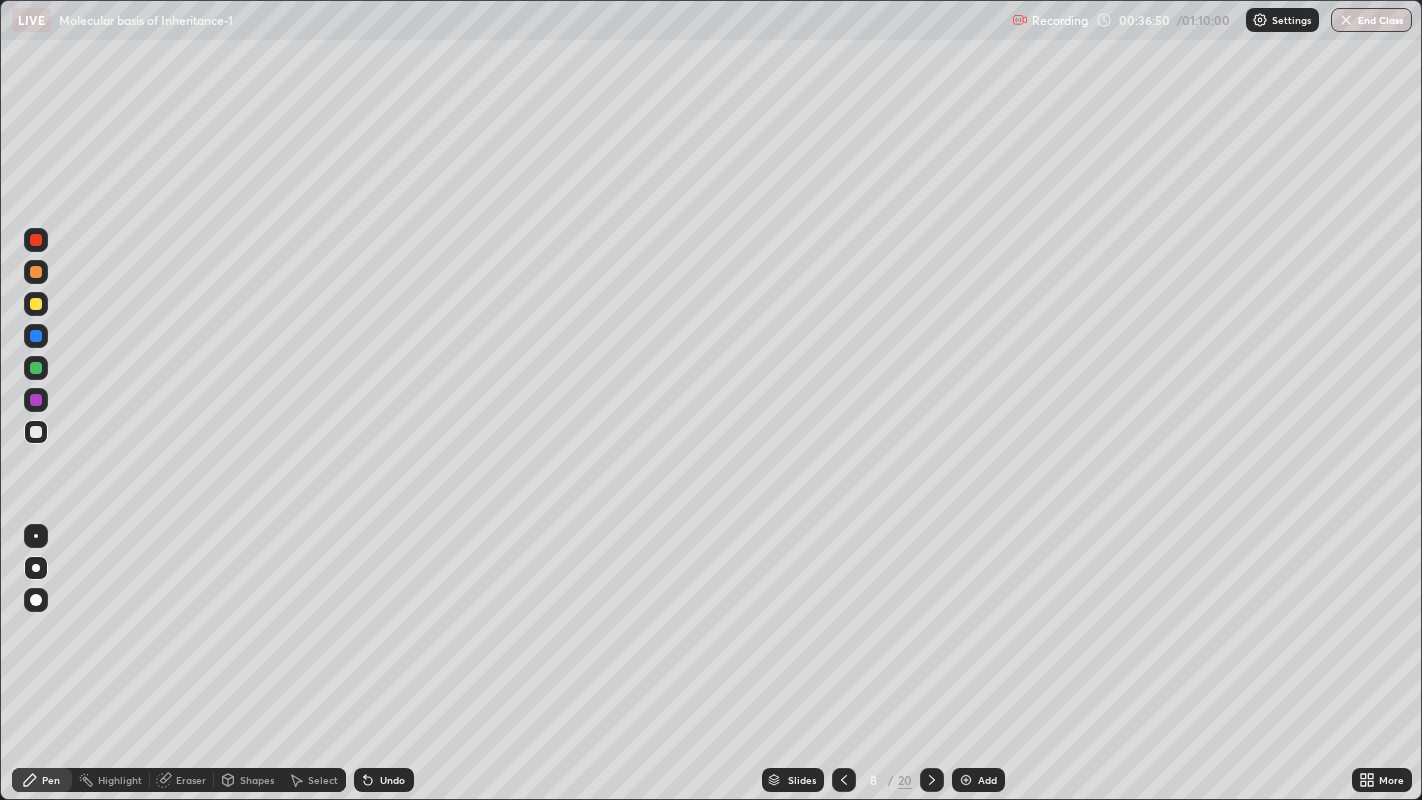 click 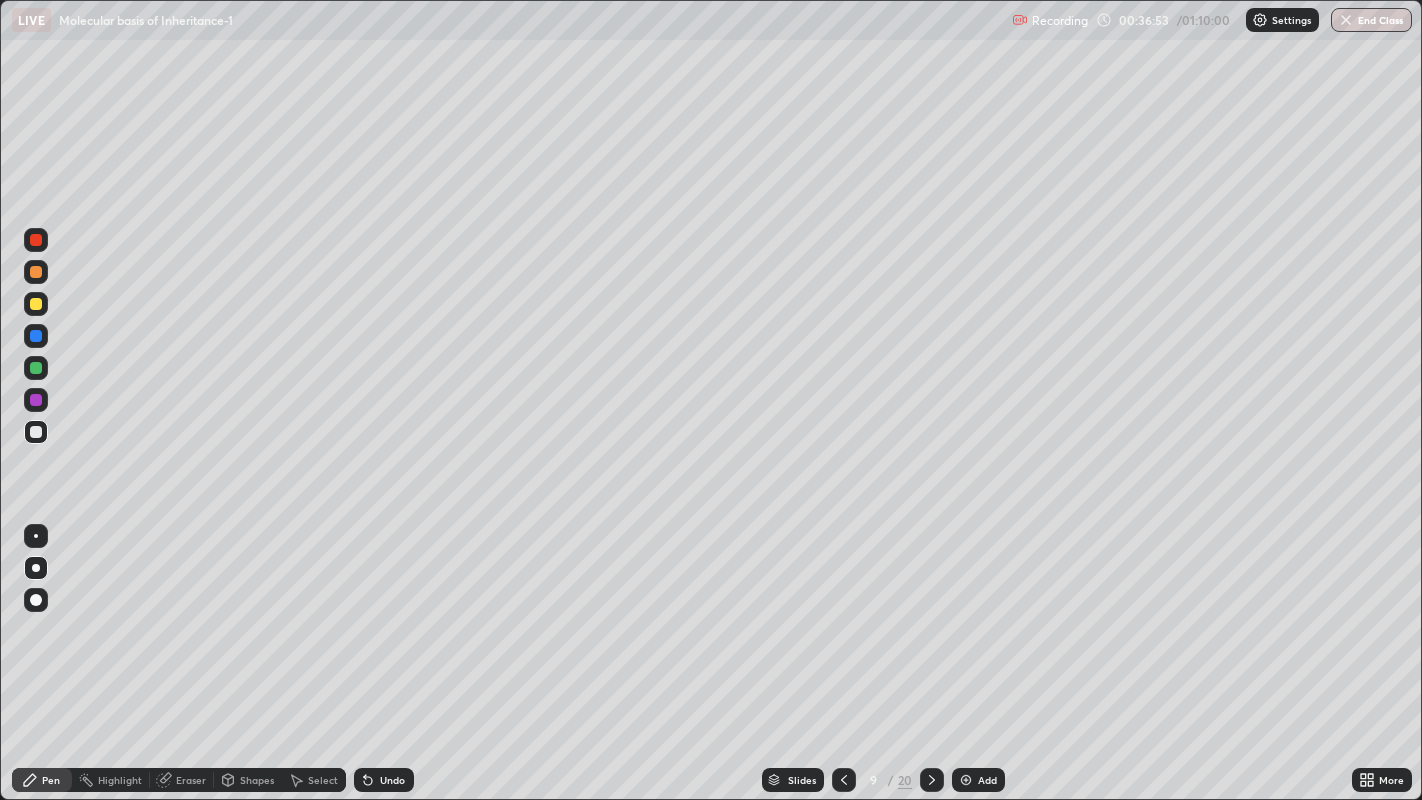 click 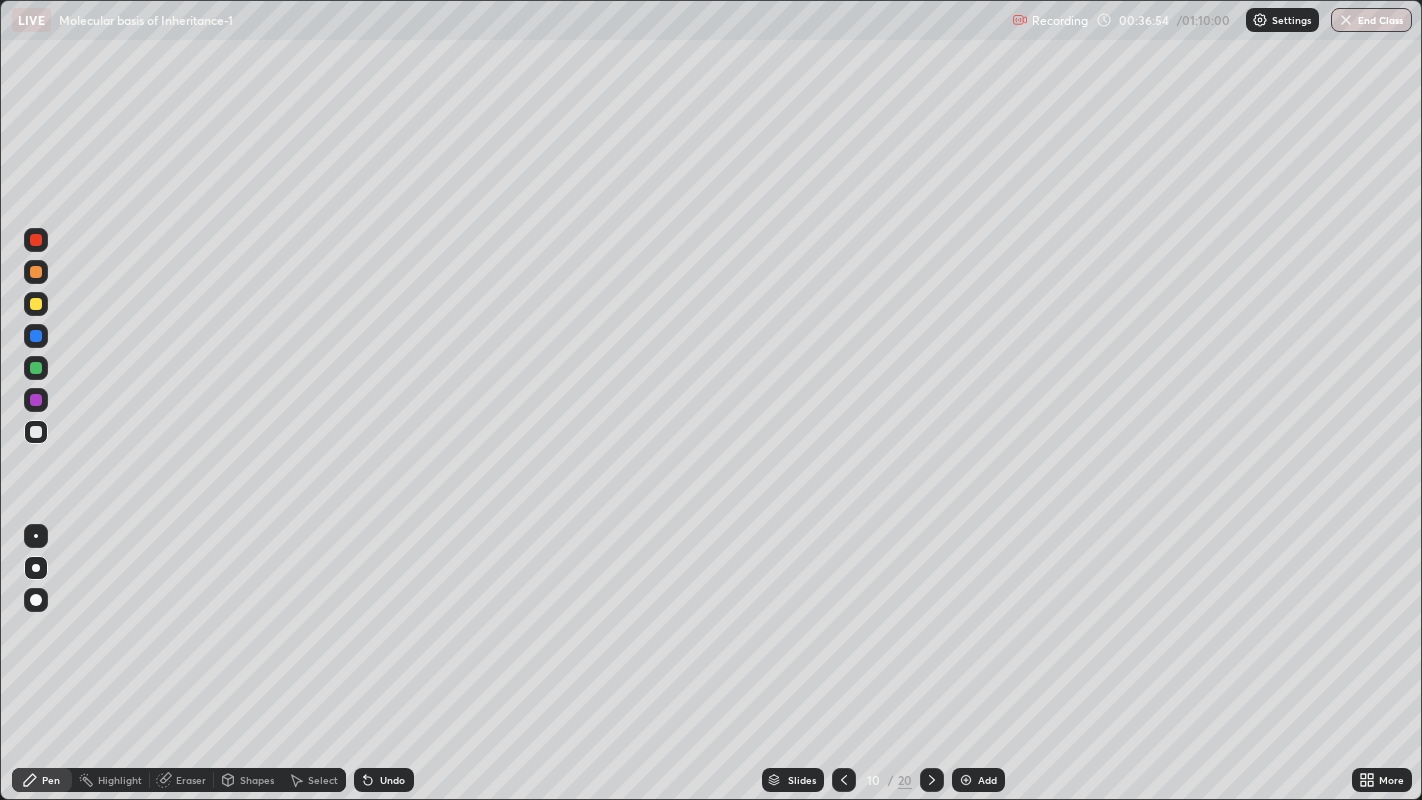 click 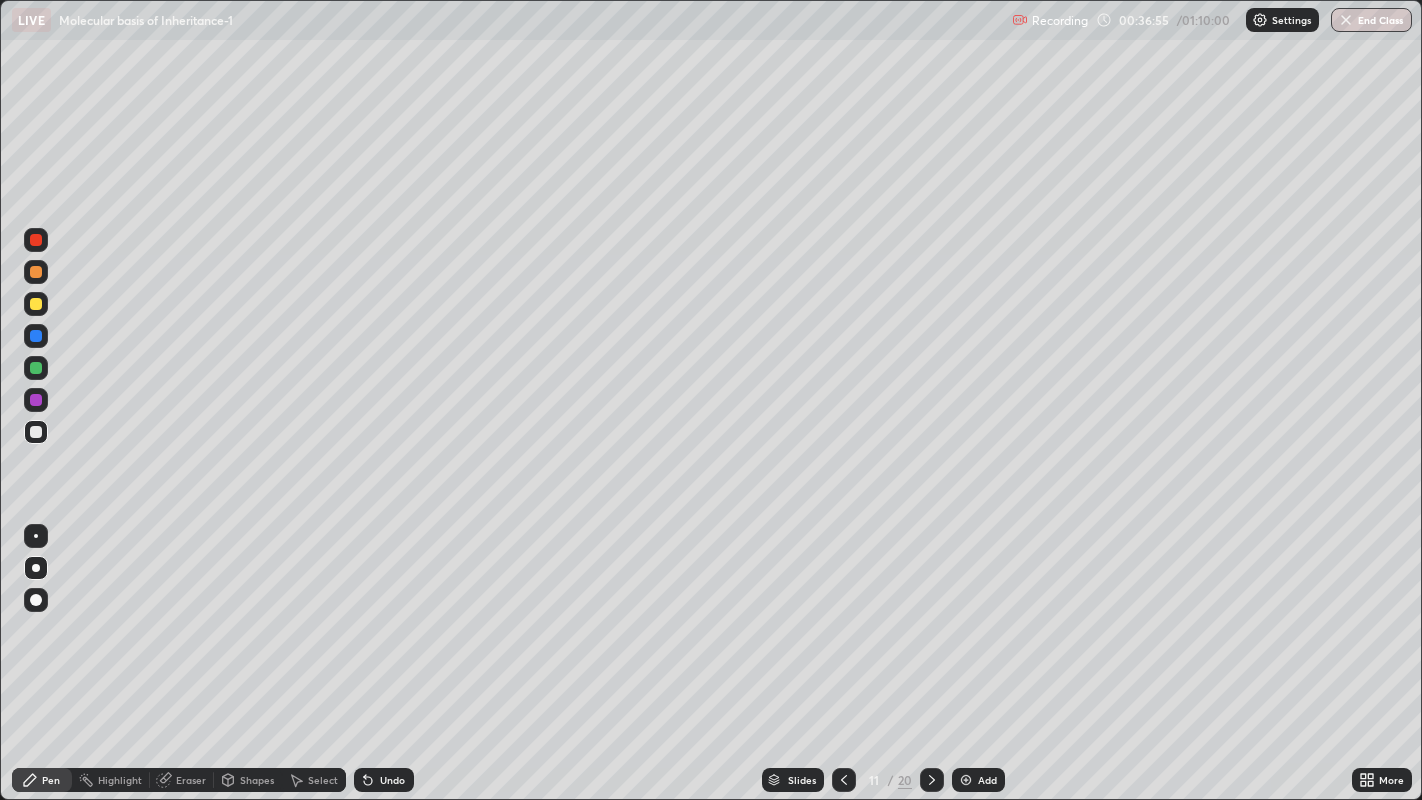 click at bounding box center (844, 780) 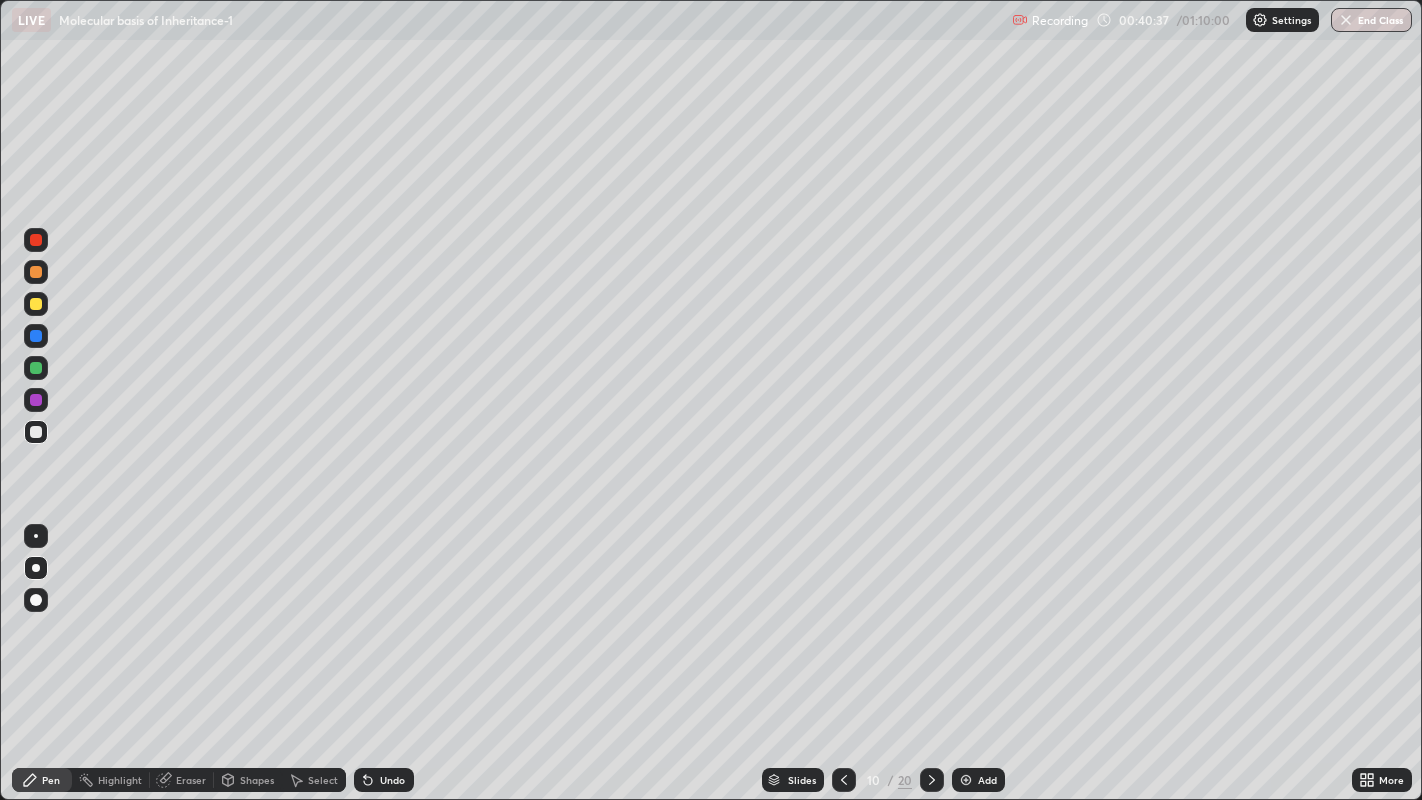 click at bounding box center (932, 780) 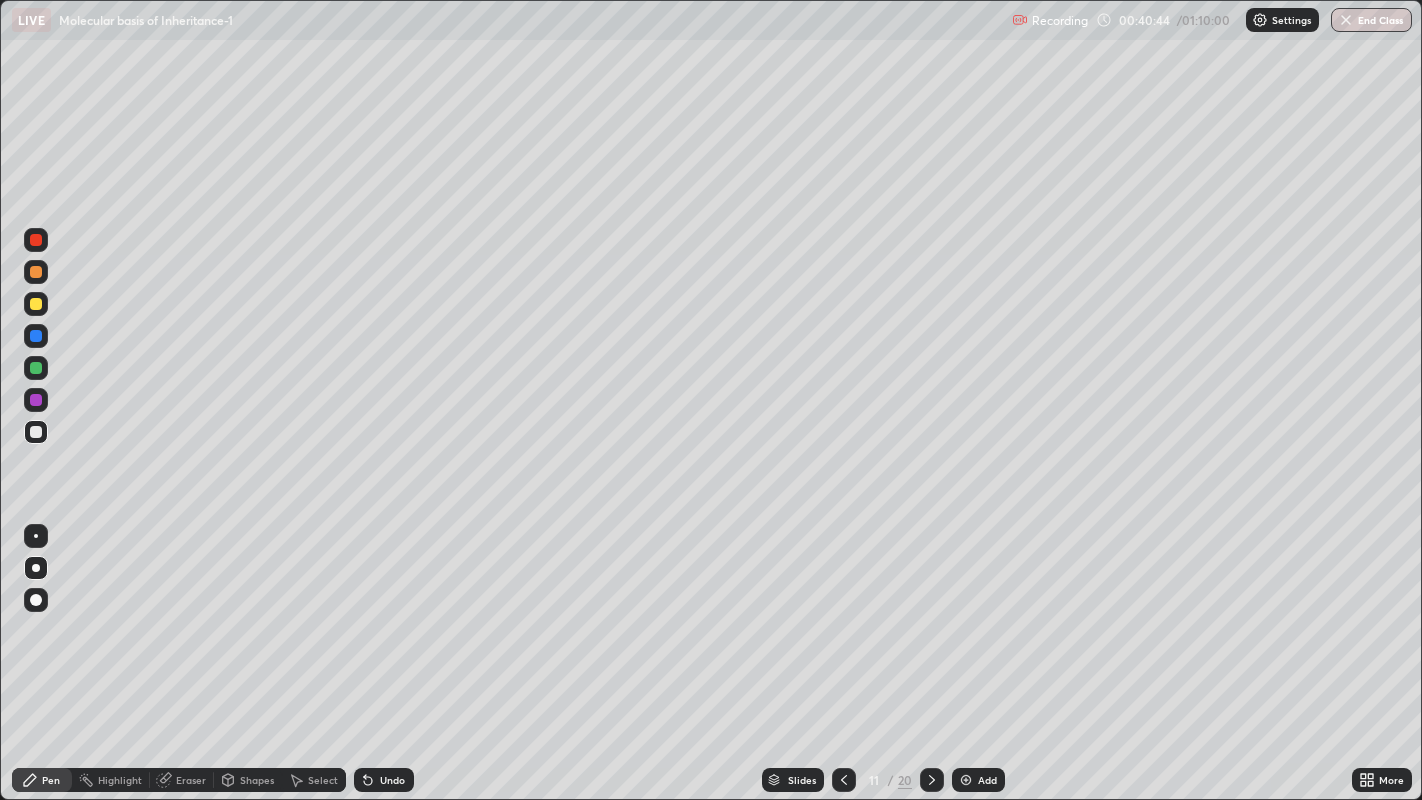 click at bounding box center (36, 432) 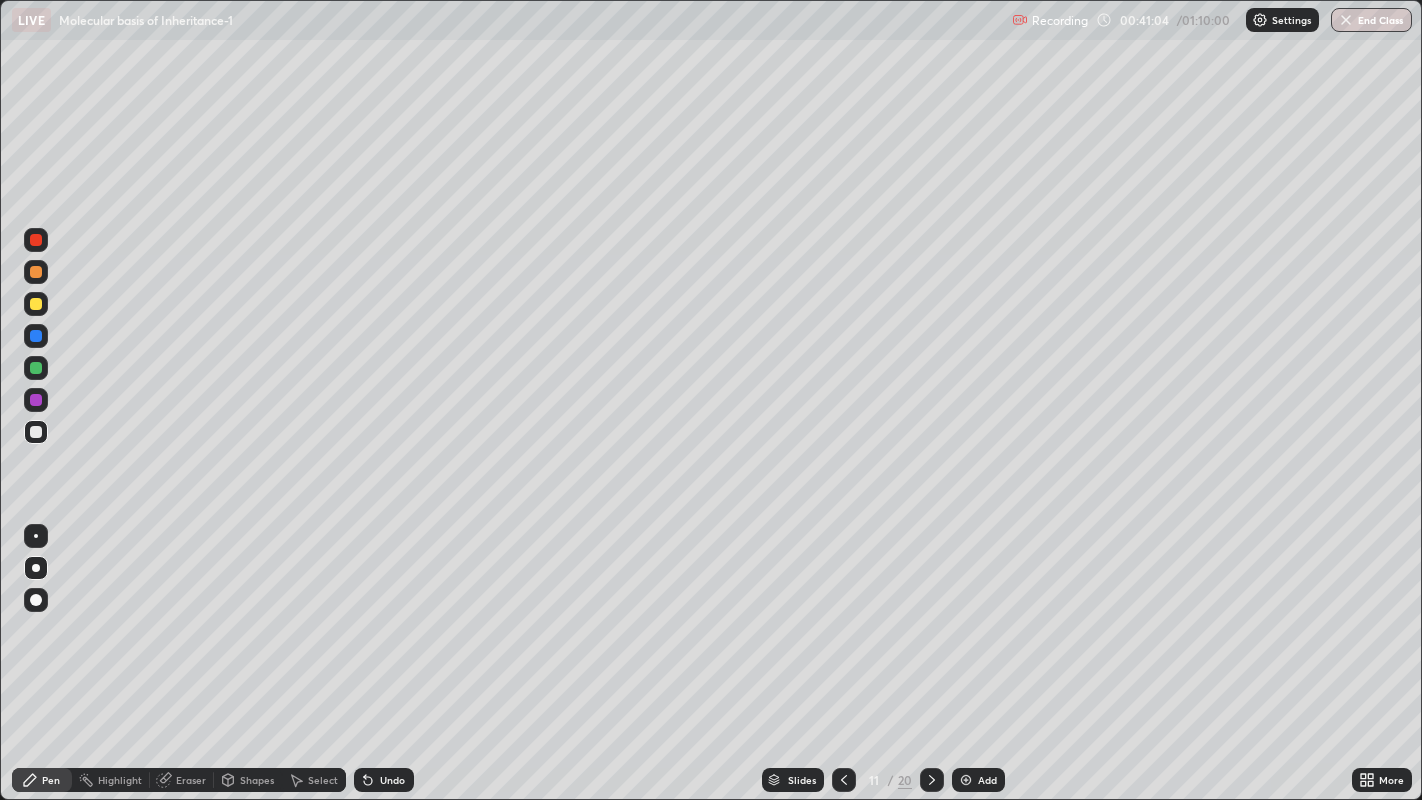 click at bounding box center (36, 304) 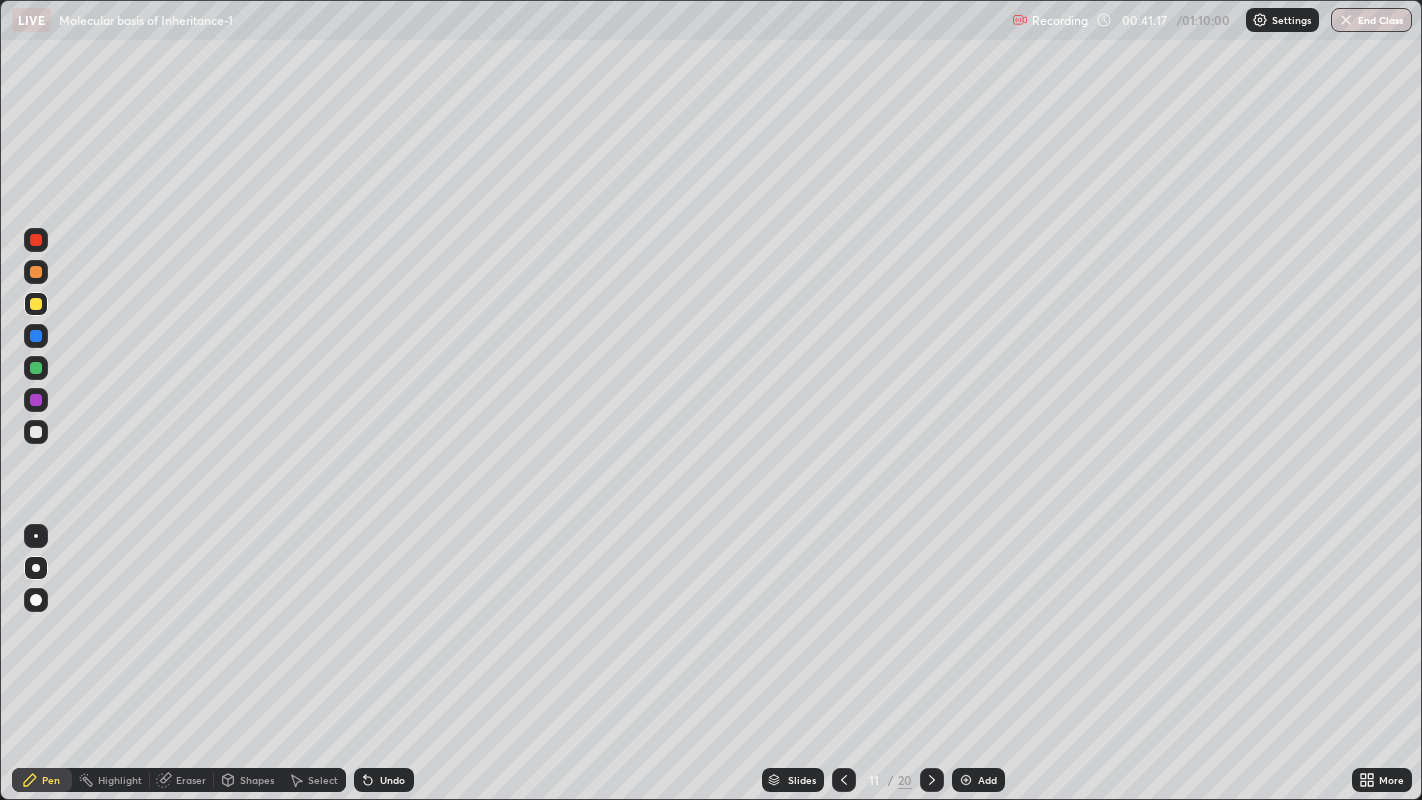 click on "End Class" at bounding box center (1371, 20) 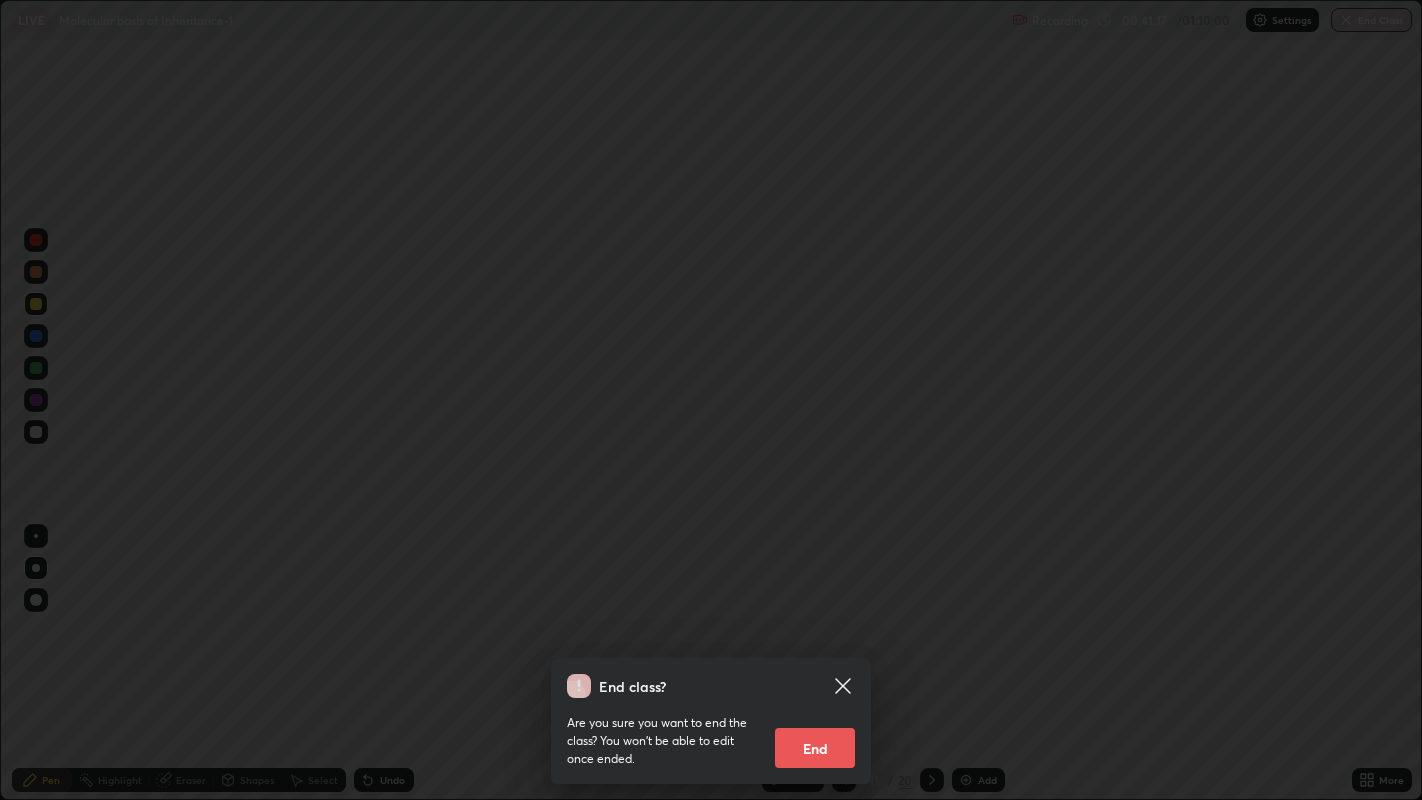 click on "End class? Are you sure you want to end the class? You won’t be able to edit once ended. End" at bounding box center (711, 400) 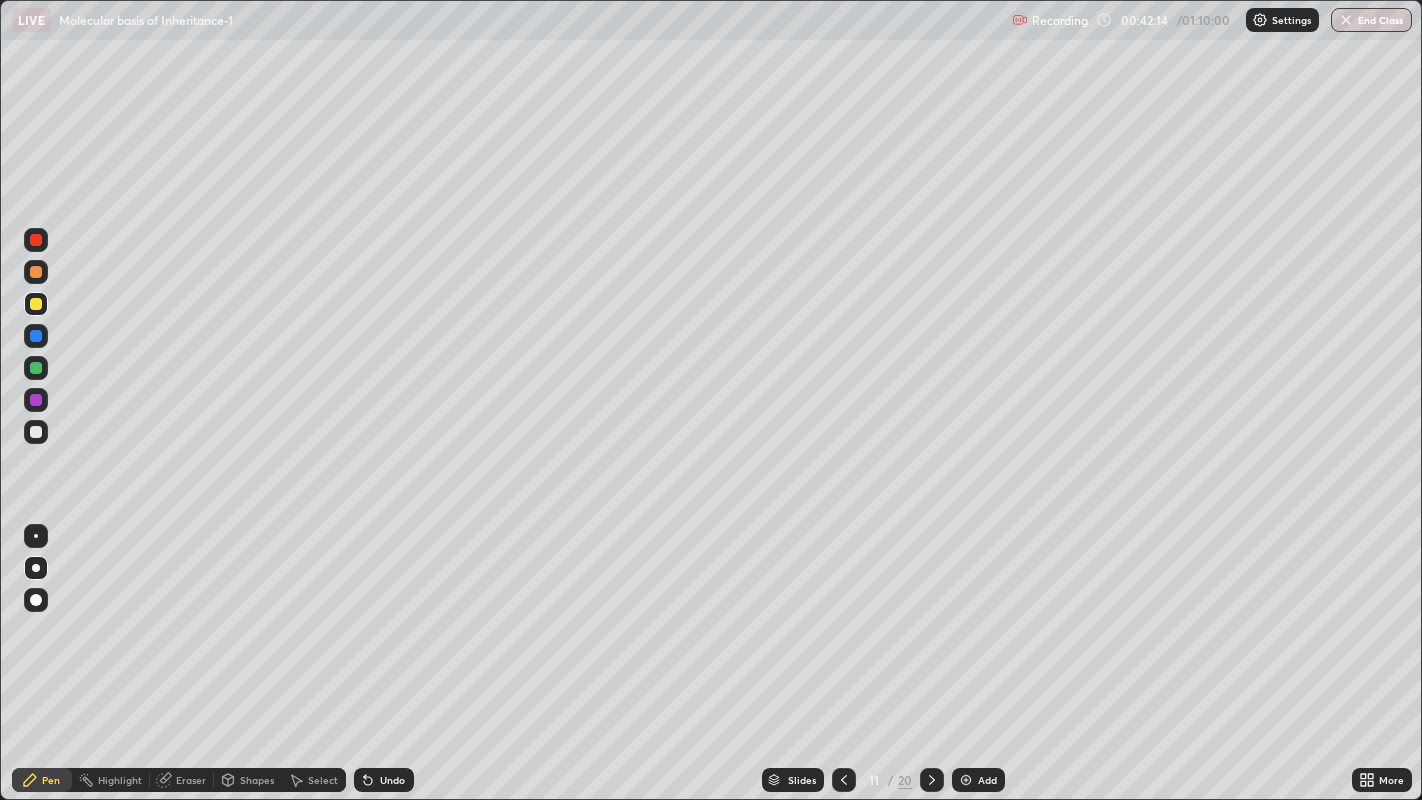 click 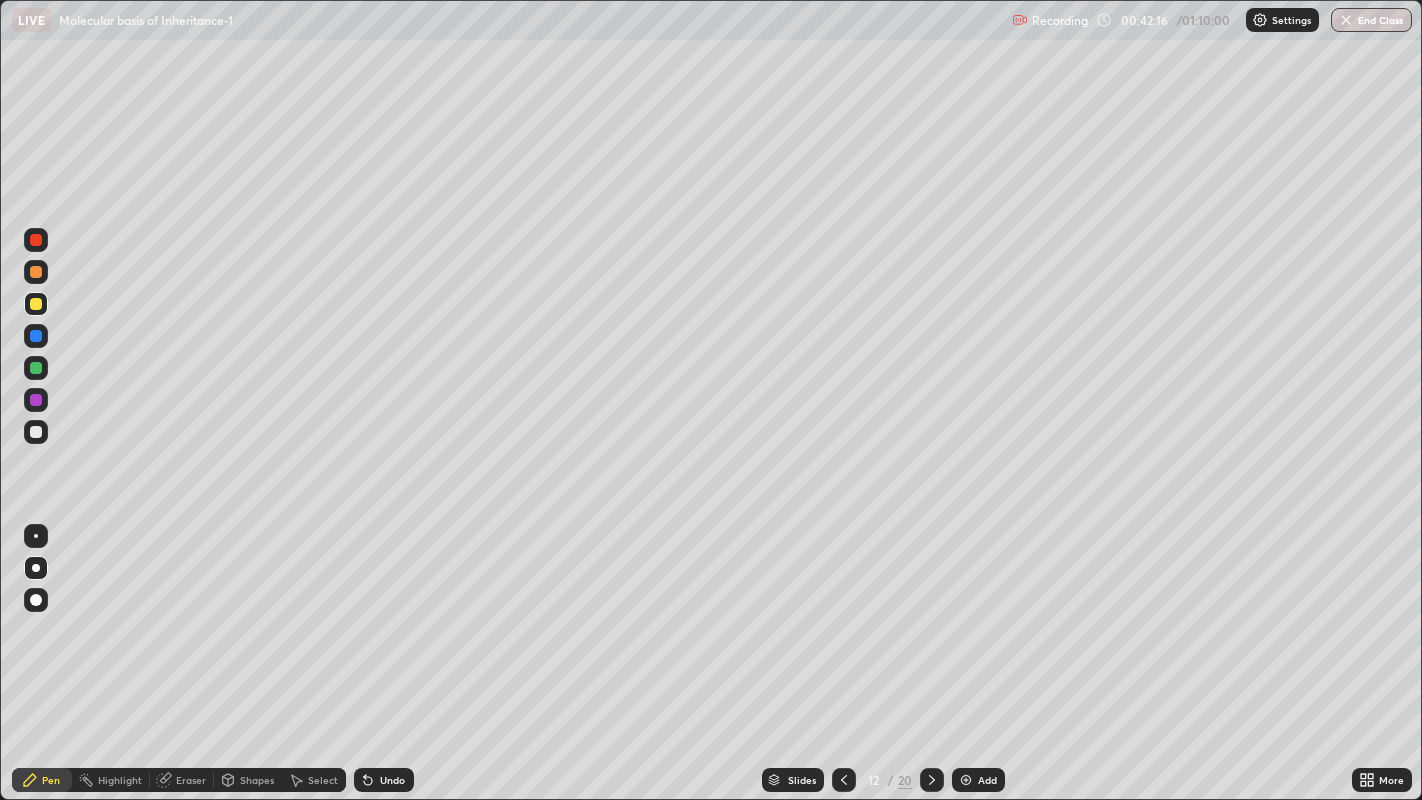 click at bounding box center [36, 432] 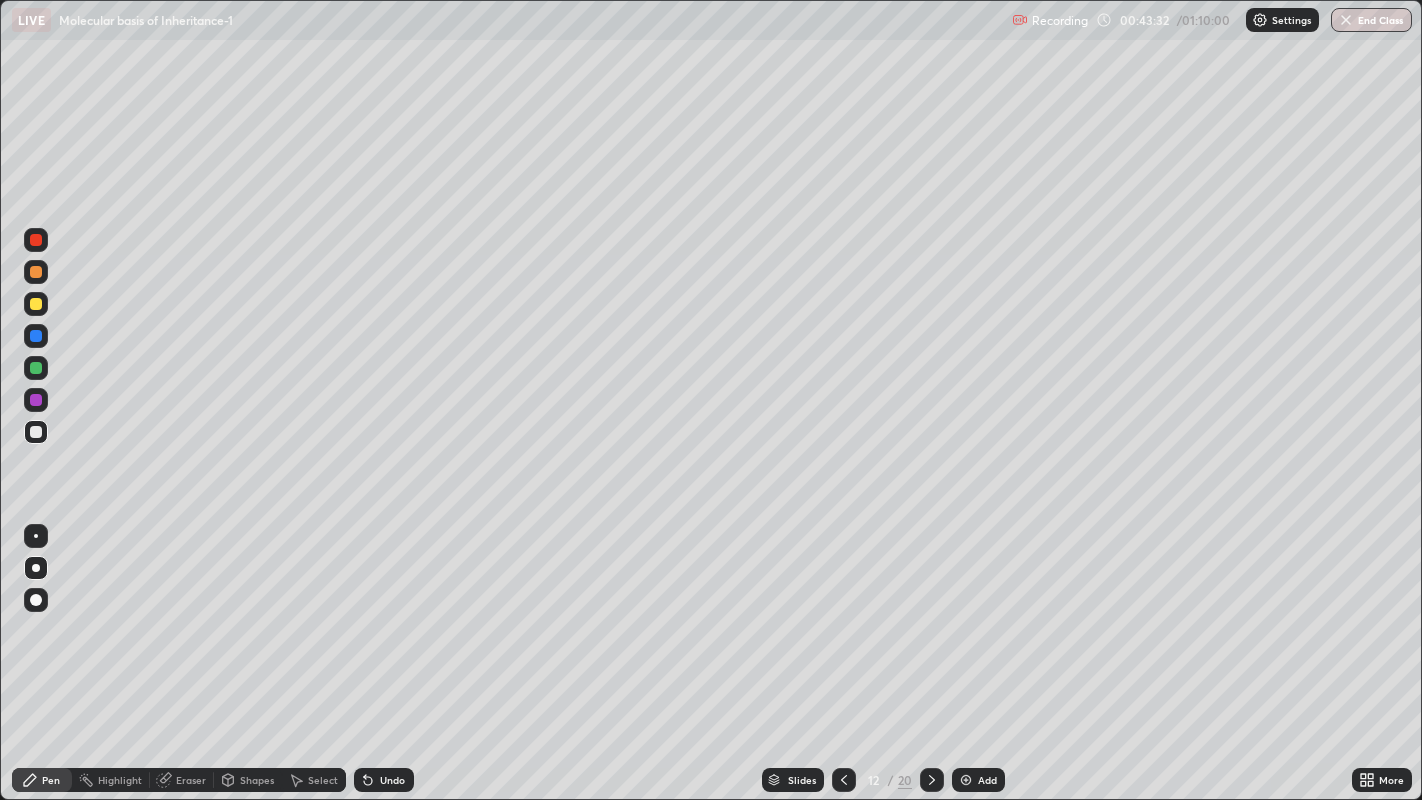 click at bounding box center (36, 304) 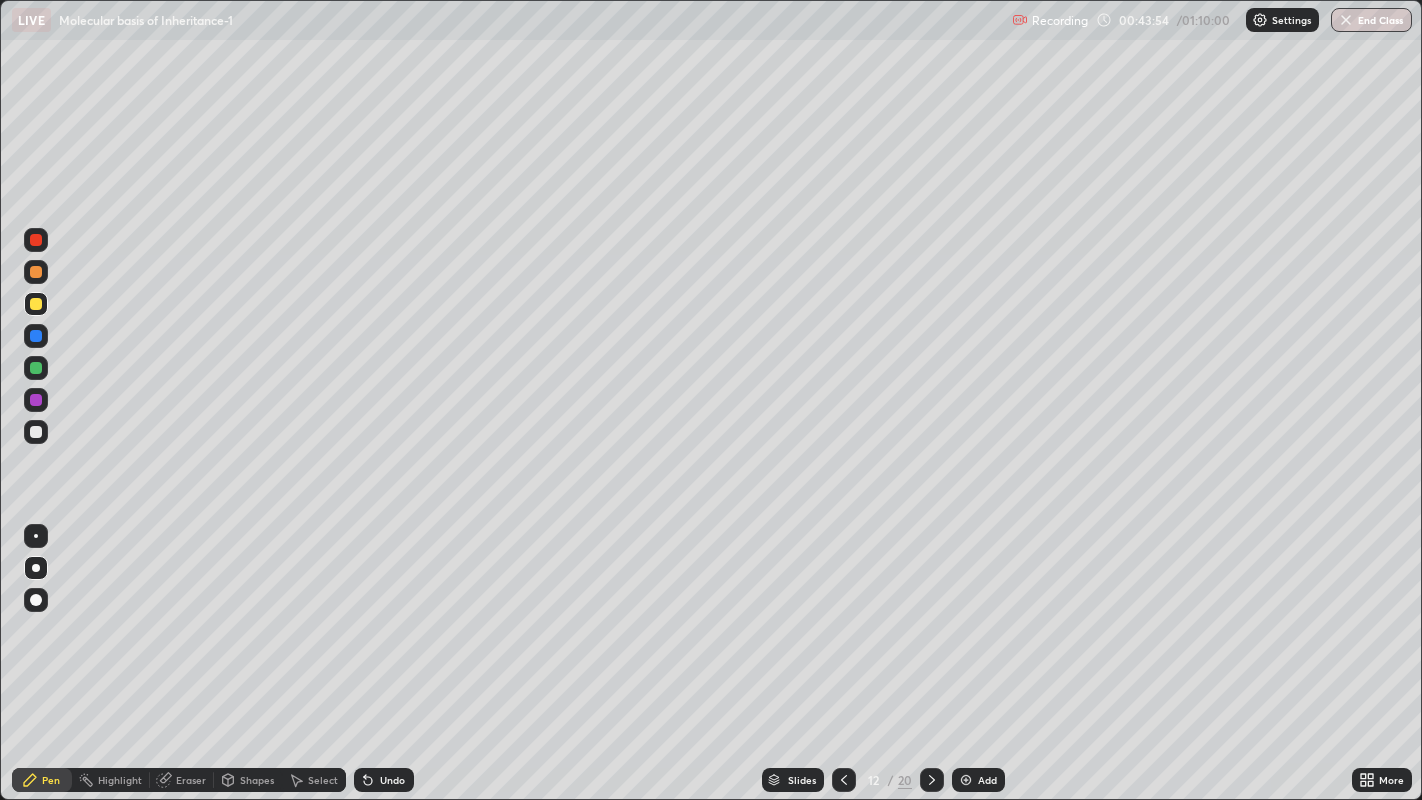 click on "Eraser" at bounding box center (182, 780) 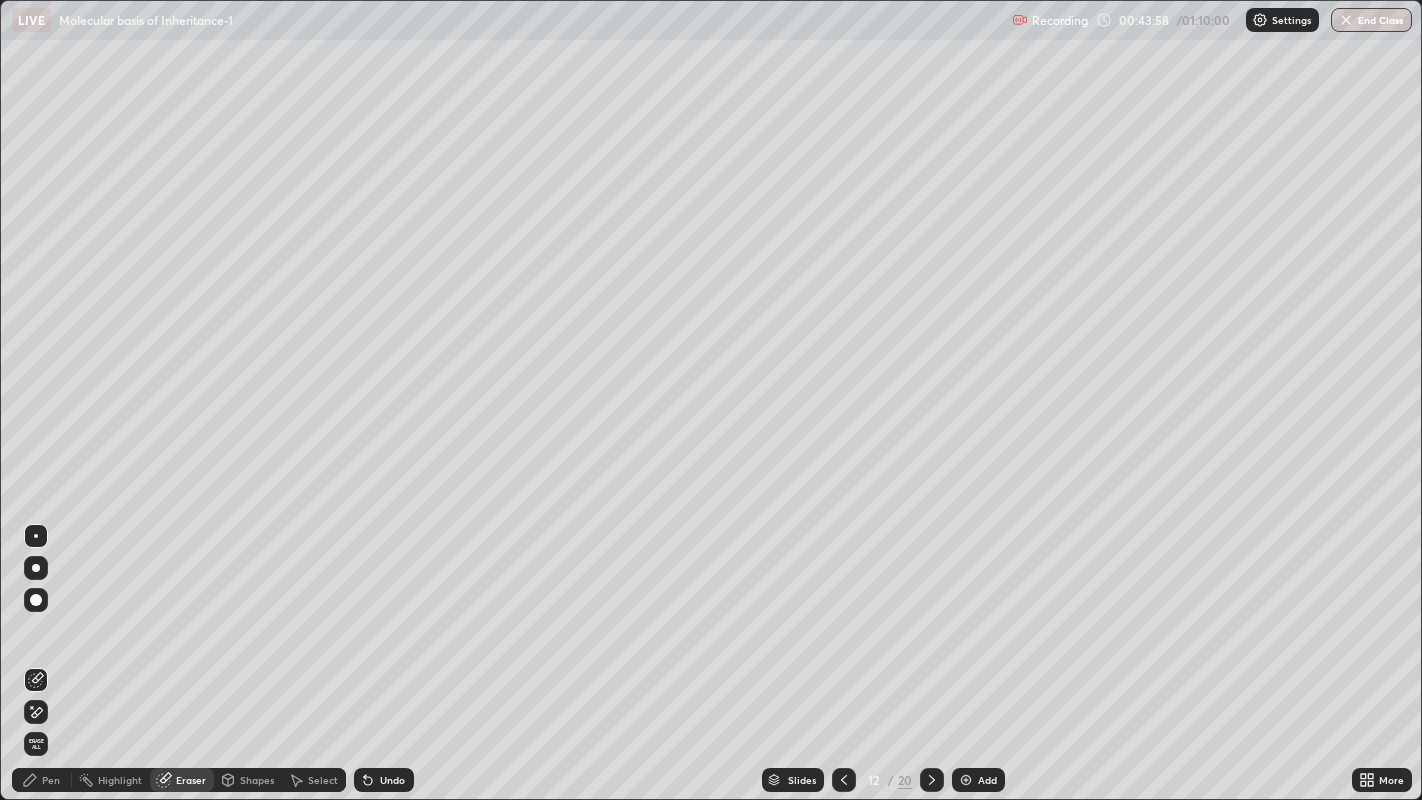click on "Pen" at bounding box center (51, 780) 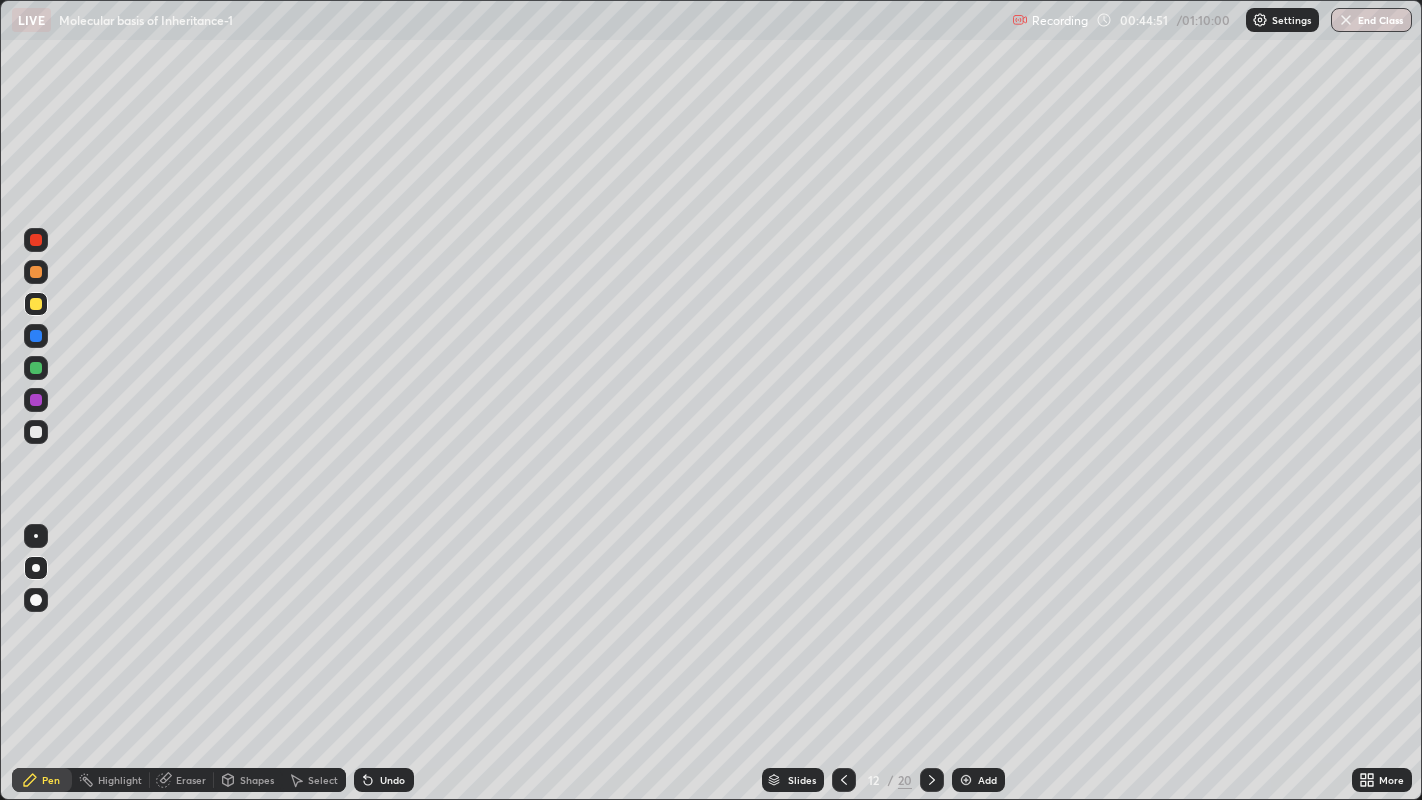 click at bounding box center [36, 432] 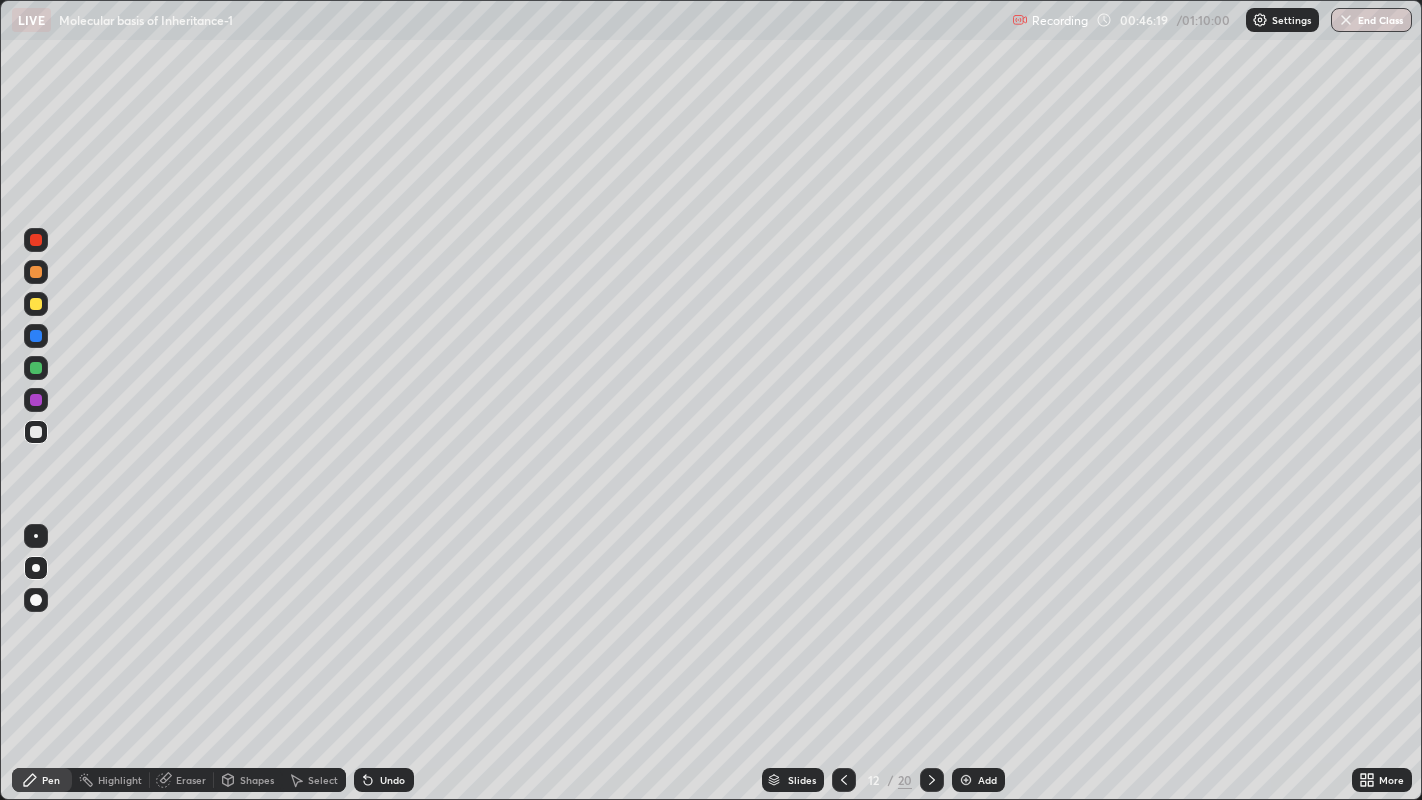 click 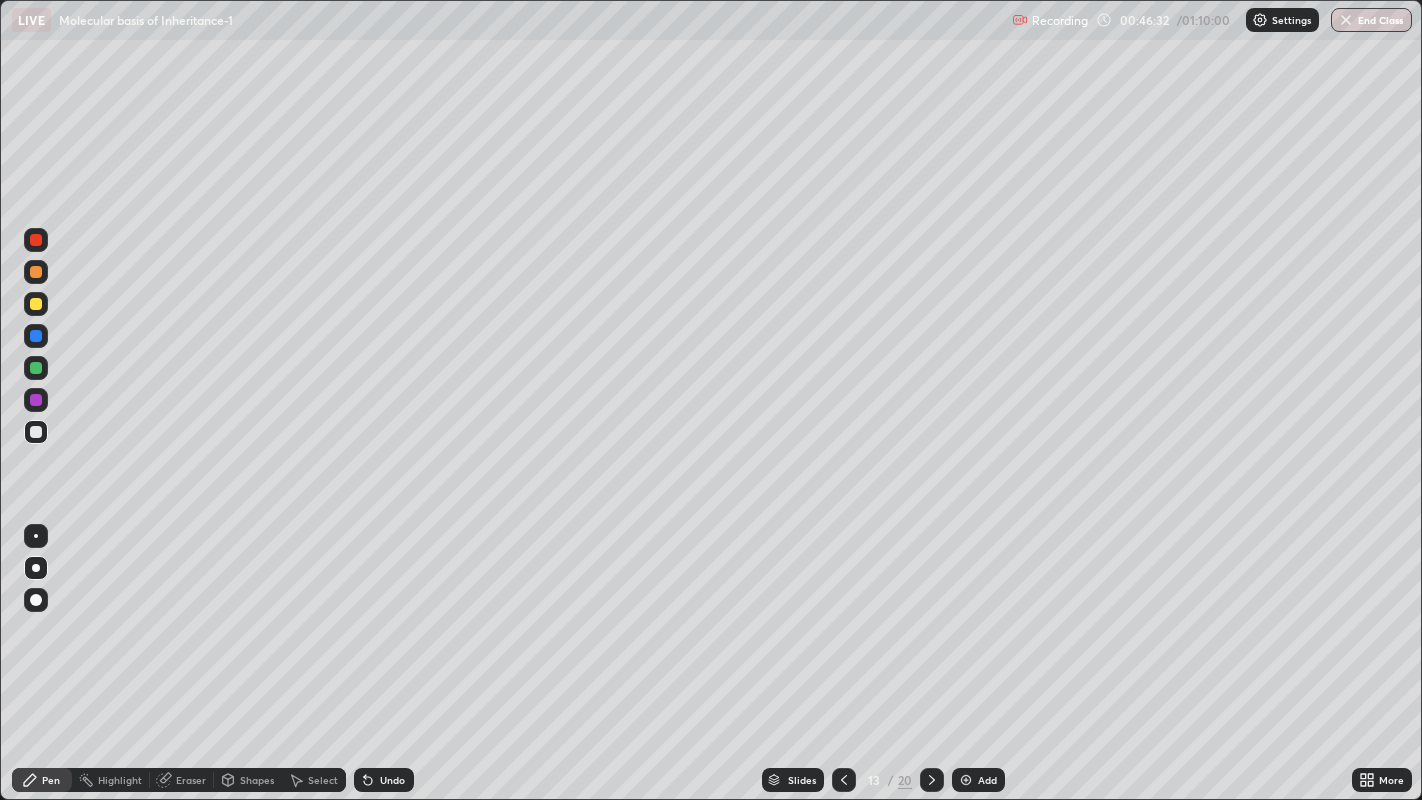 click 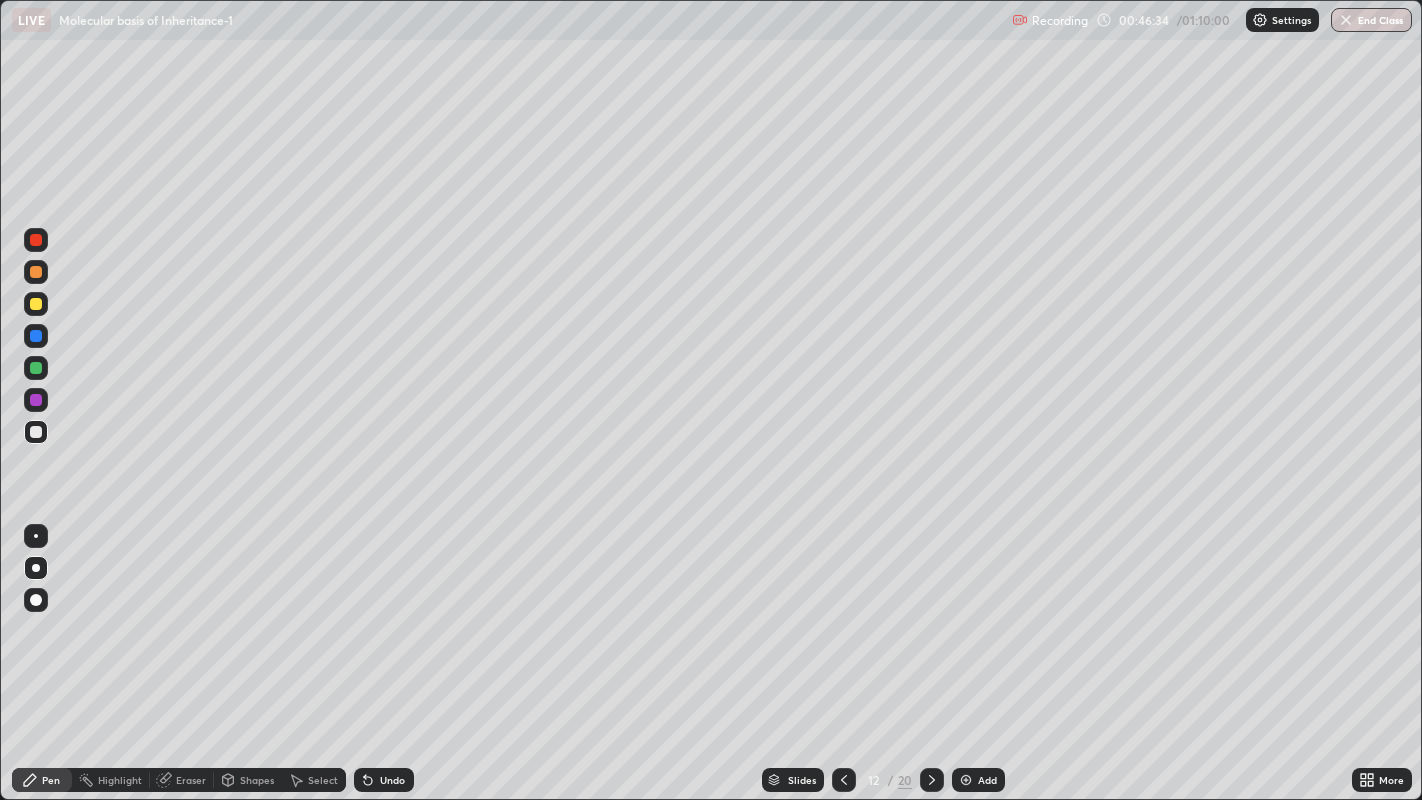 click 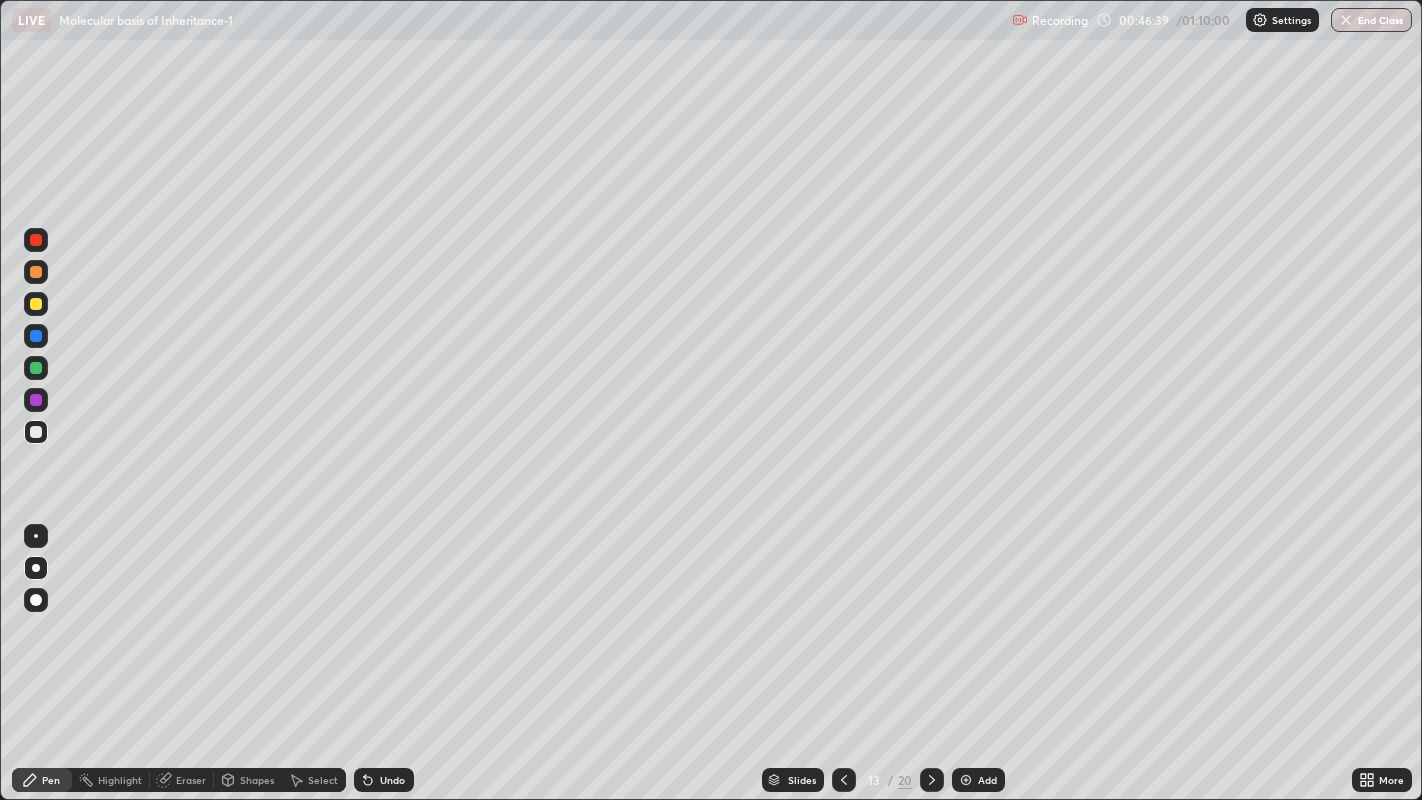 click at bounding box center [36, 304] 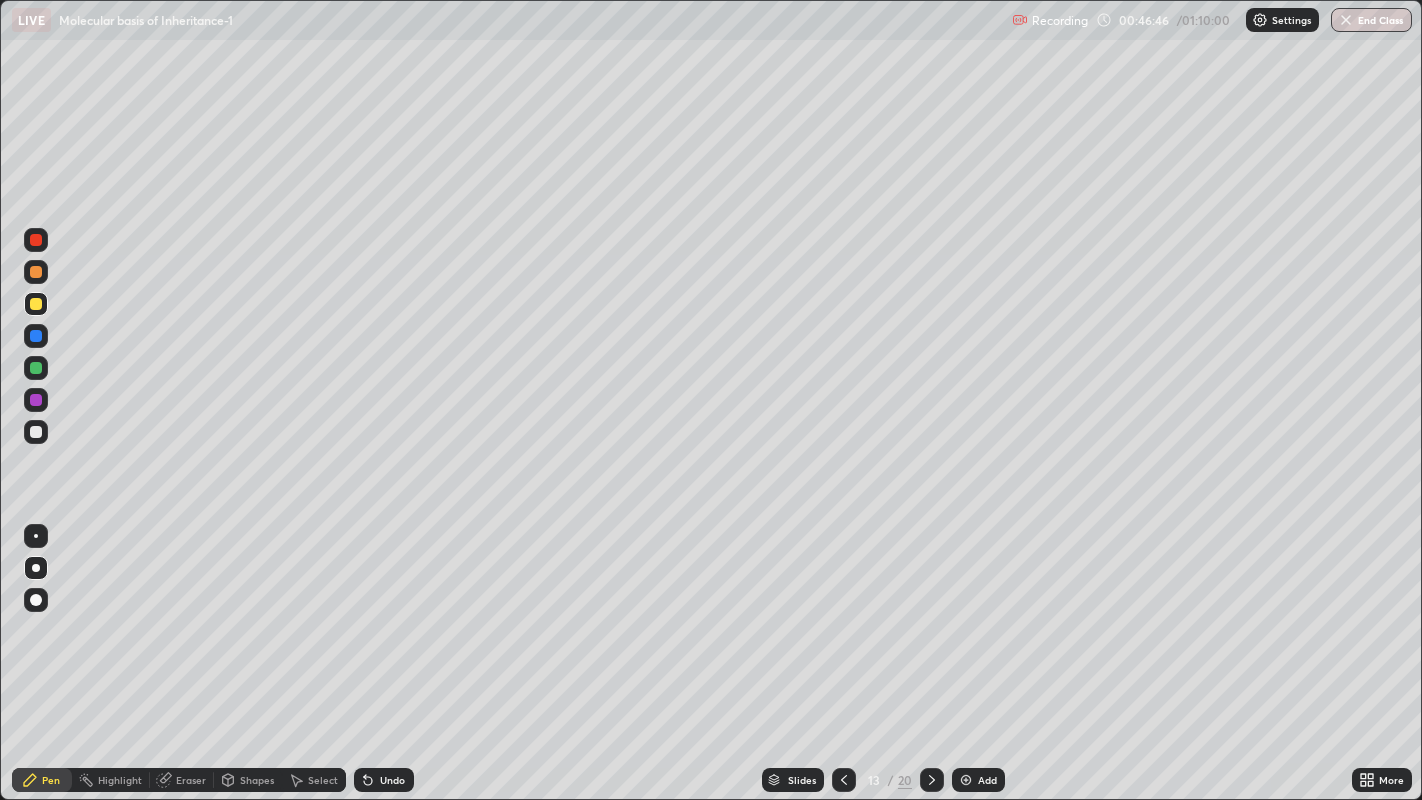 click at bounding box center (36, 432) 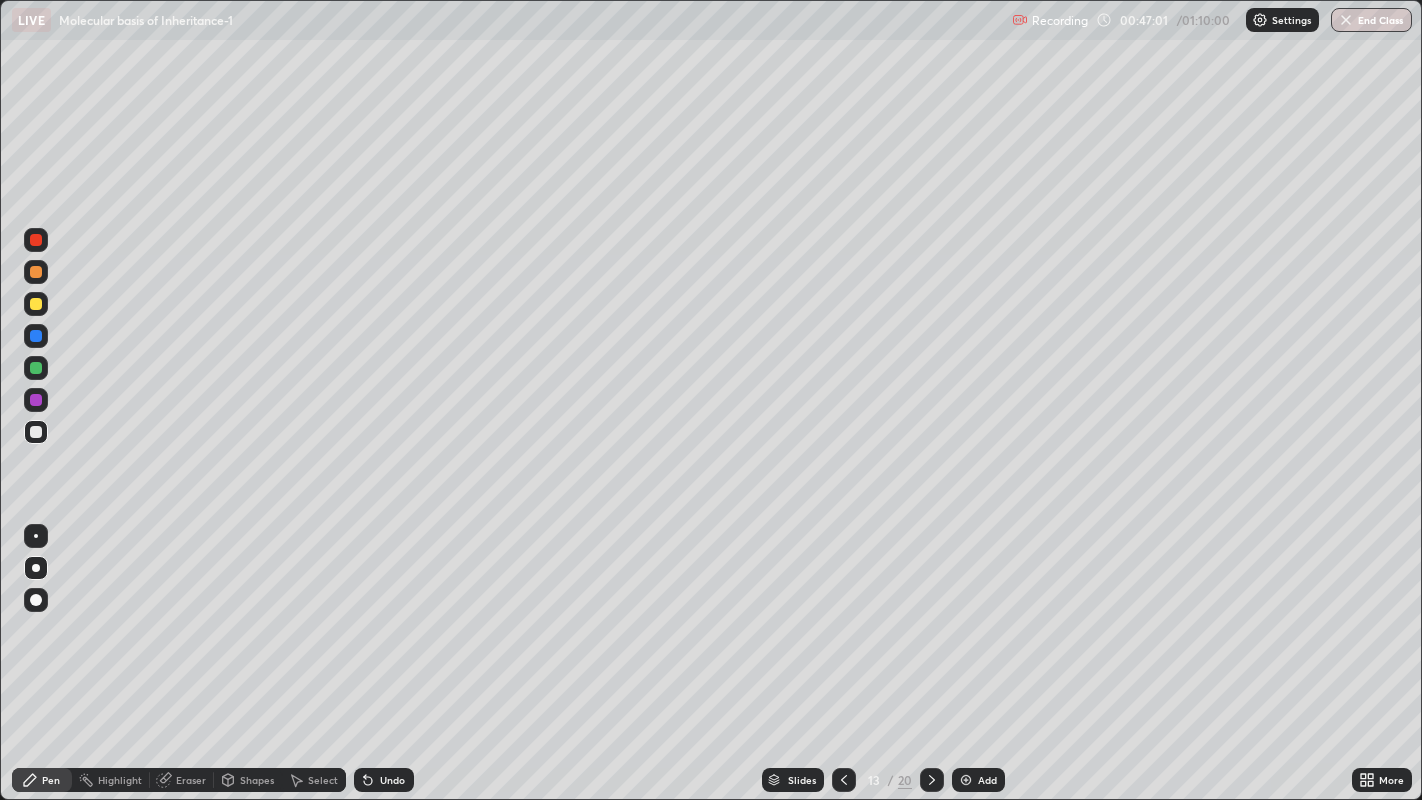 click at bounding box center (36, 304) 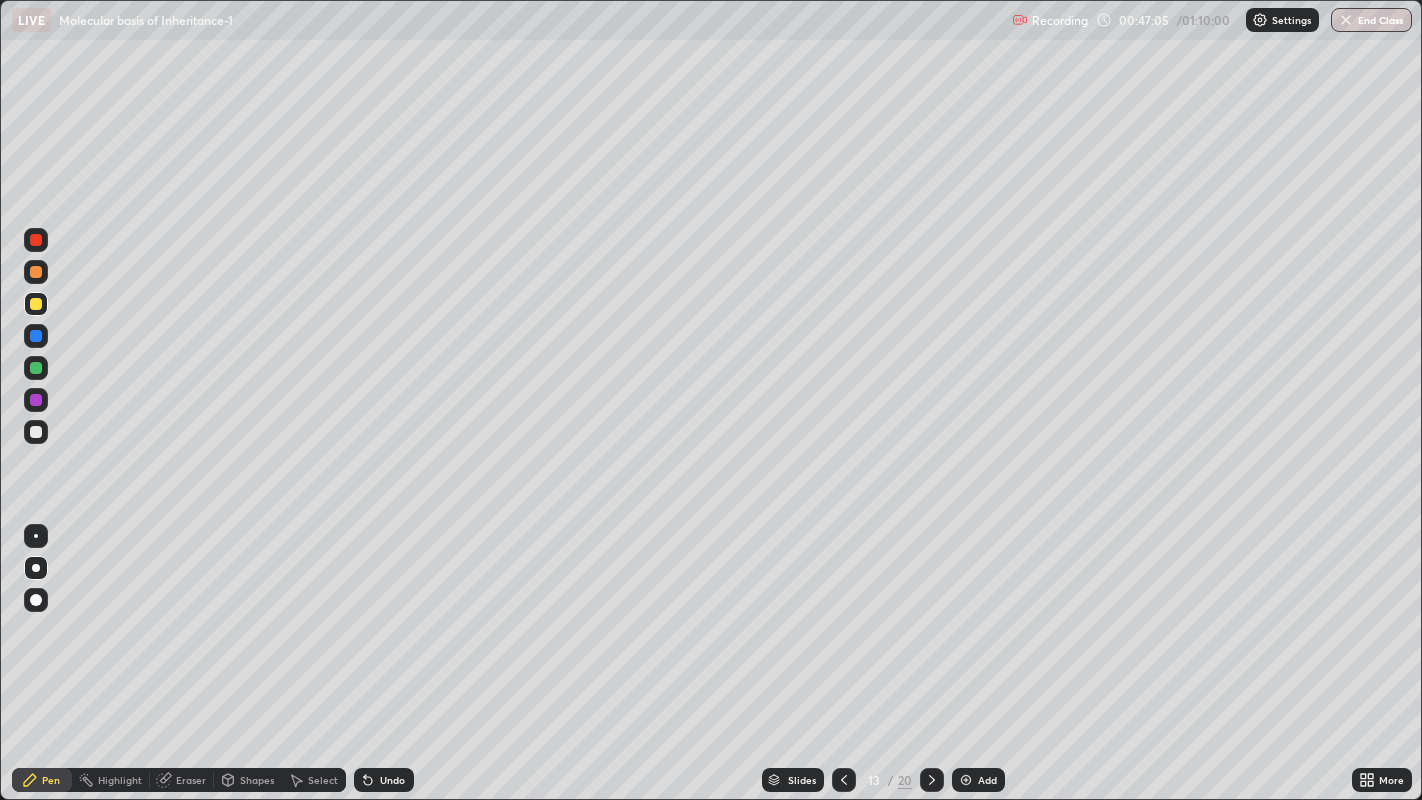 click on "Eraser" at bounding box center [191, 780] 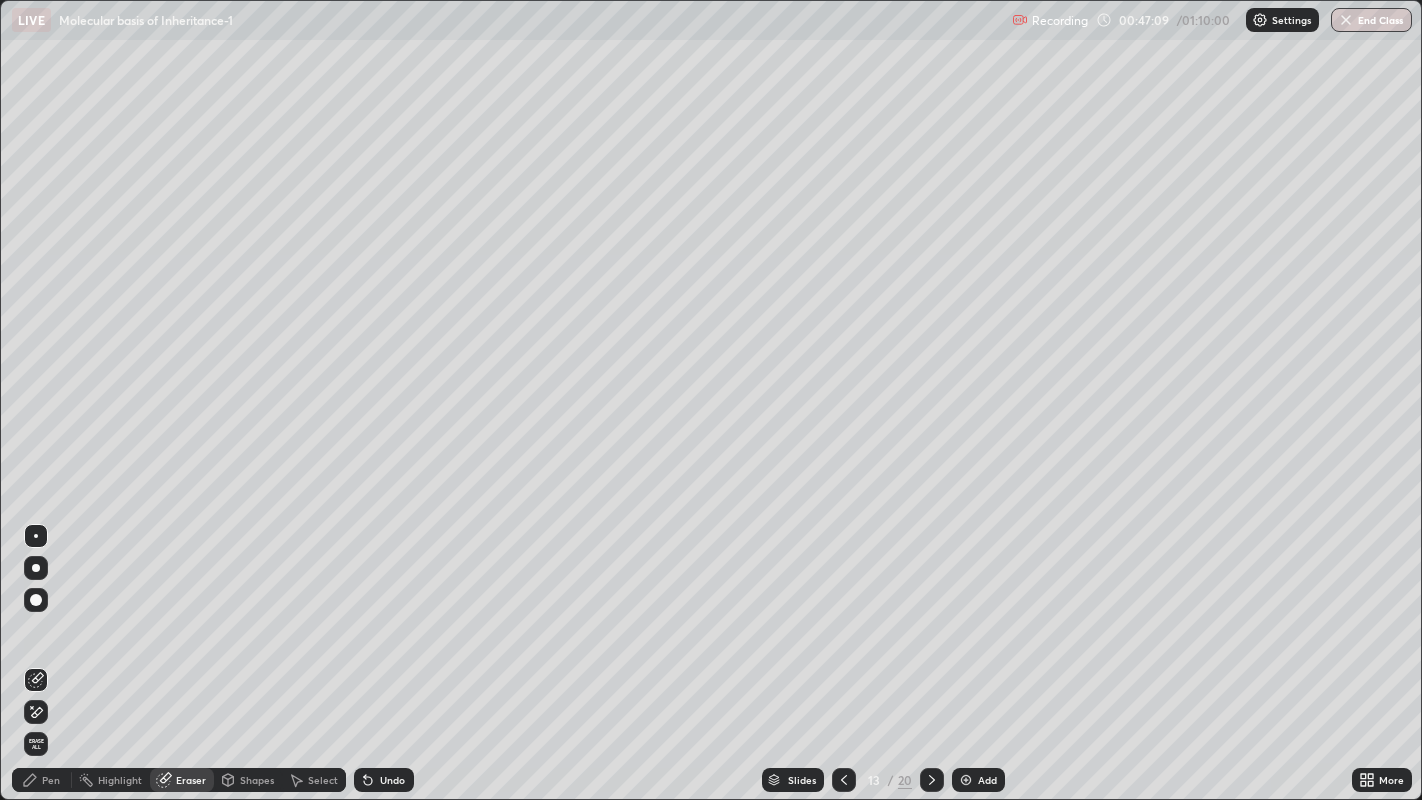 click 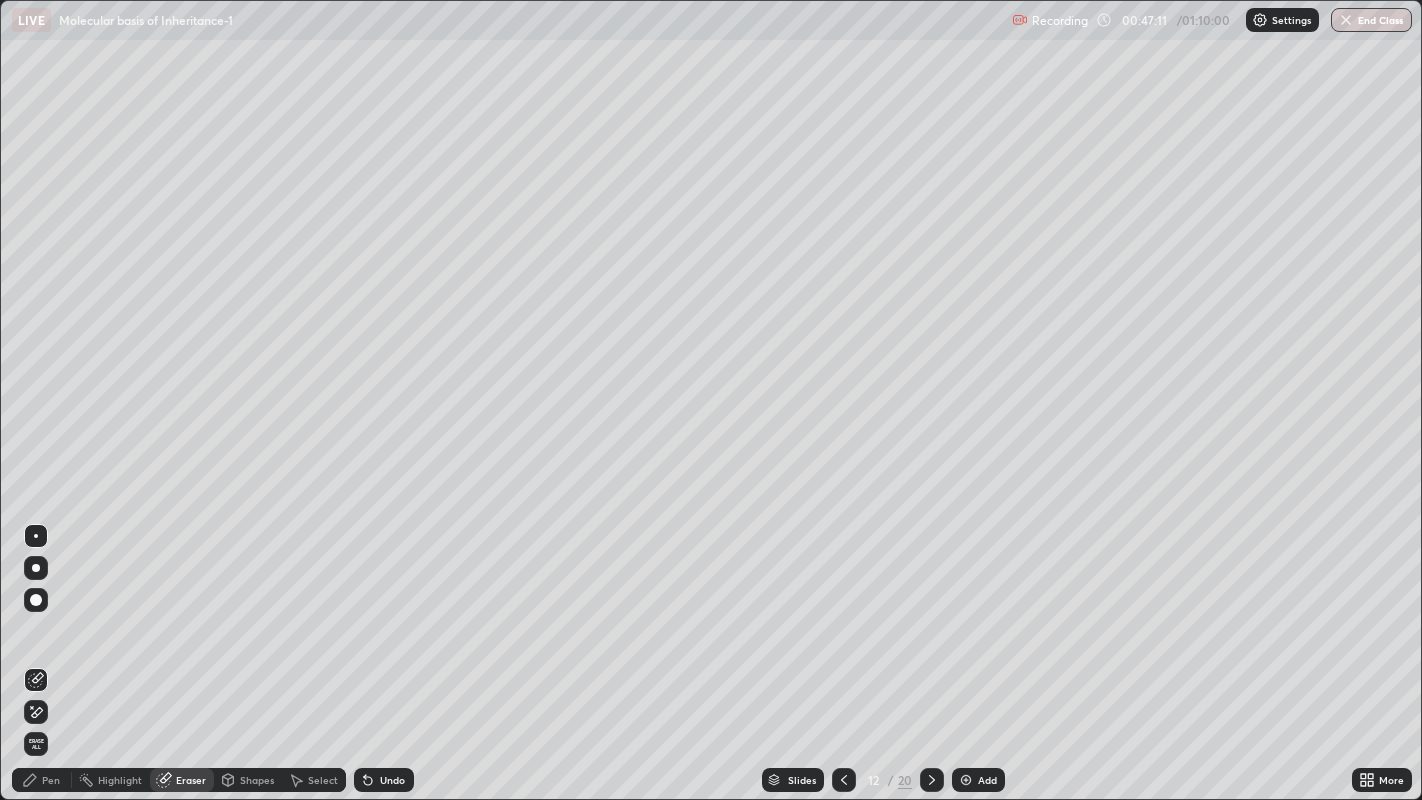 click 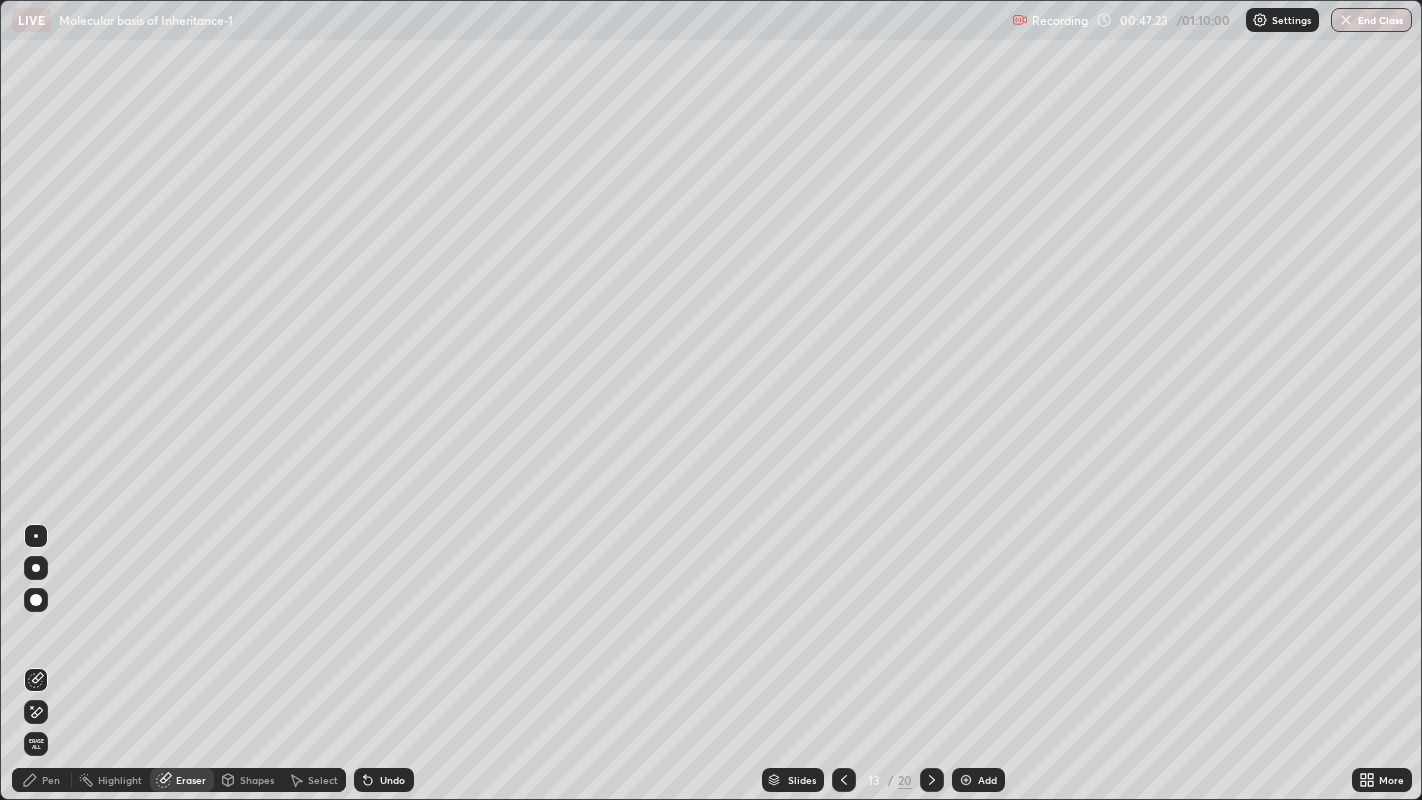 click on "Pen" at bounding box center [42, 780] 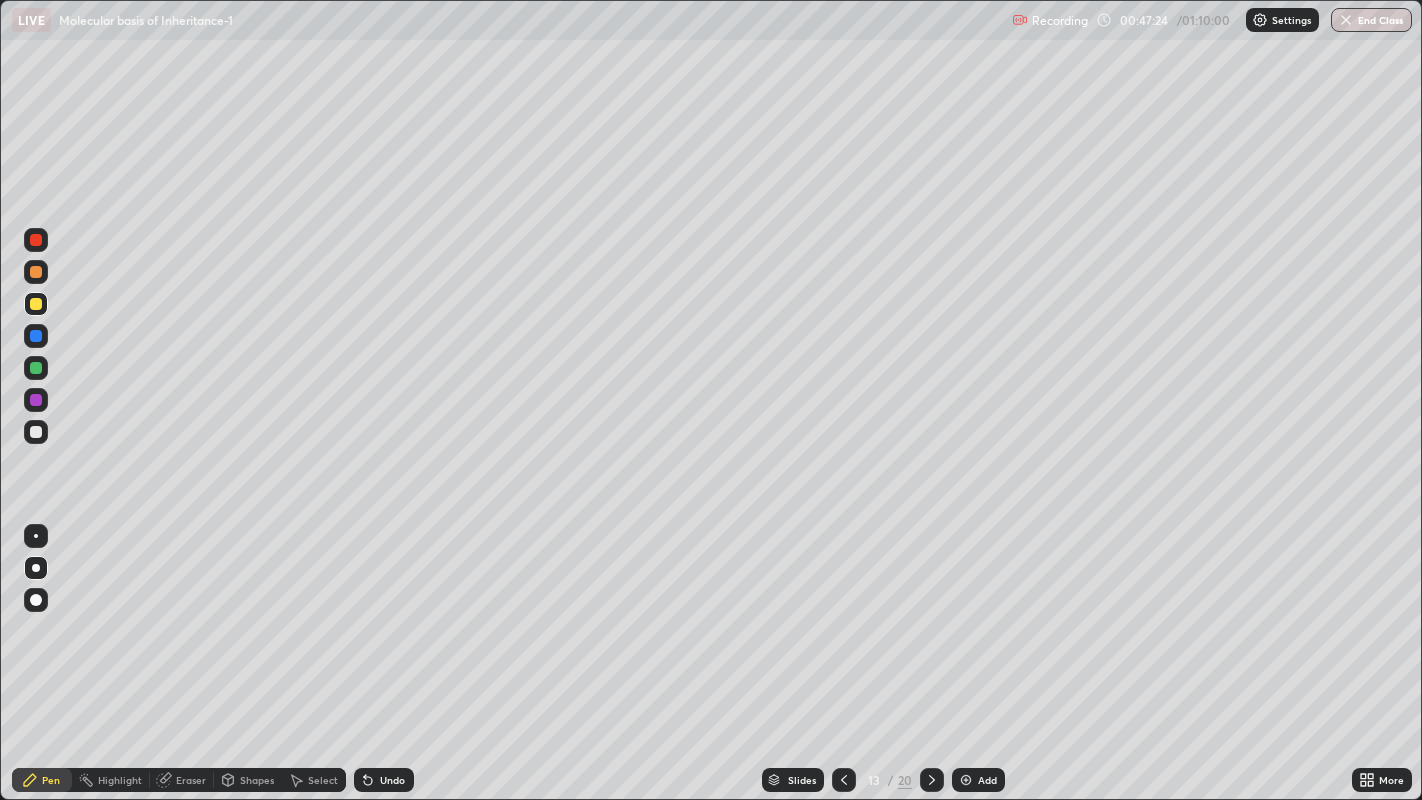 click at bounding box center (36, 432) 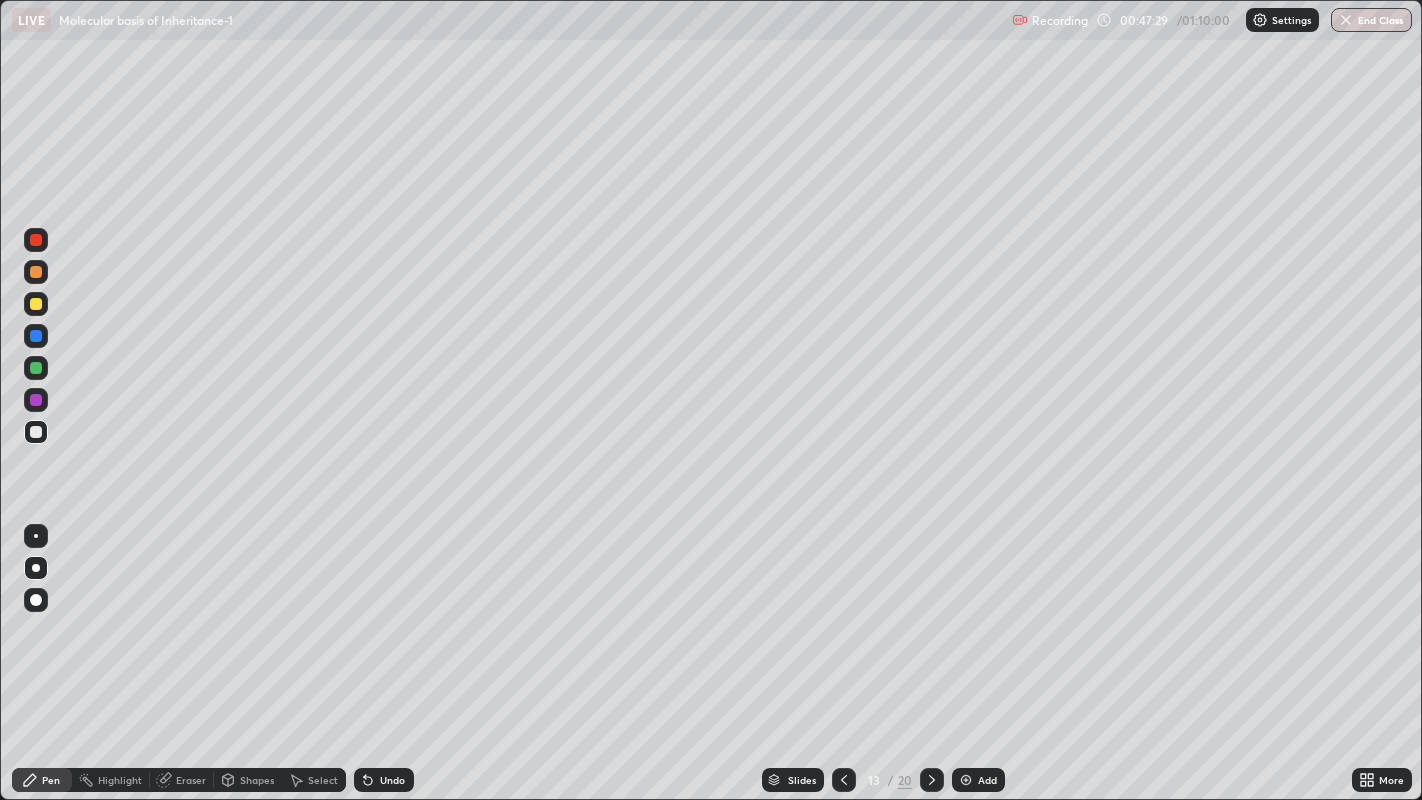 click on "Pen" at bounding box center (51, 780) 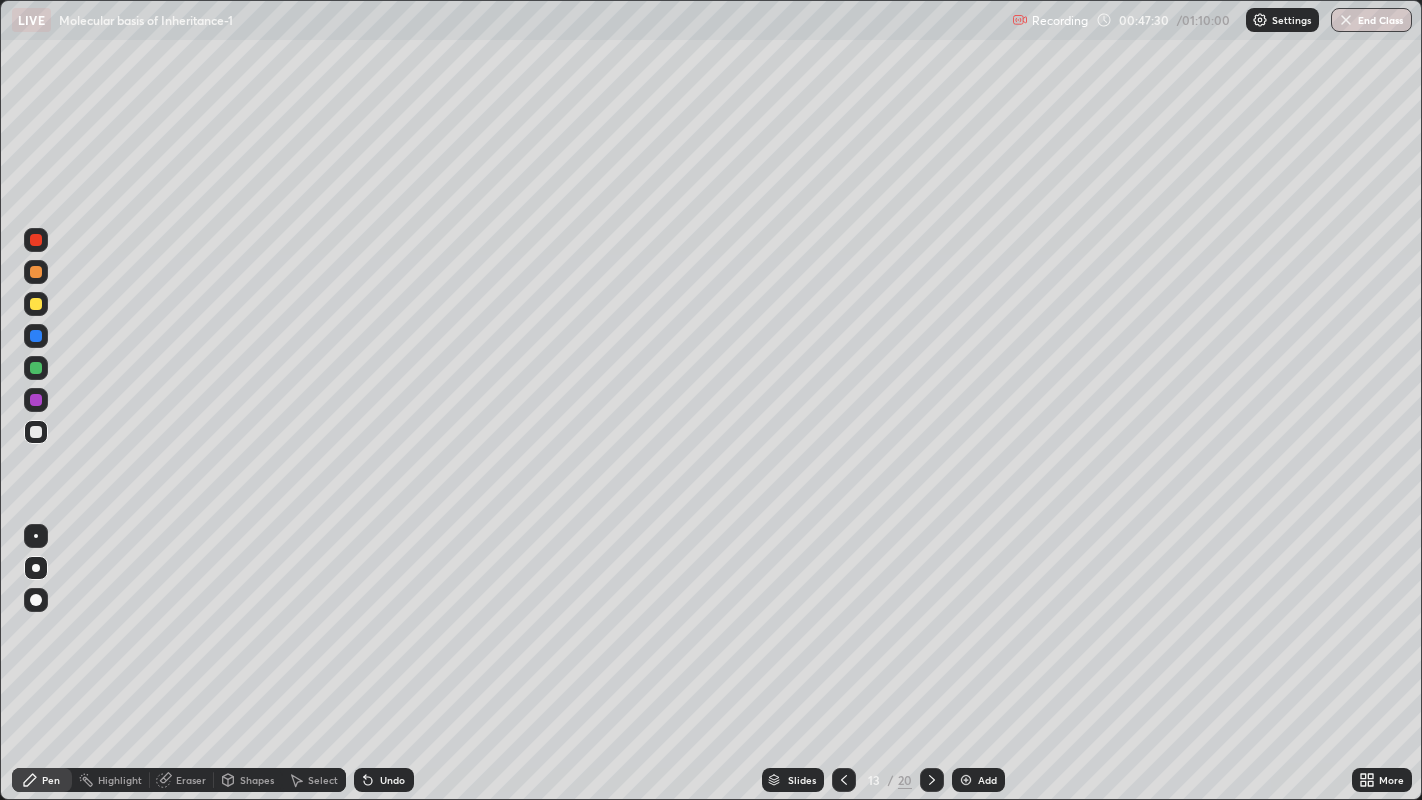 click at bounding box center (36, 304) 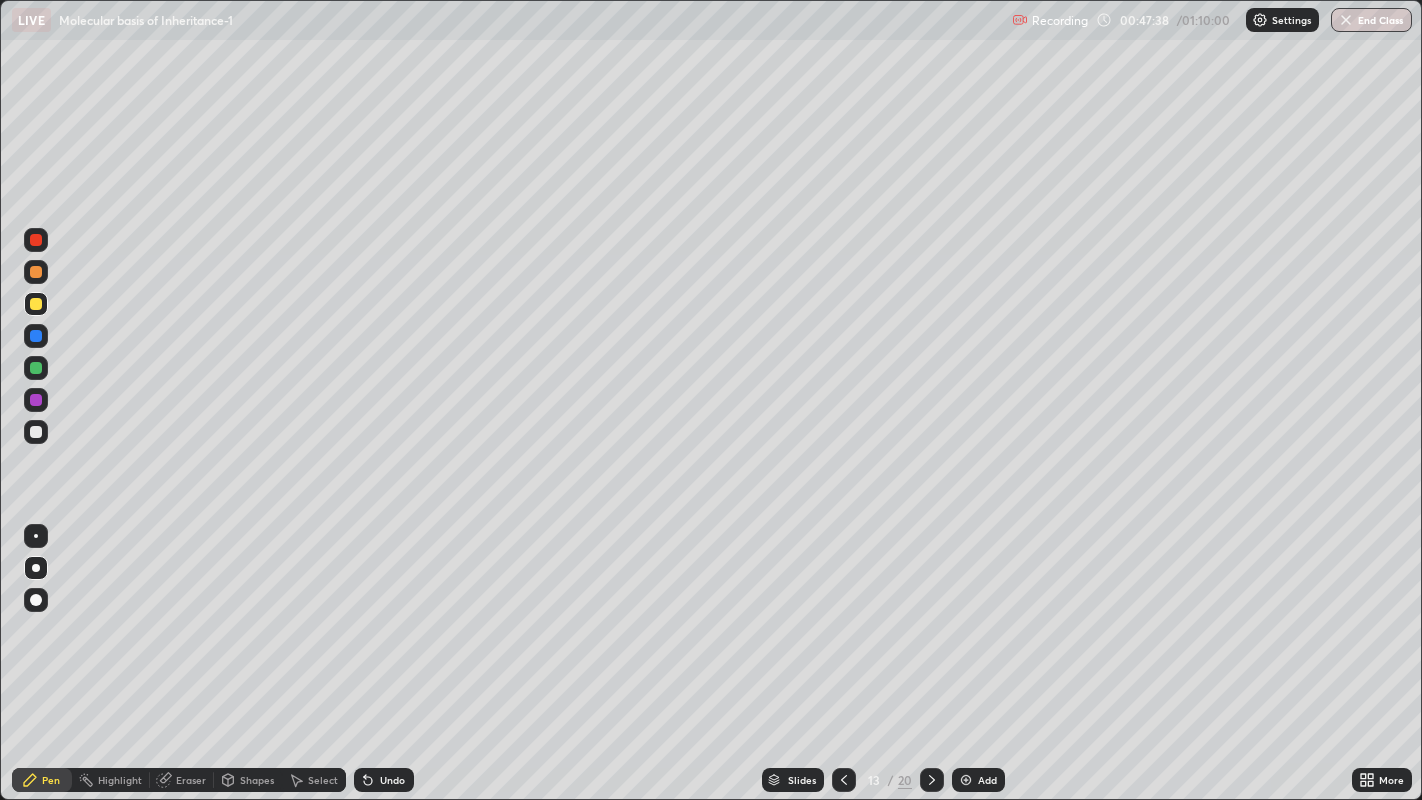 click at bounding box center (36, 432) 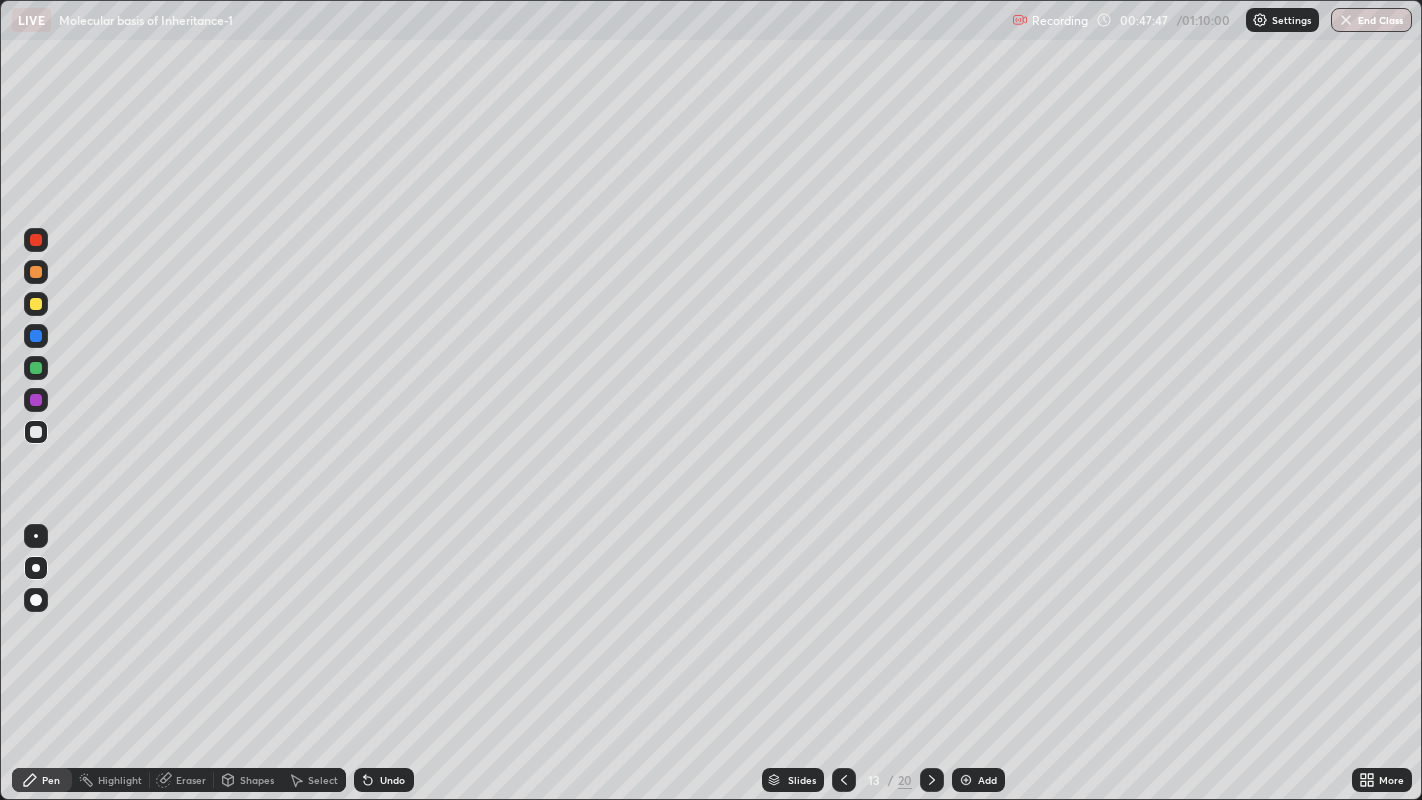 click at bounding box center (36, 304) 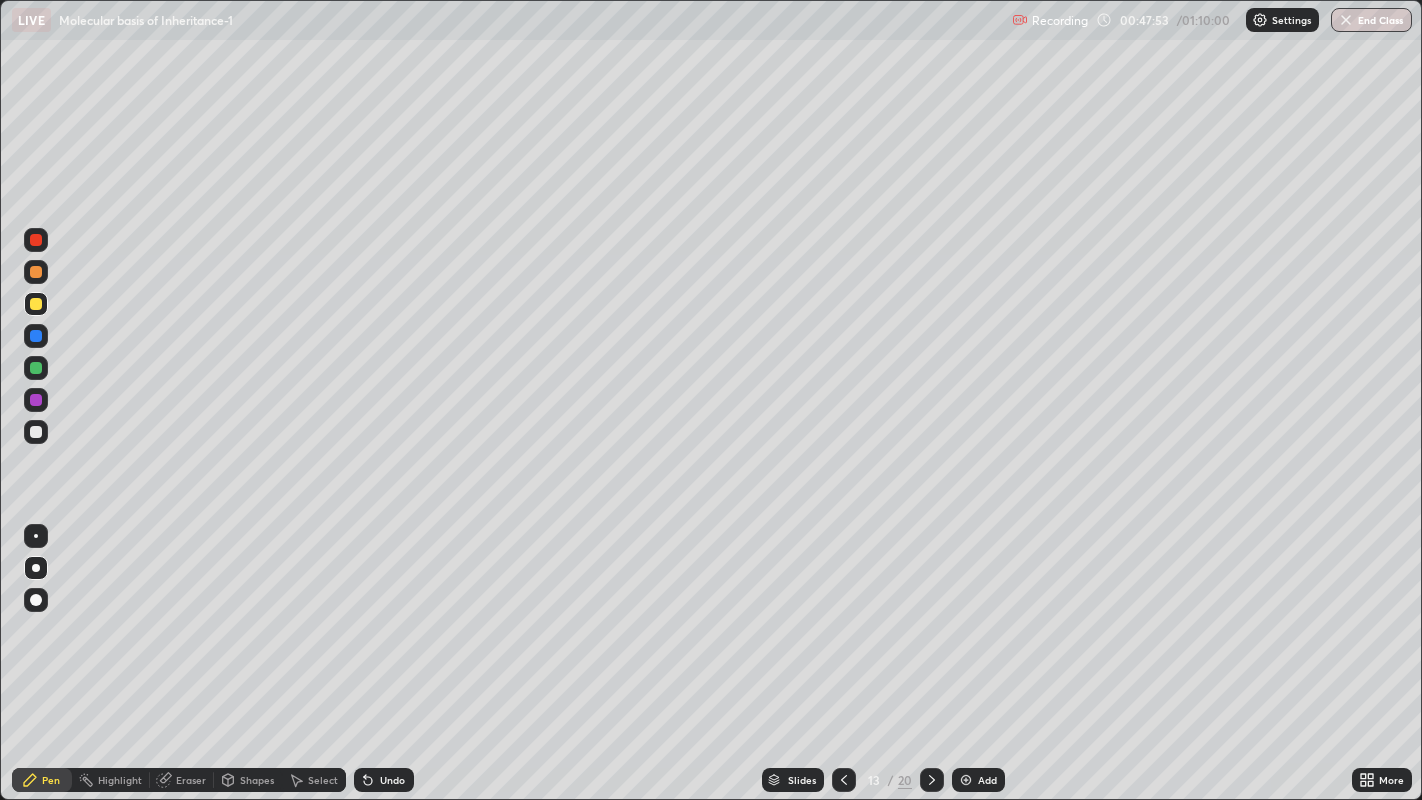 click at bounding box center (36, 432) 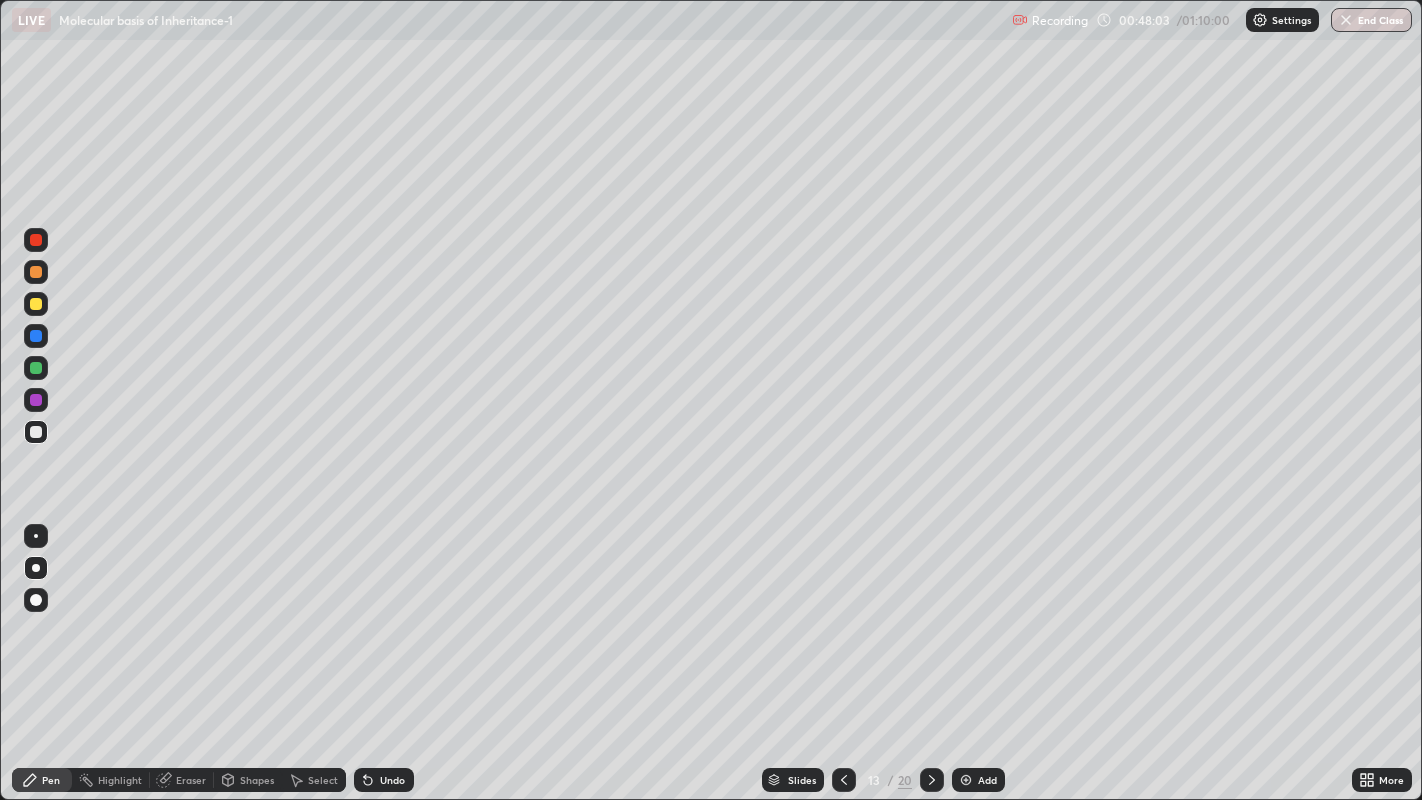 click at bounding box center (844, 780) 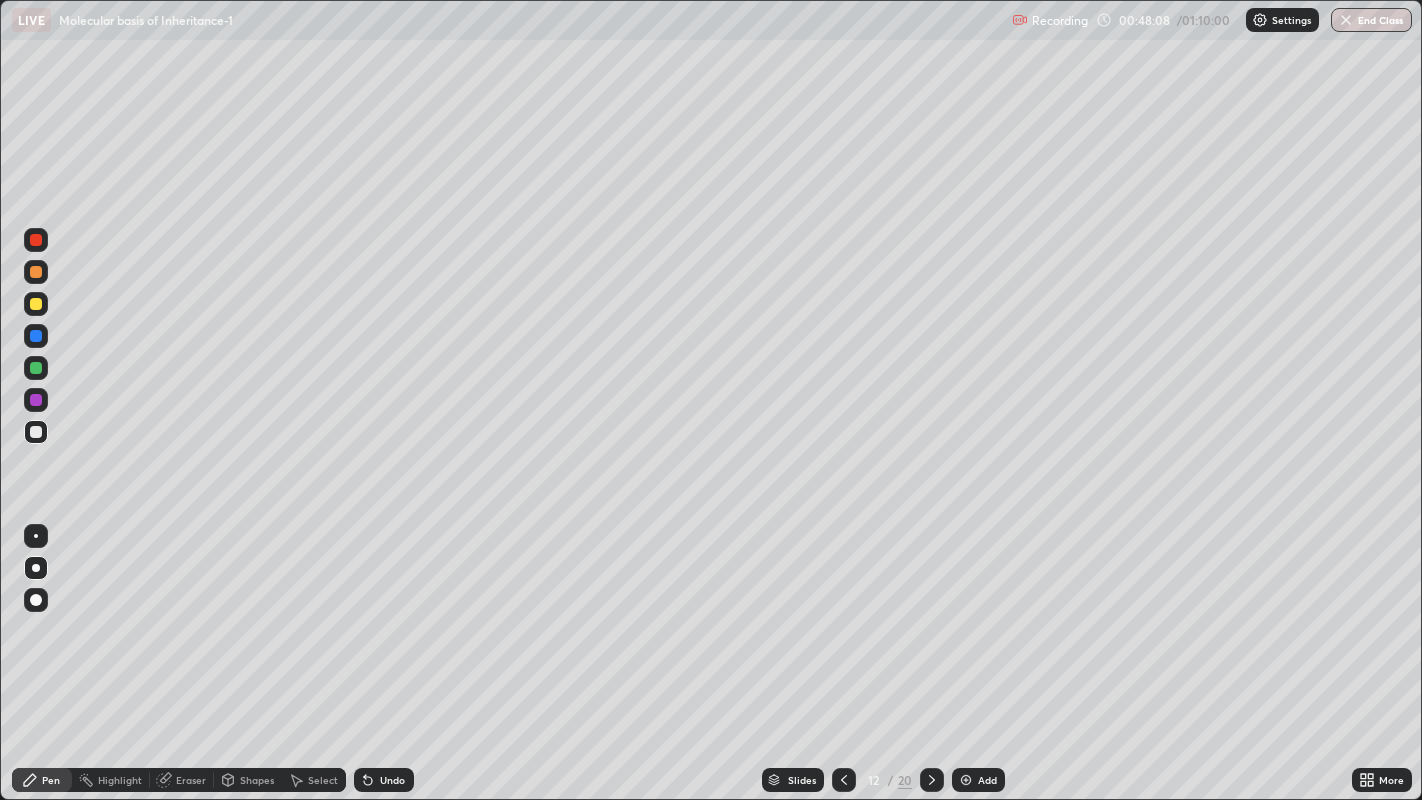 click 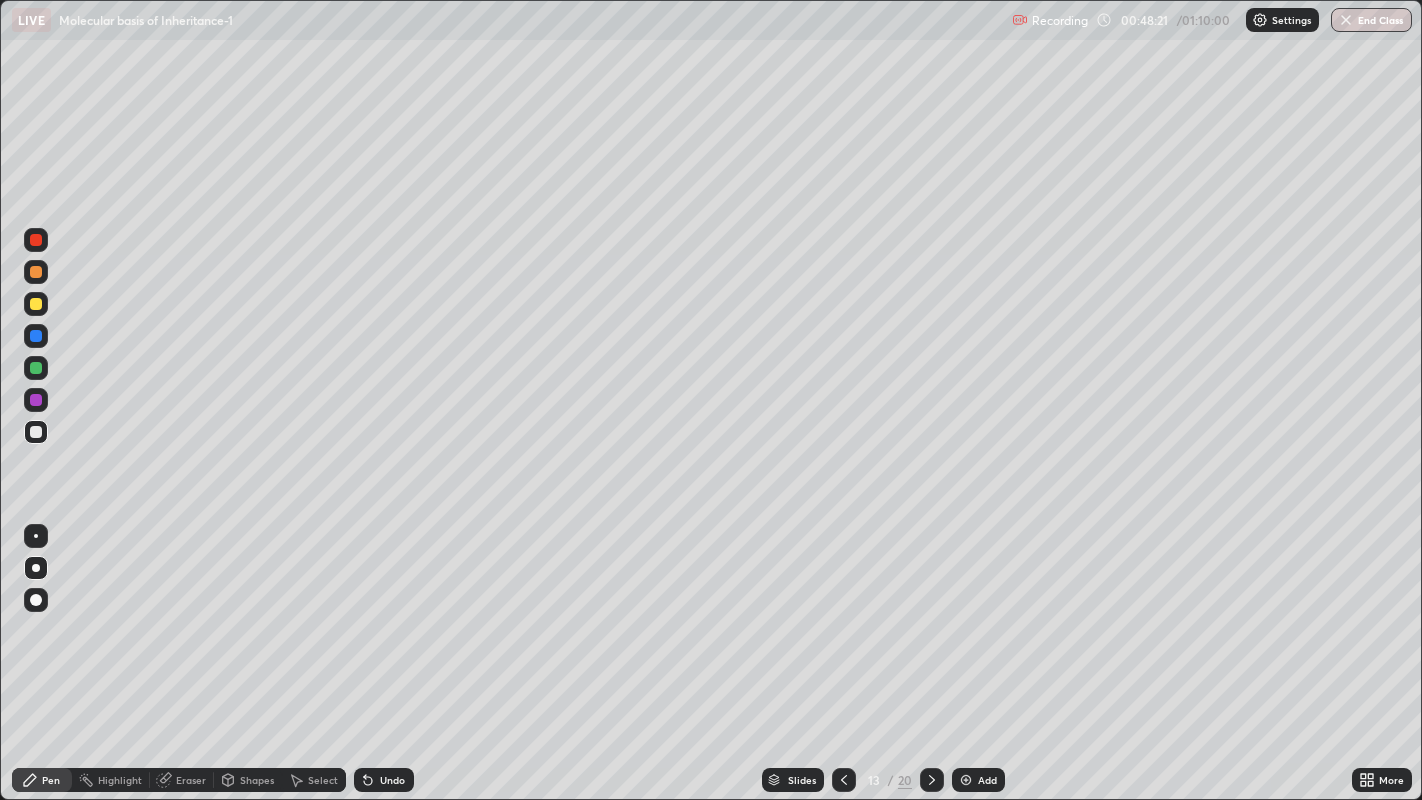 click at bounding box center (36, 304) 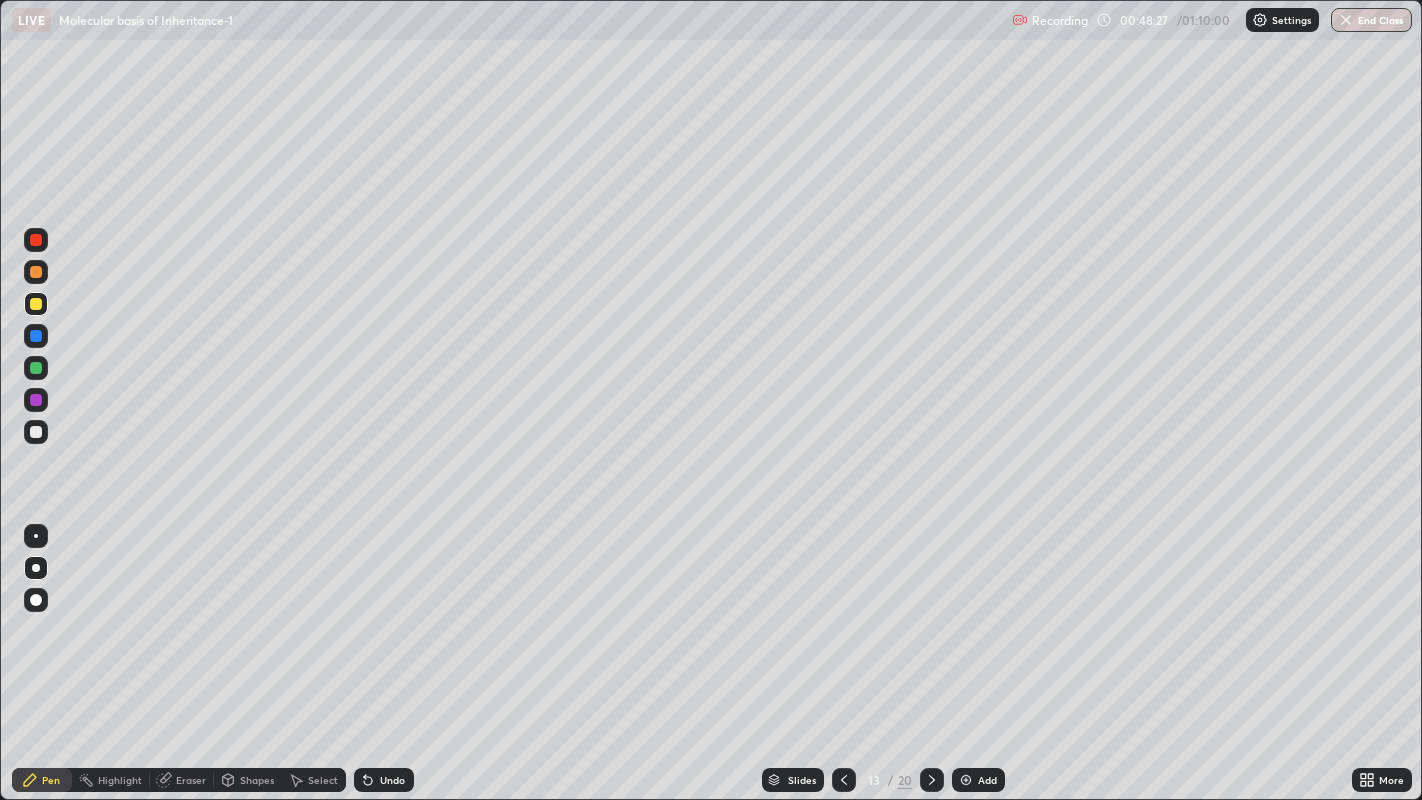 click at bounding box center (36, 432) 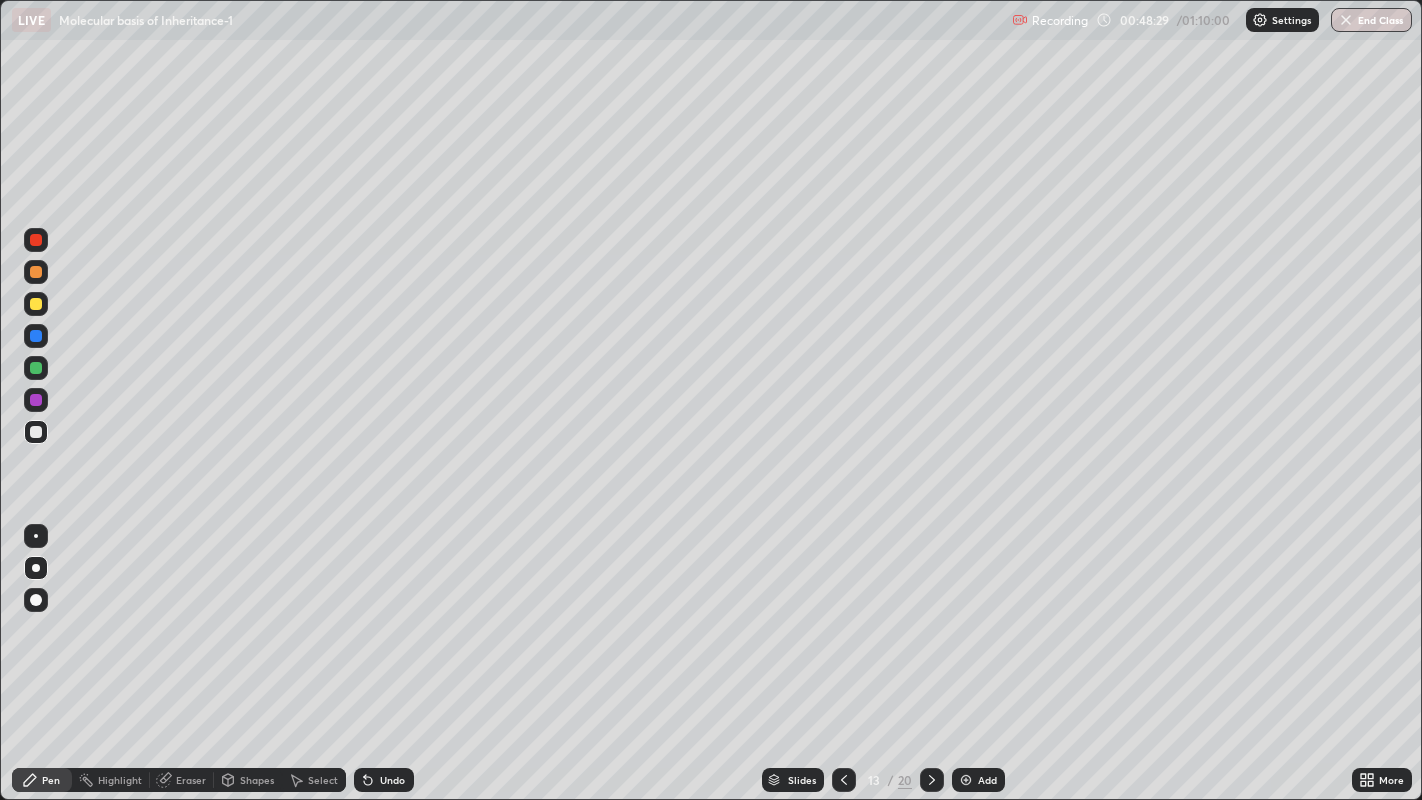 click at bounding box center (36, 304) 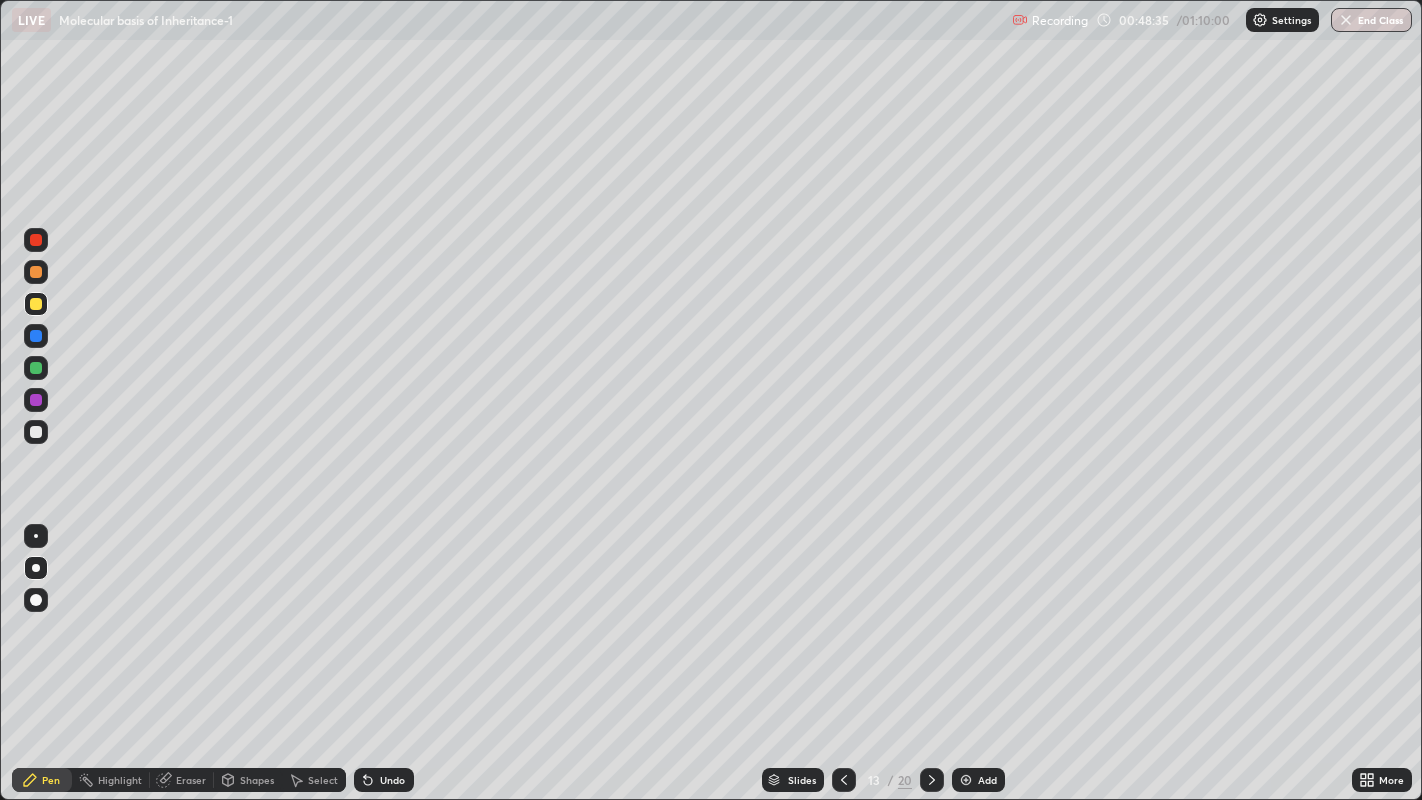 click at bounding box center [36, 432] 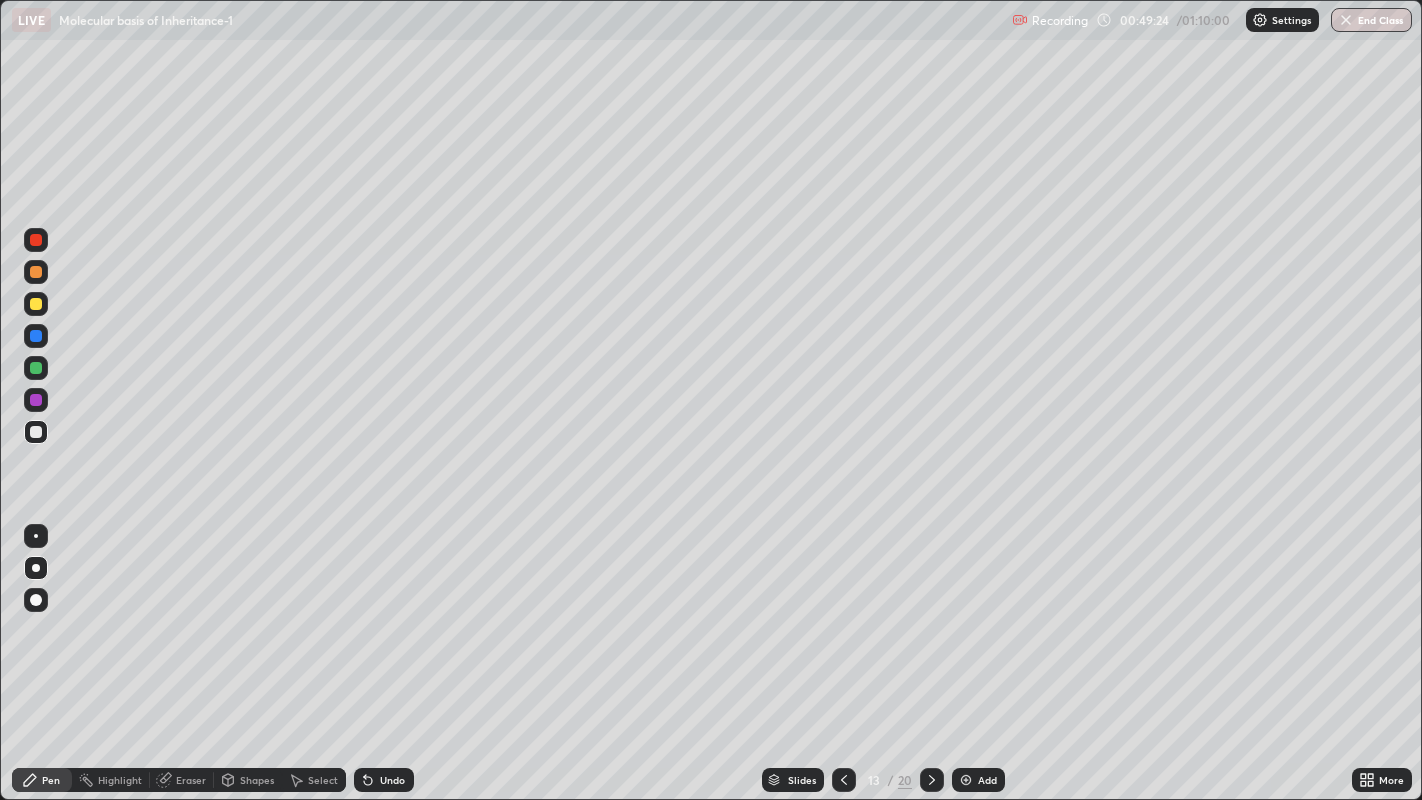 click at bounding box center [36, 432] 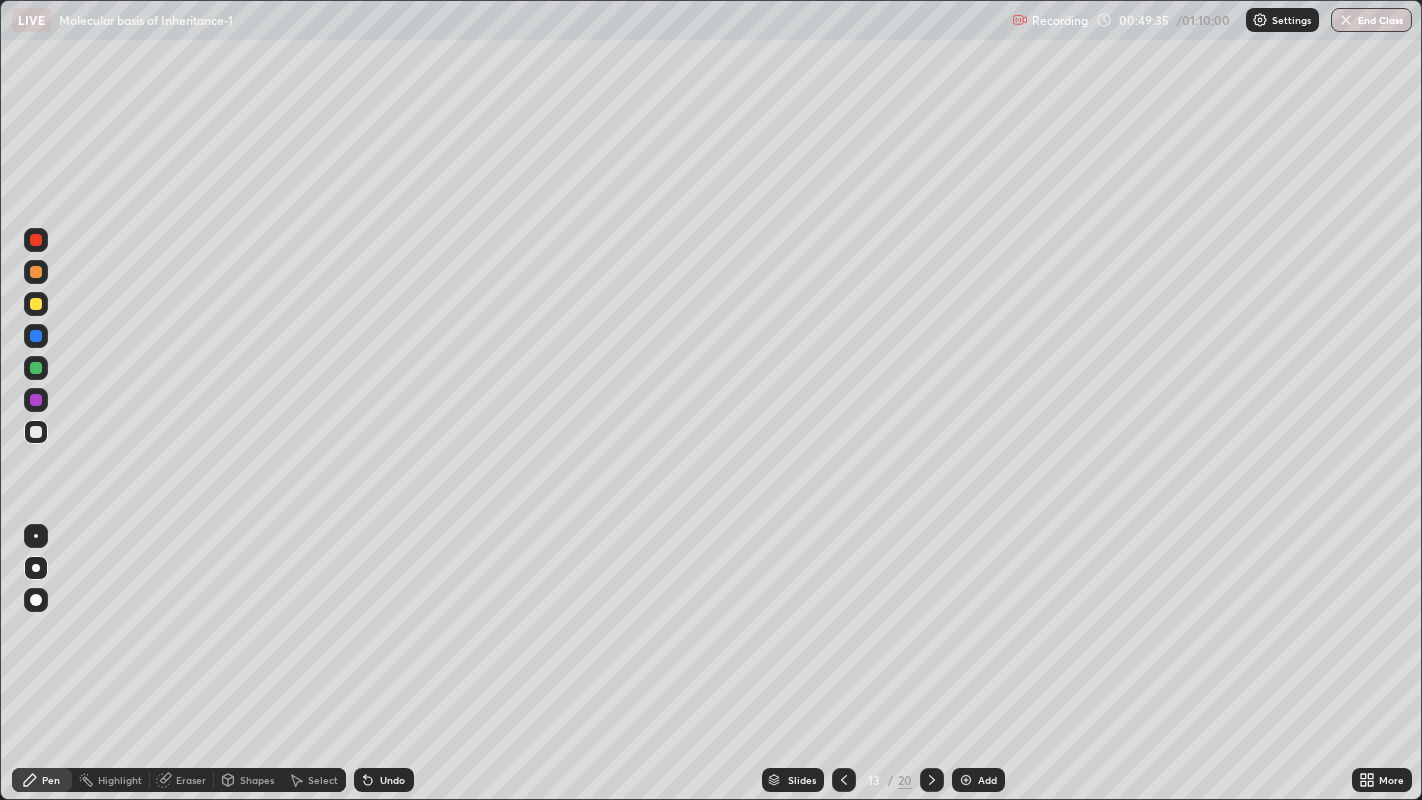 click at bounding box center (36, 432) 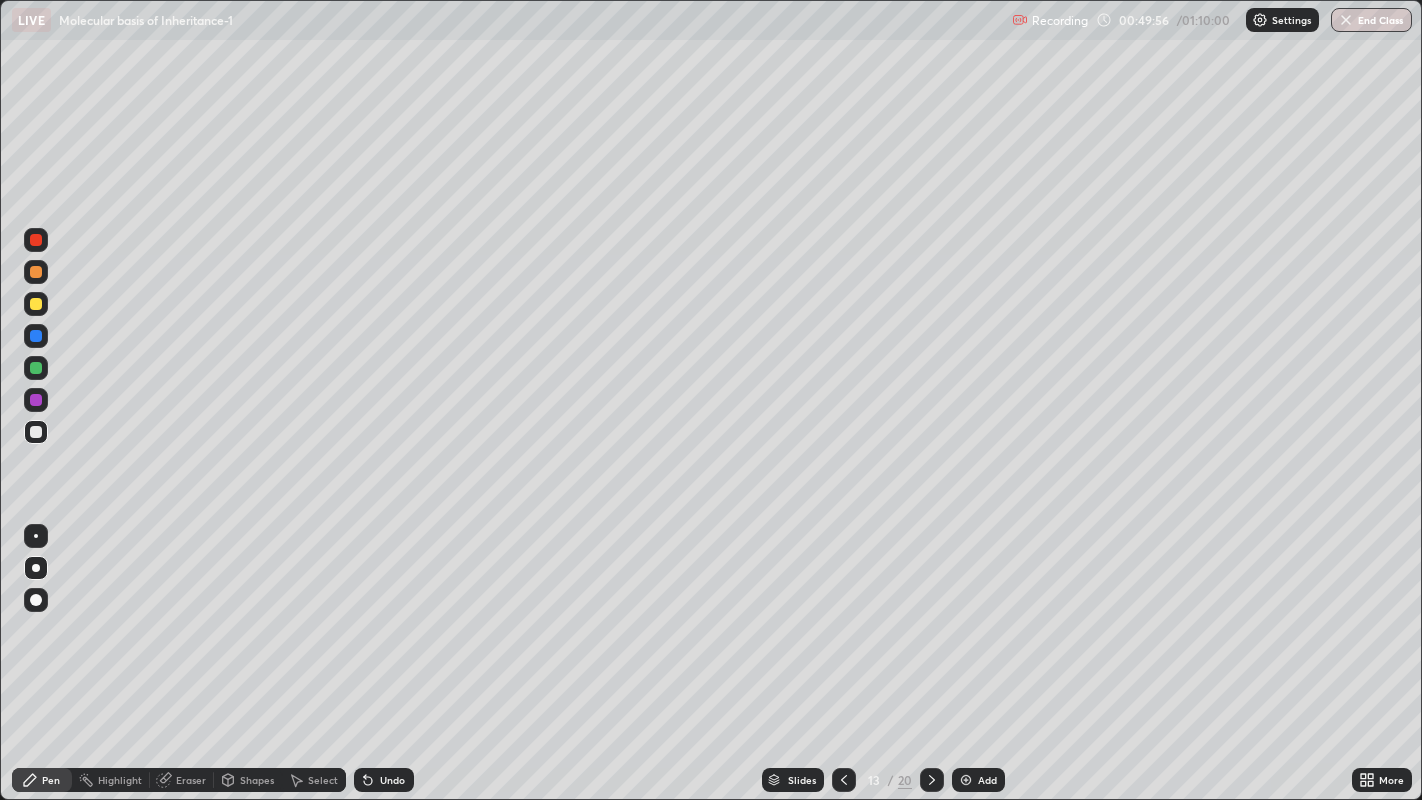 click 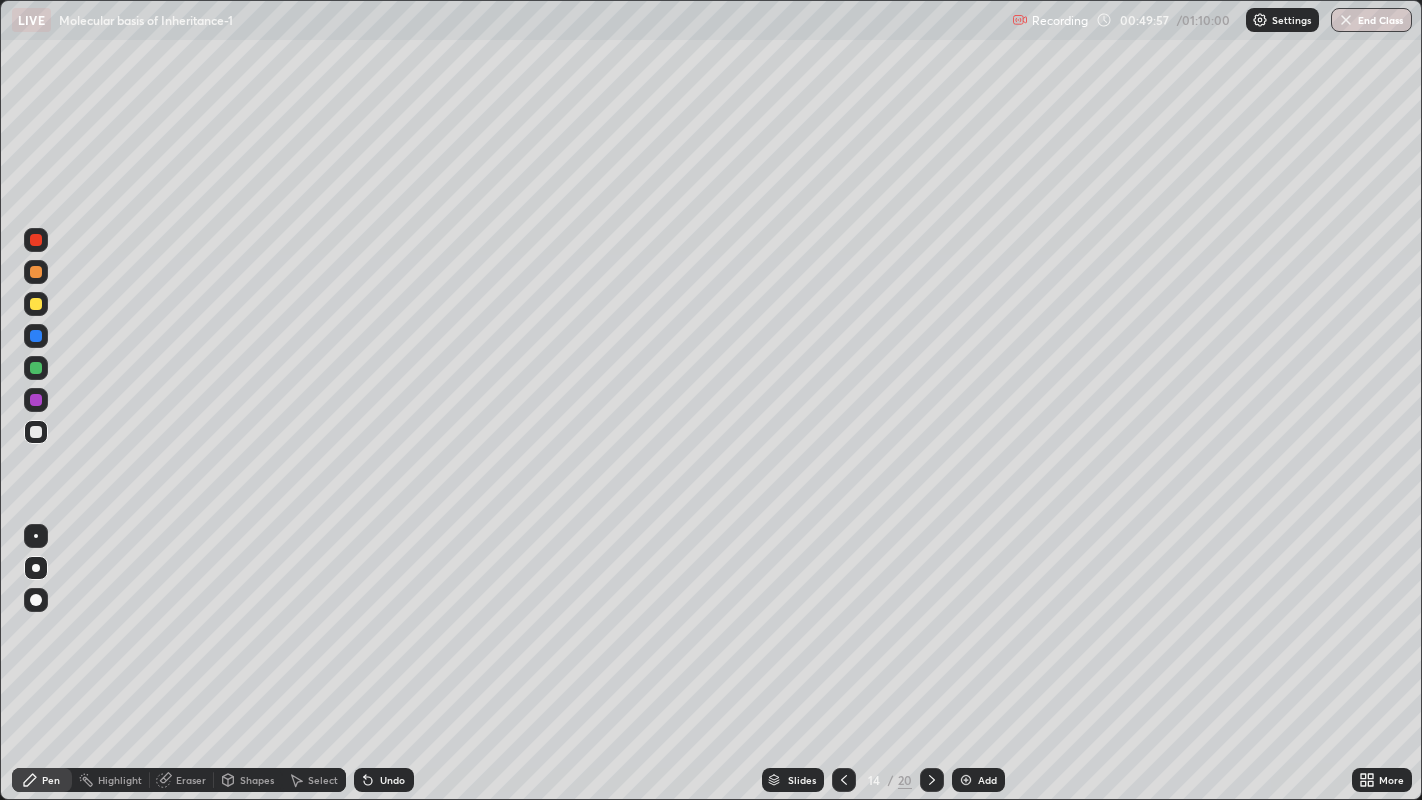 click at bounding box center (36, 432) 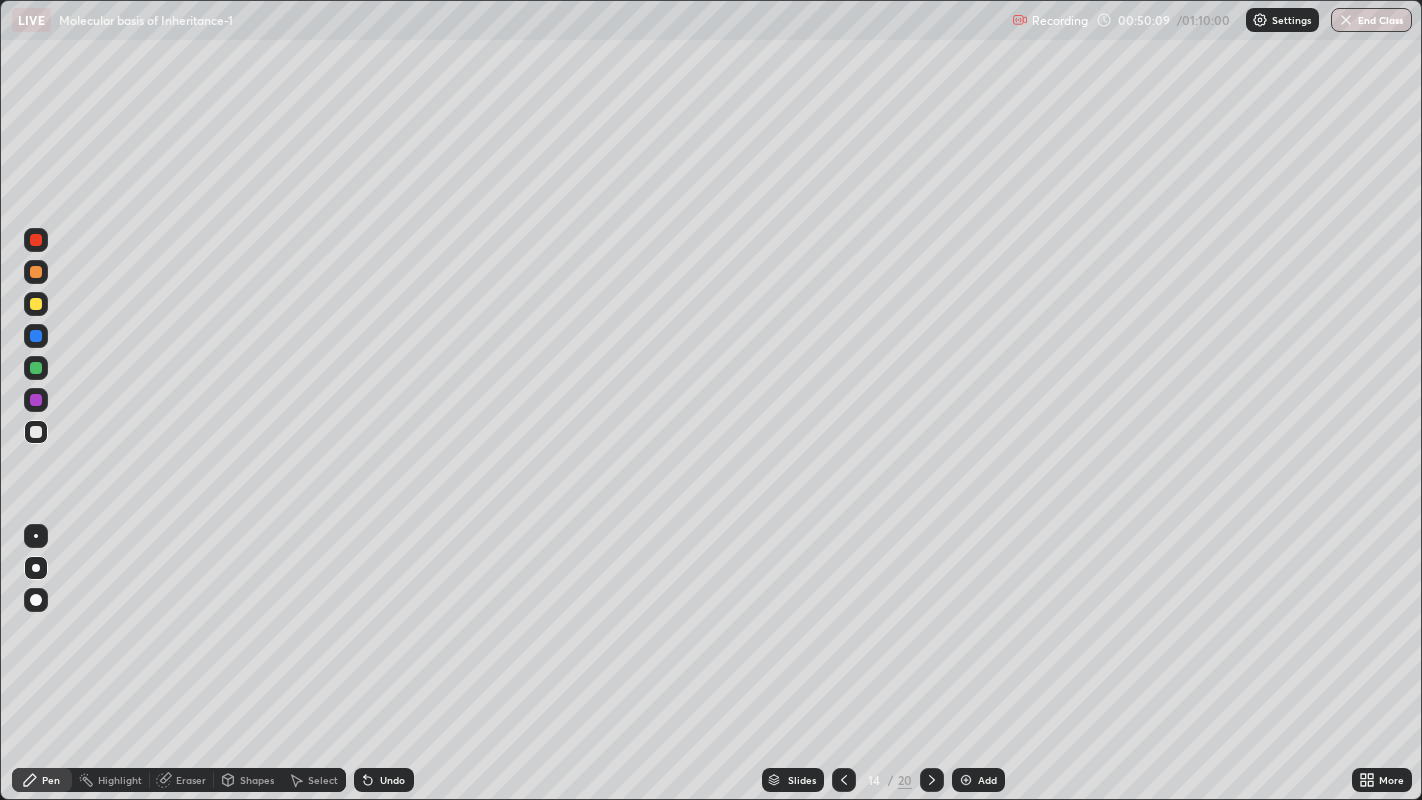 click at bounding box center (36, 304) 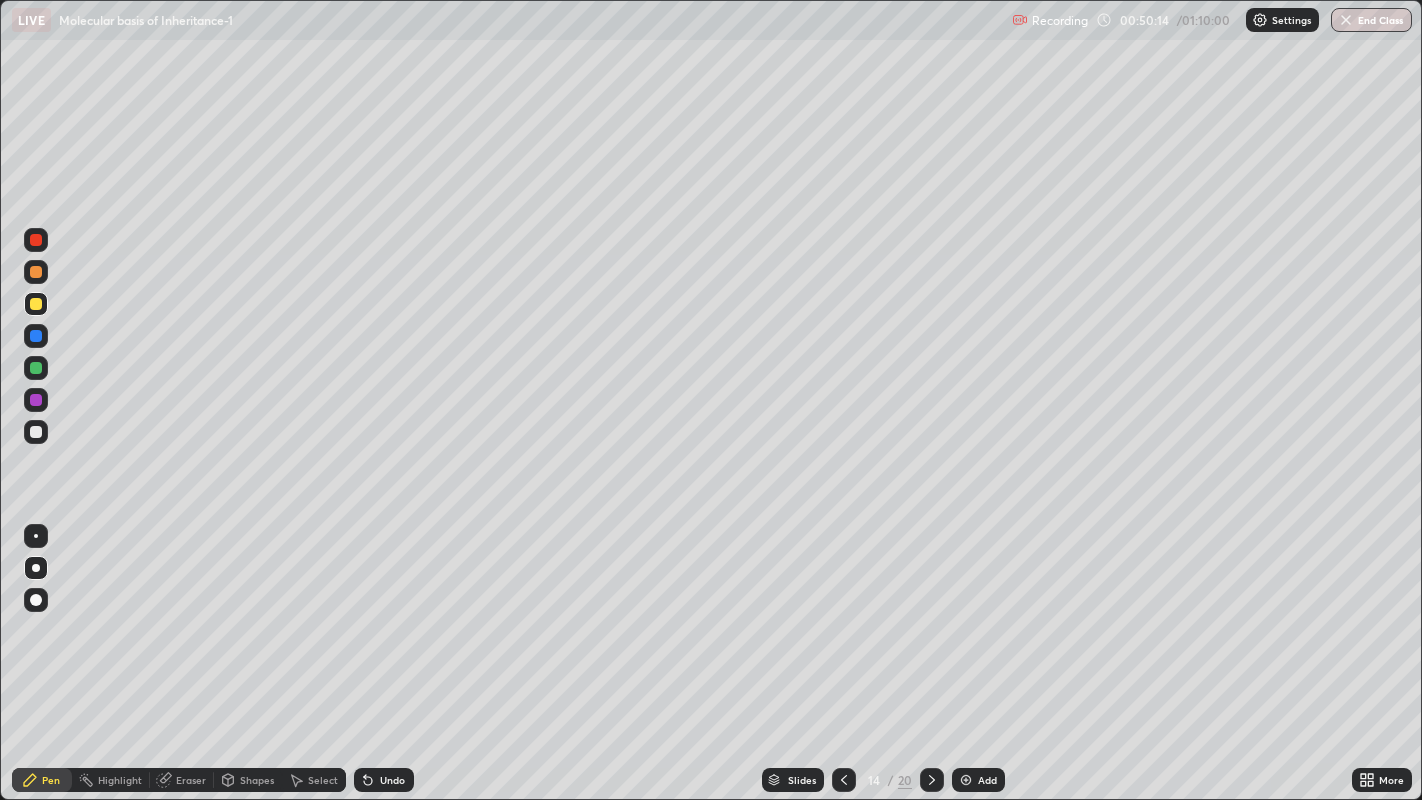 click at bounding box center [36, 432] 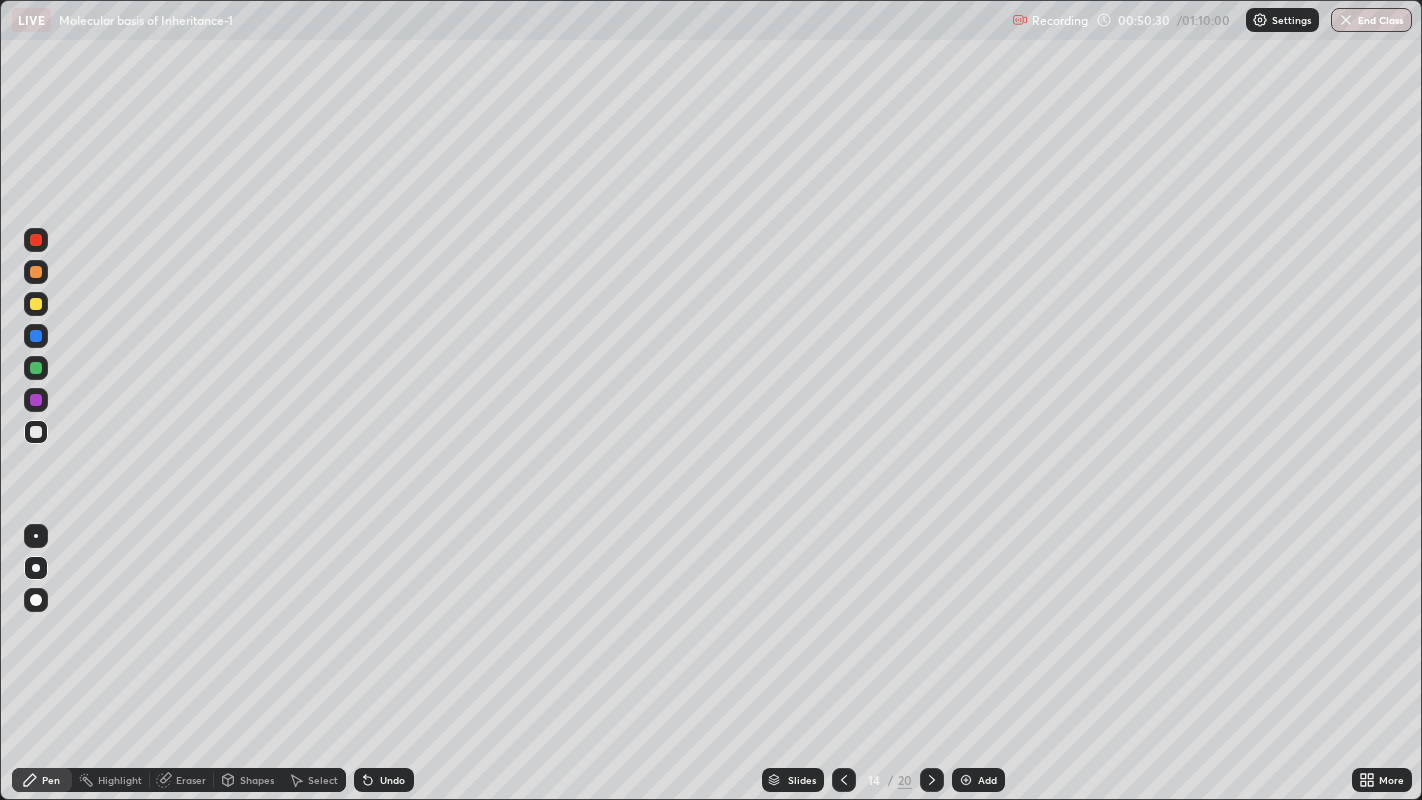 click at bounding box center [36, 304] 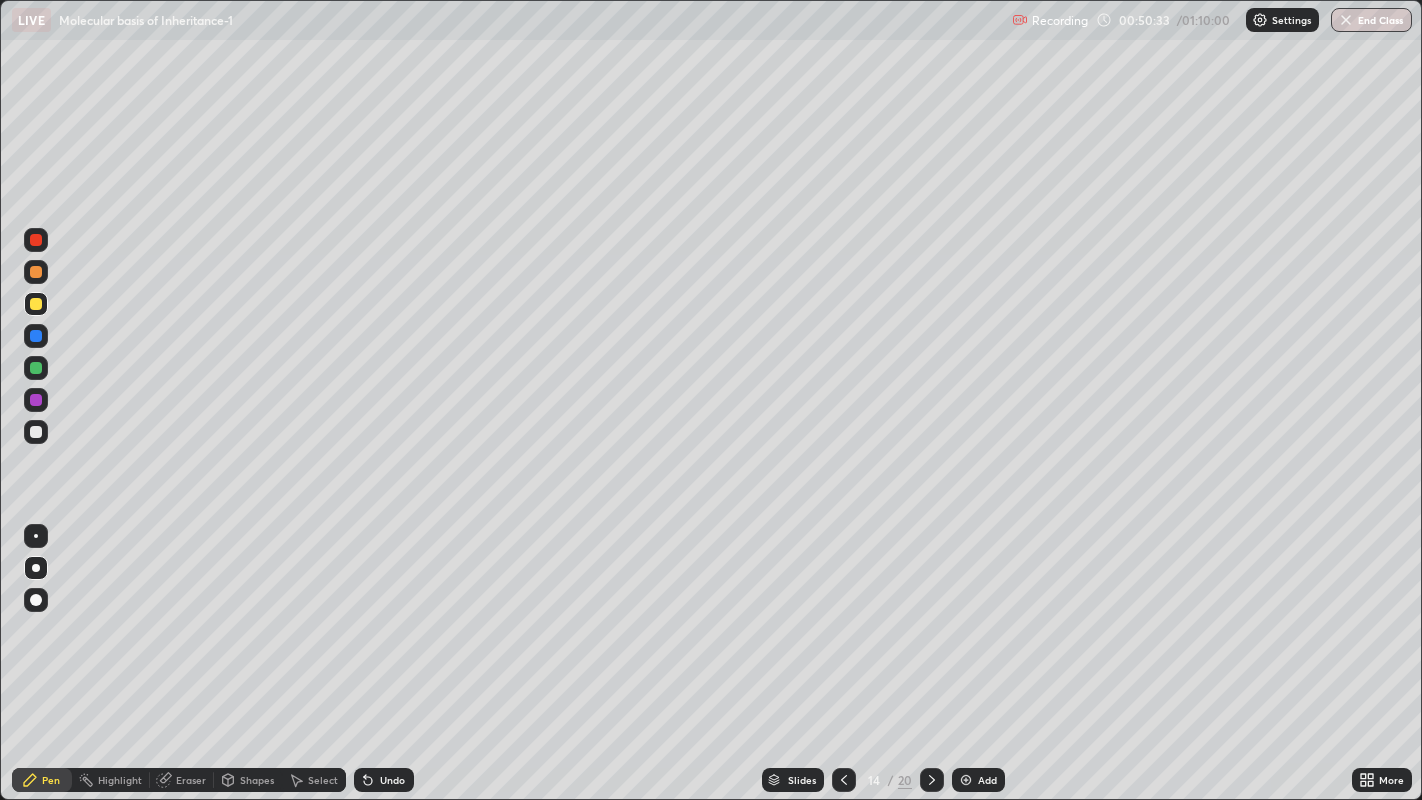click at bounding box center [36, 432] 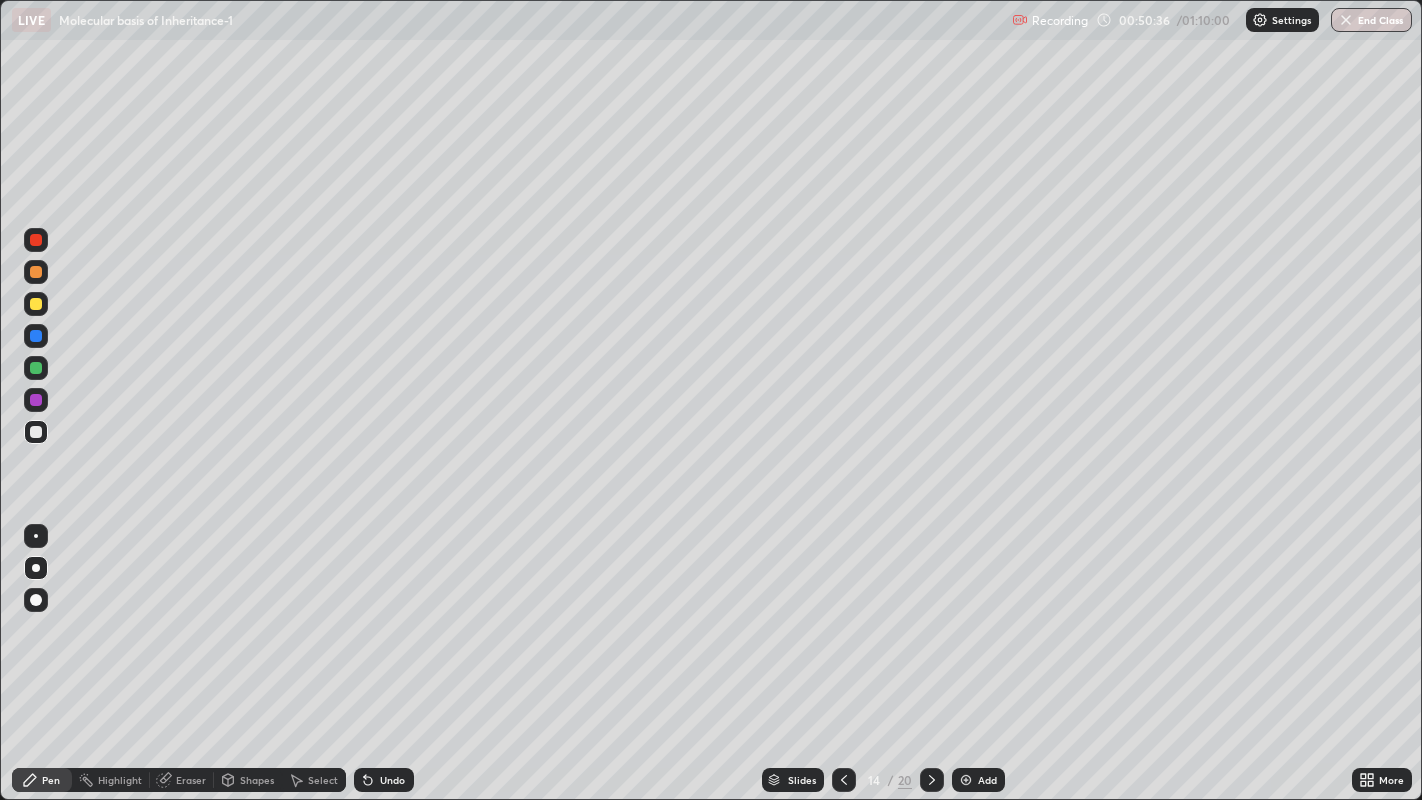click at bounding box center [36, 304] 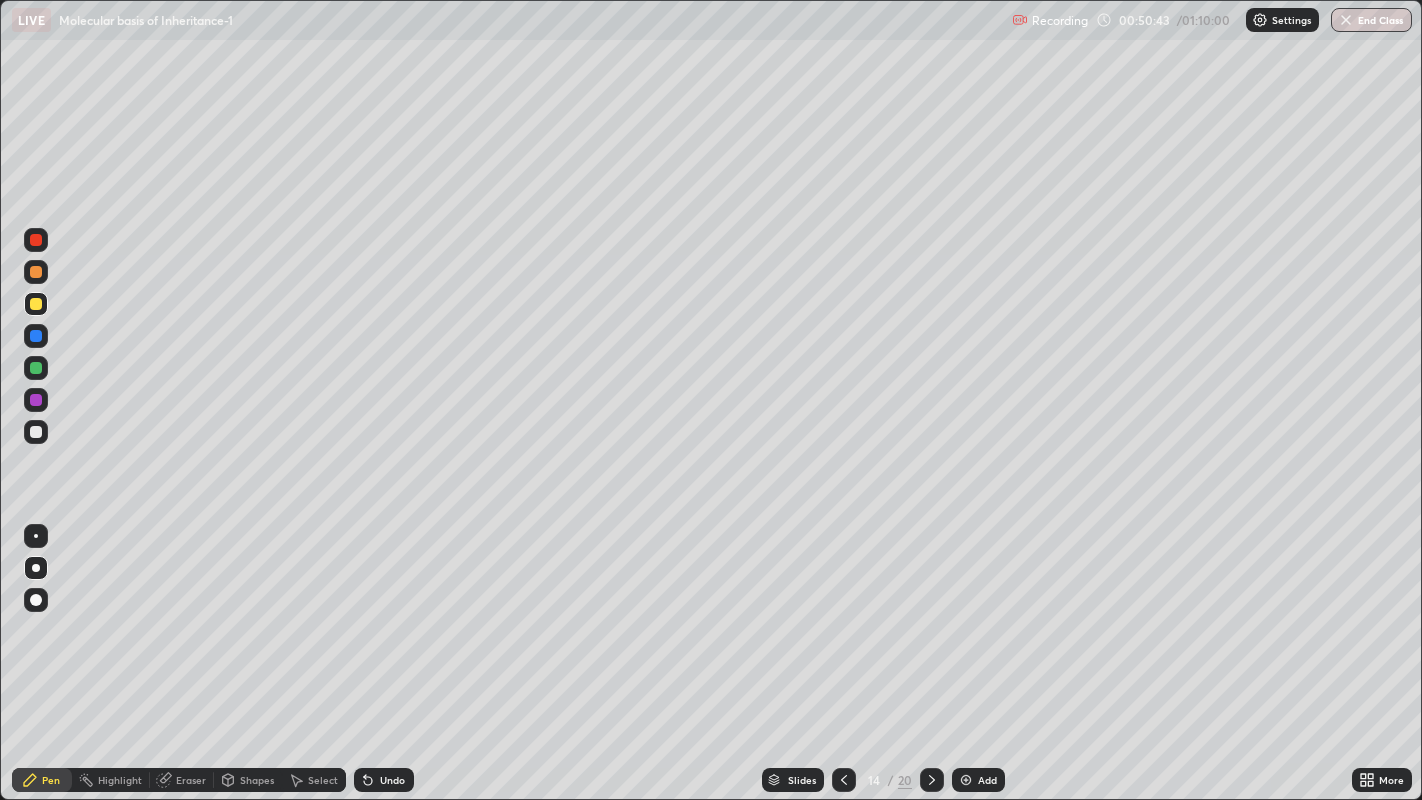 click at bounding box center [36, 432] 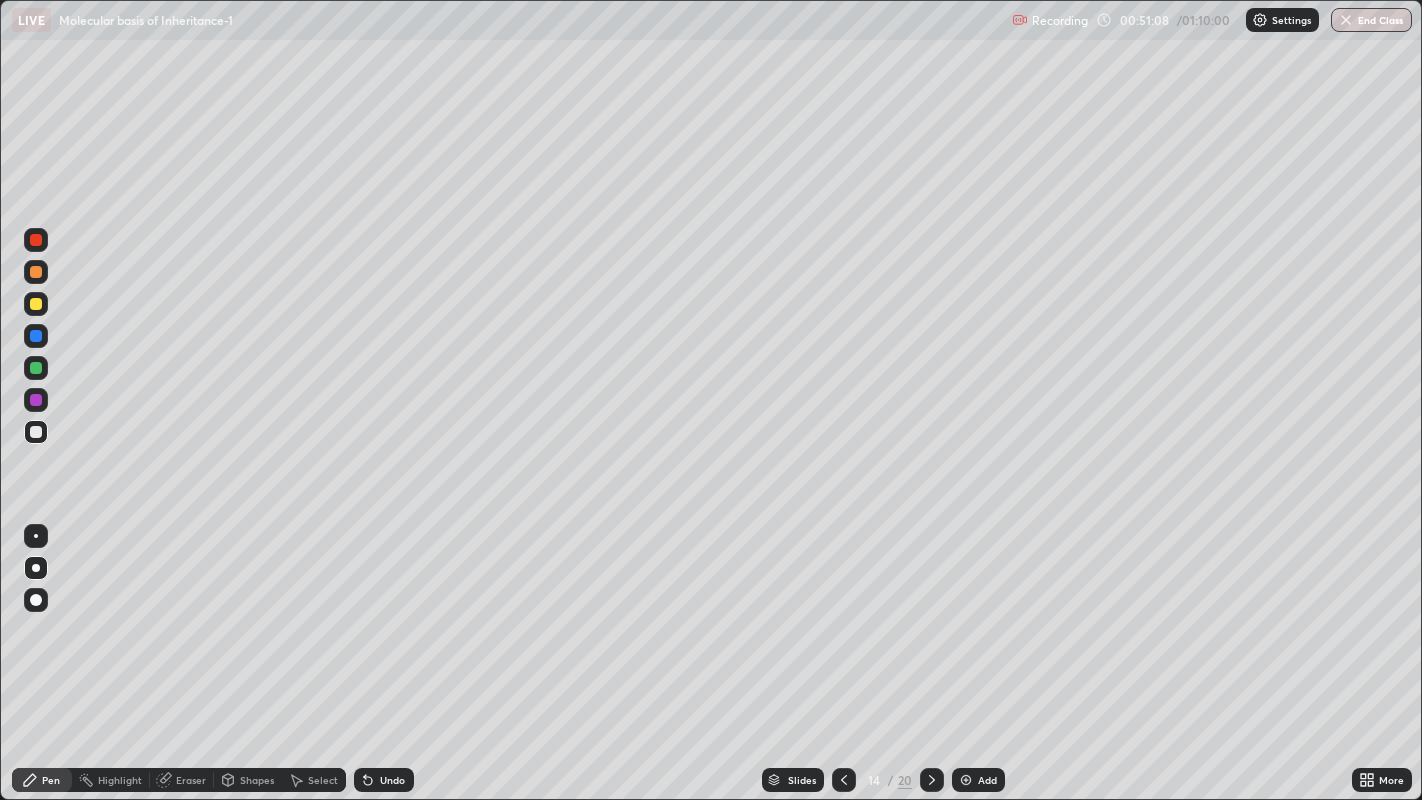 click at bounding box center [36, 304] 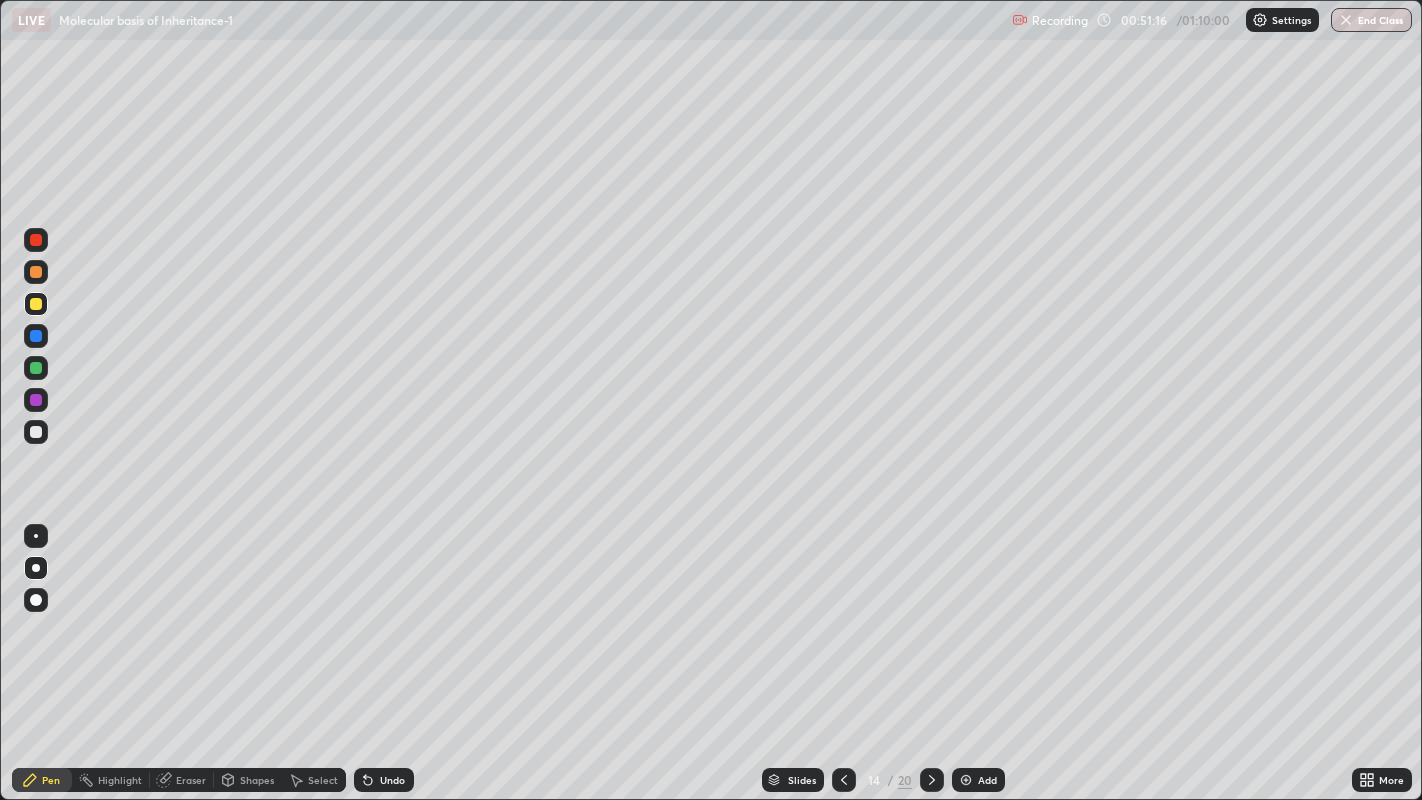 click at bounding box center (36, 432) 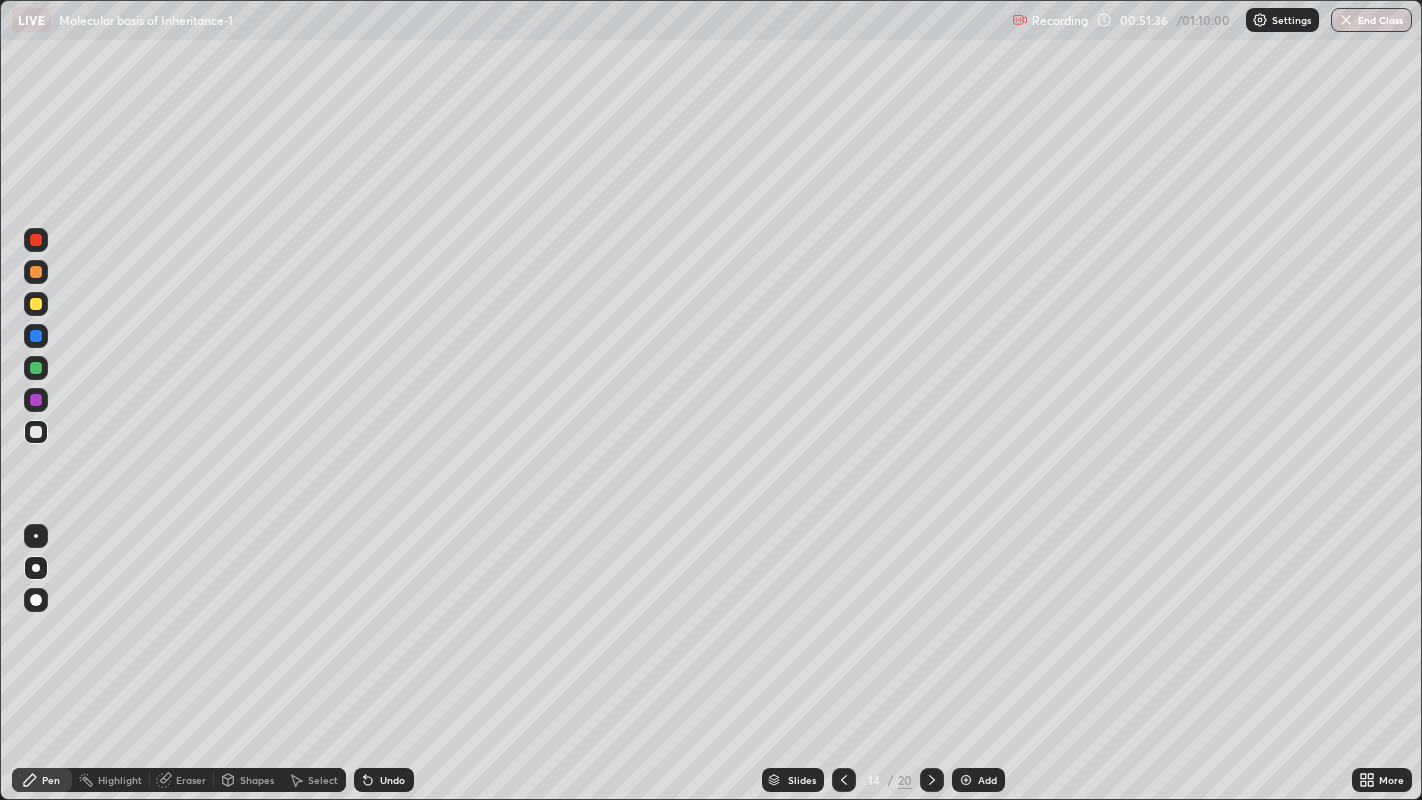 click at bounding box center [36, 432] 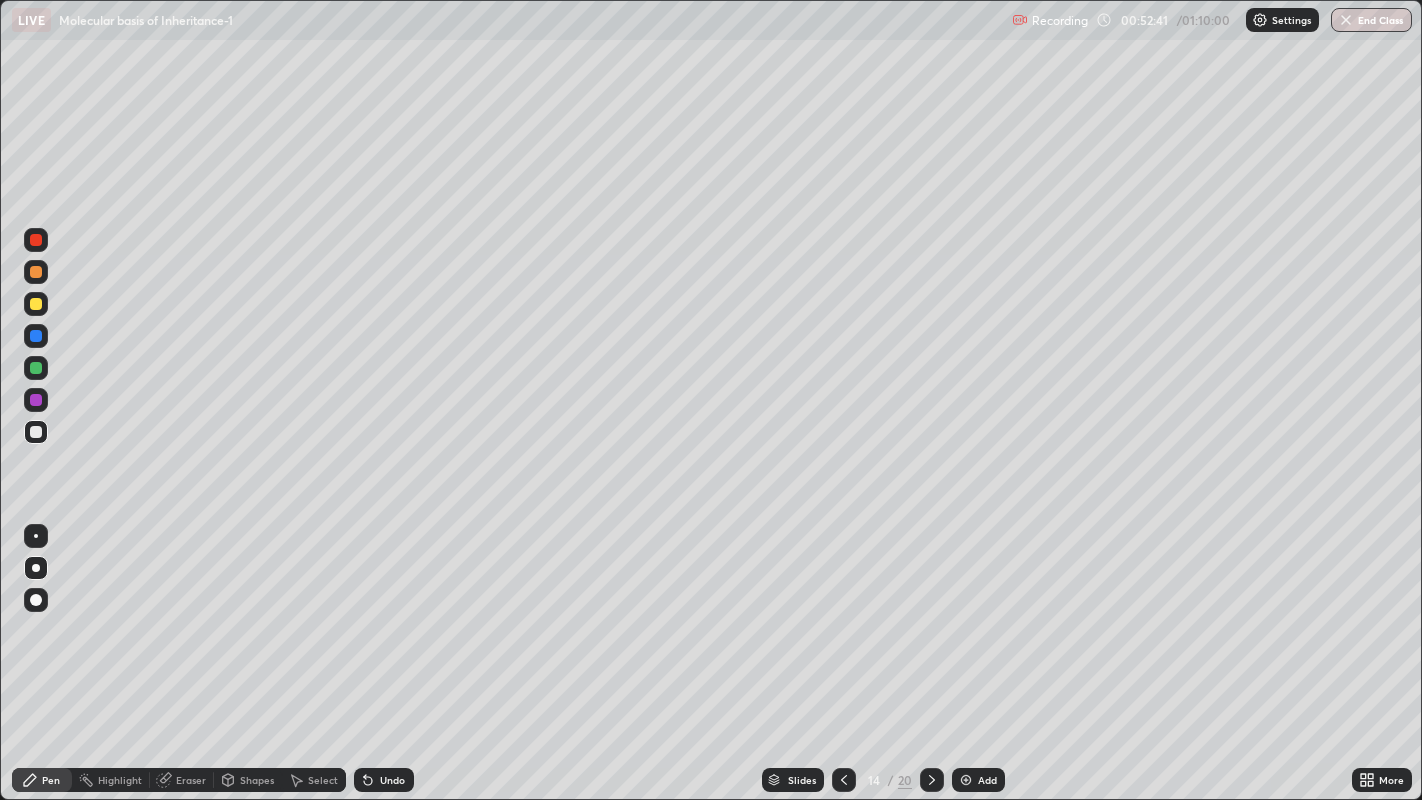 click 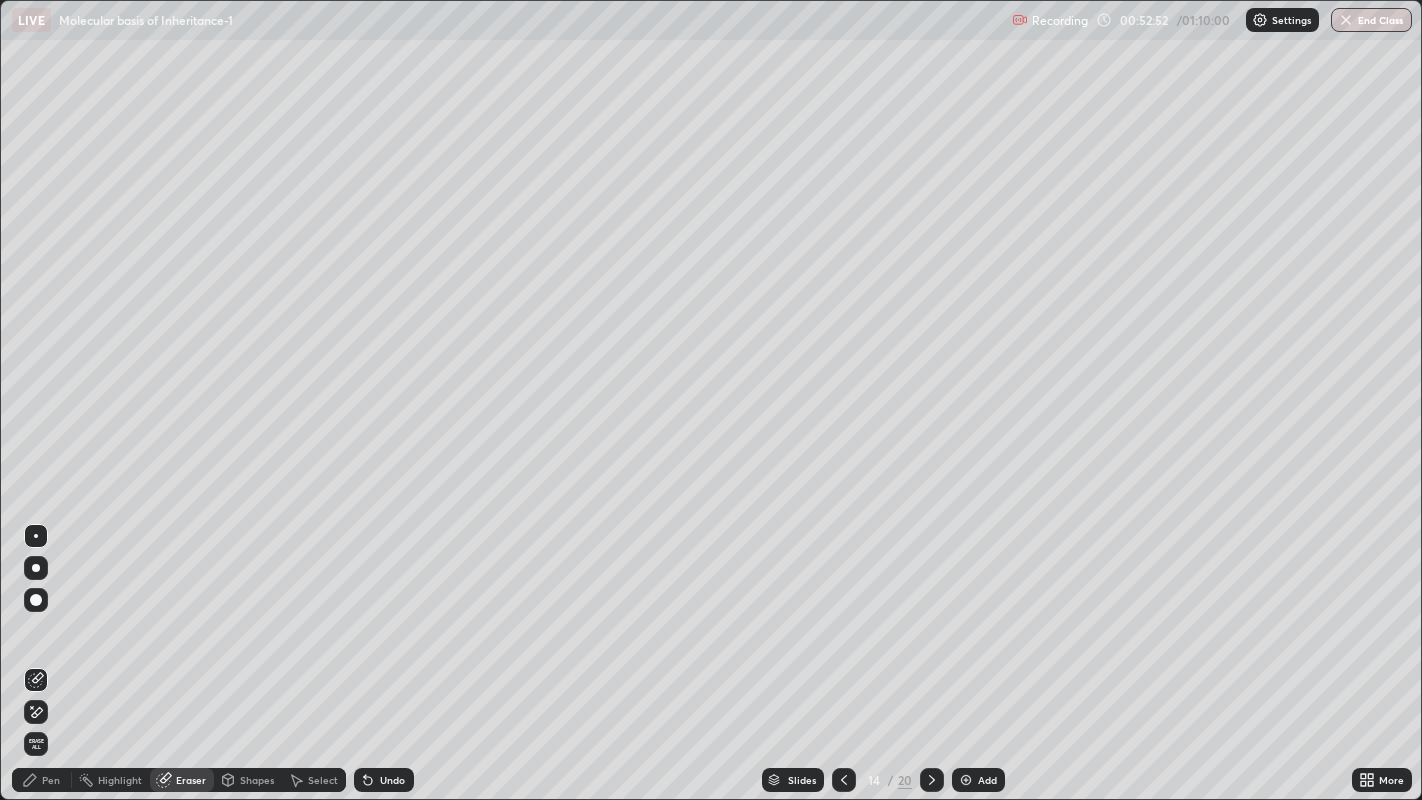 click on "Pen" at bounding box center [42, 780] 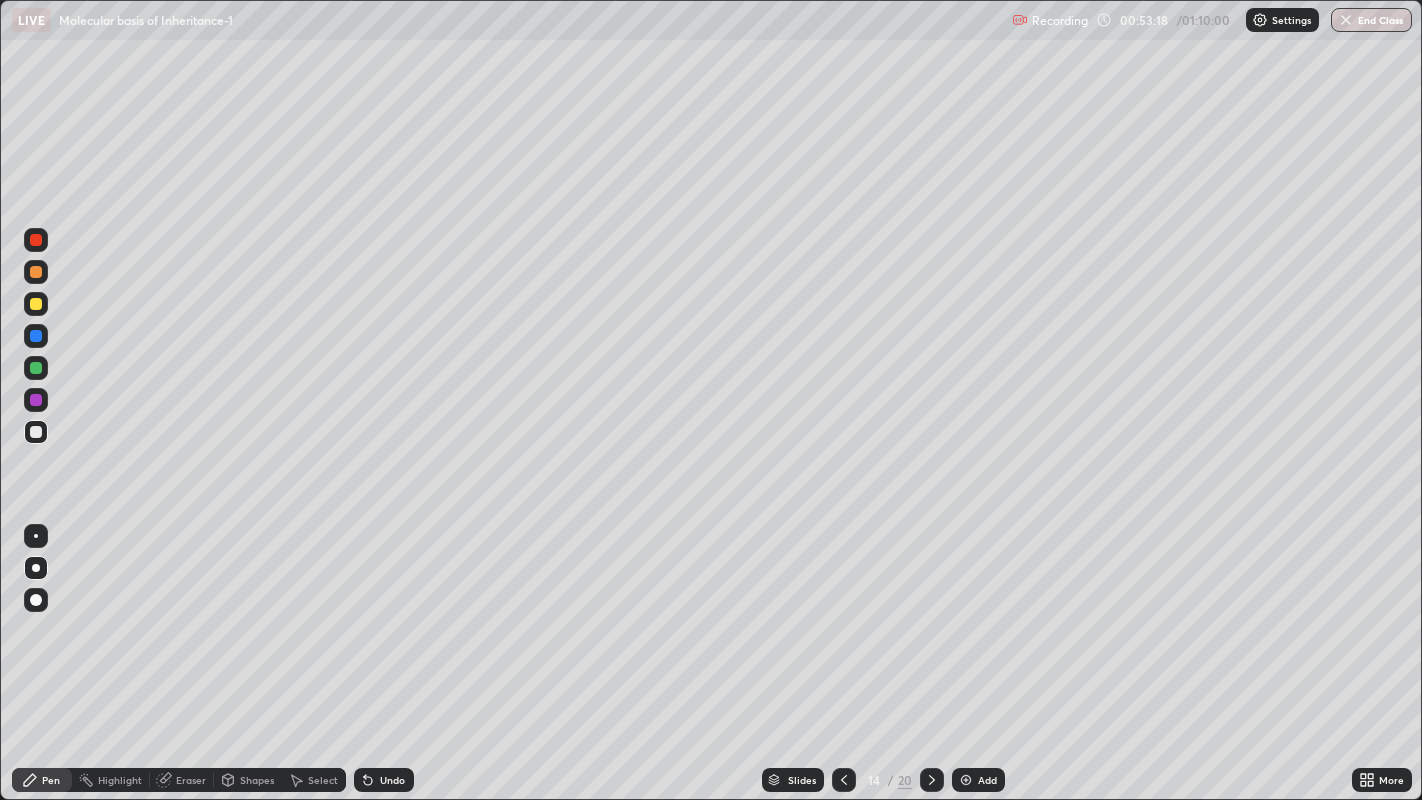 click 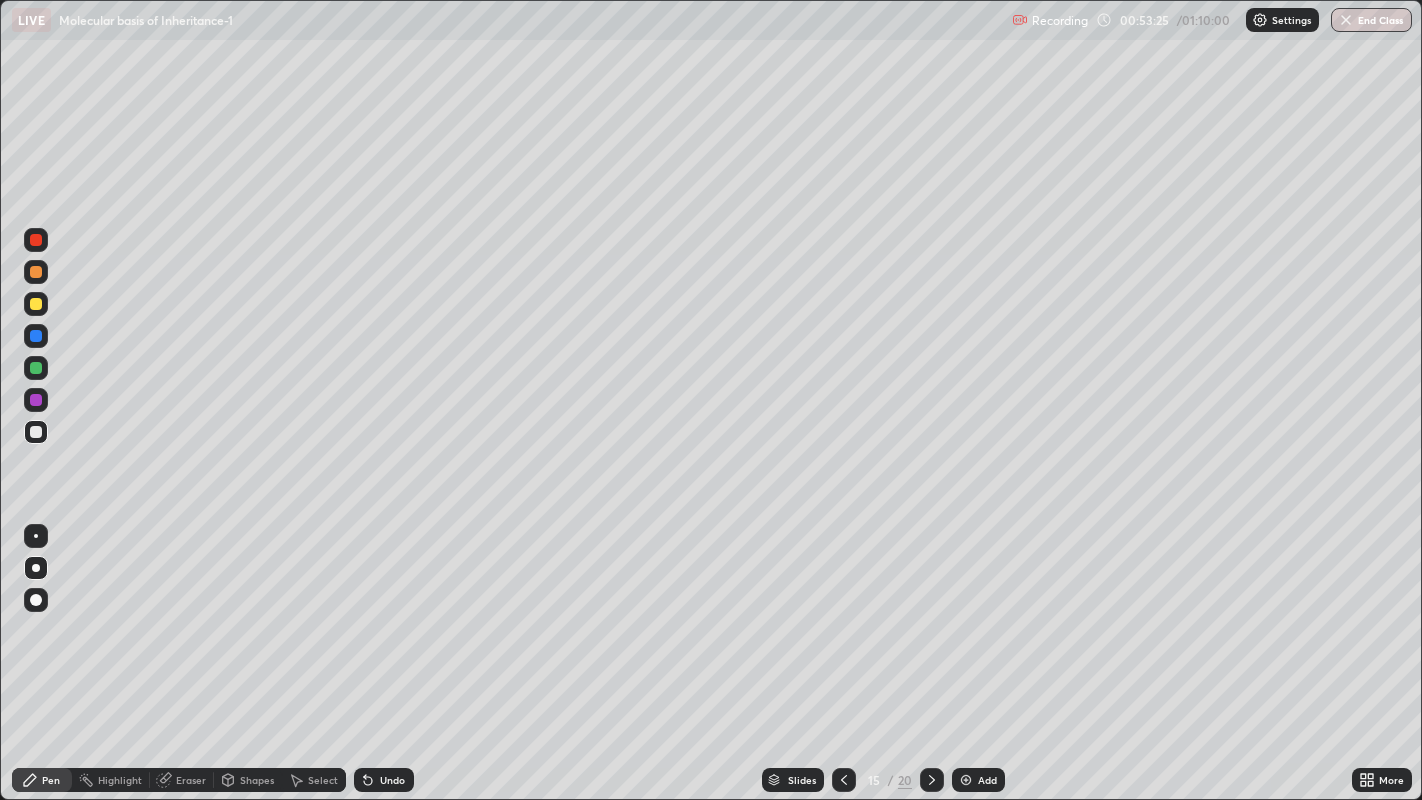 click at bounding box center [36, 304] 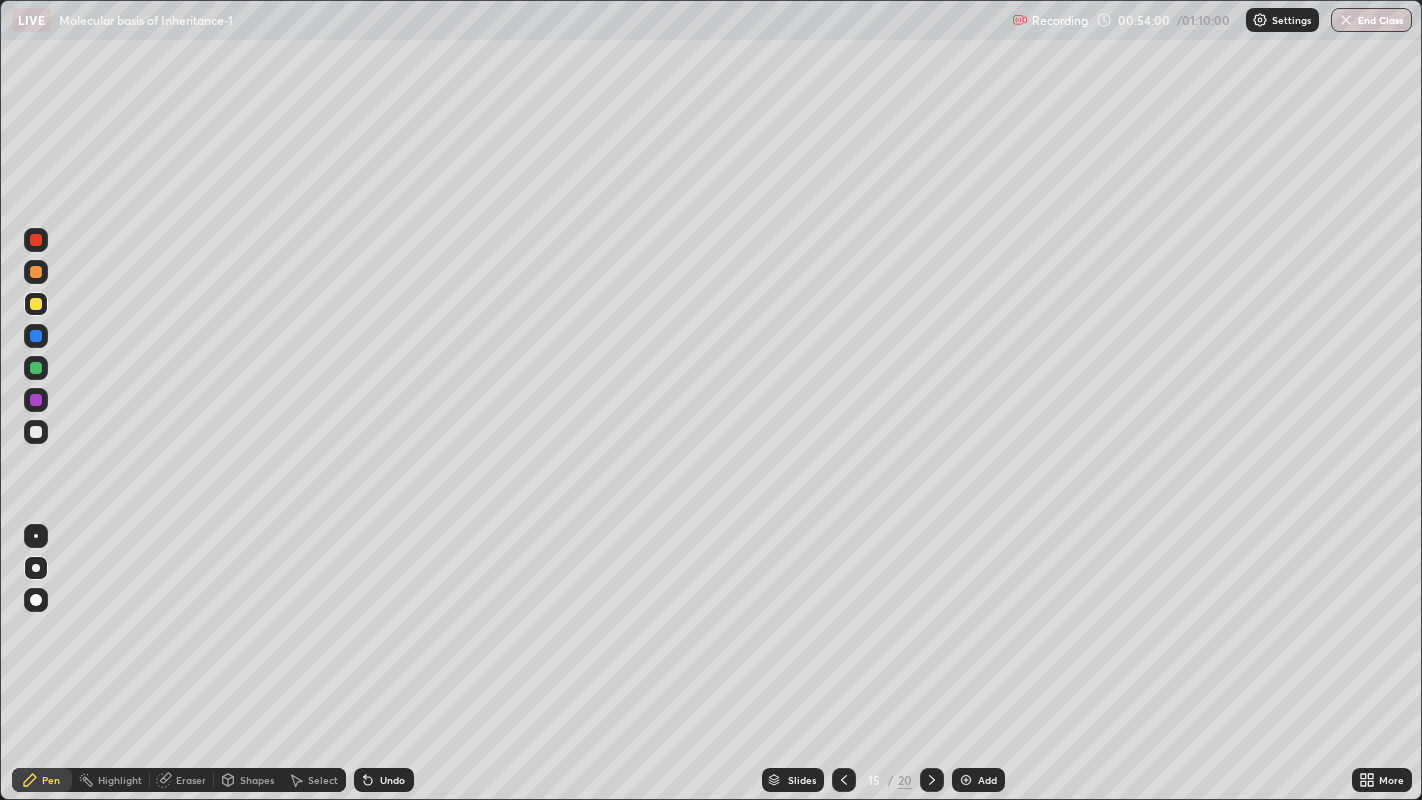 click 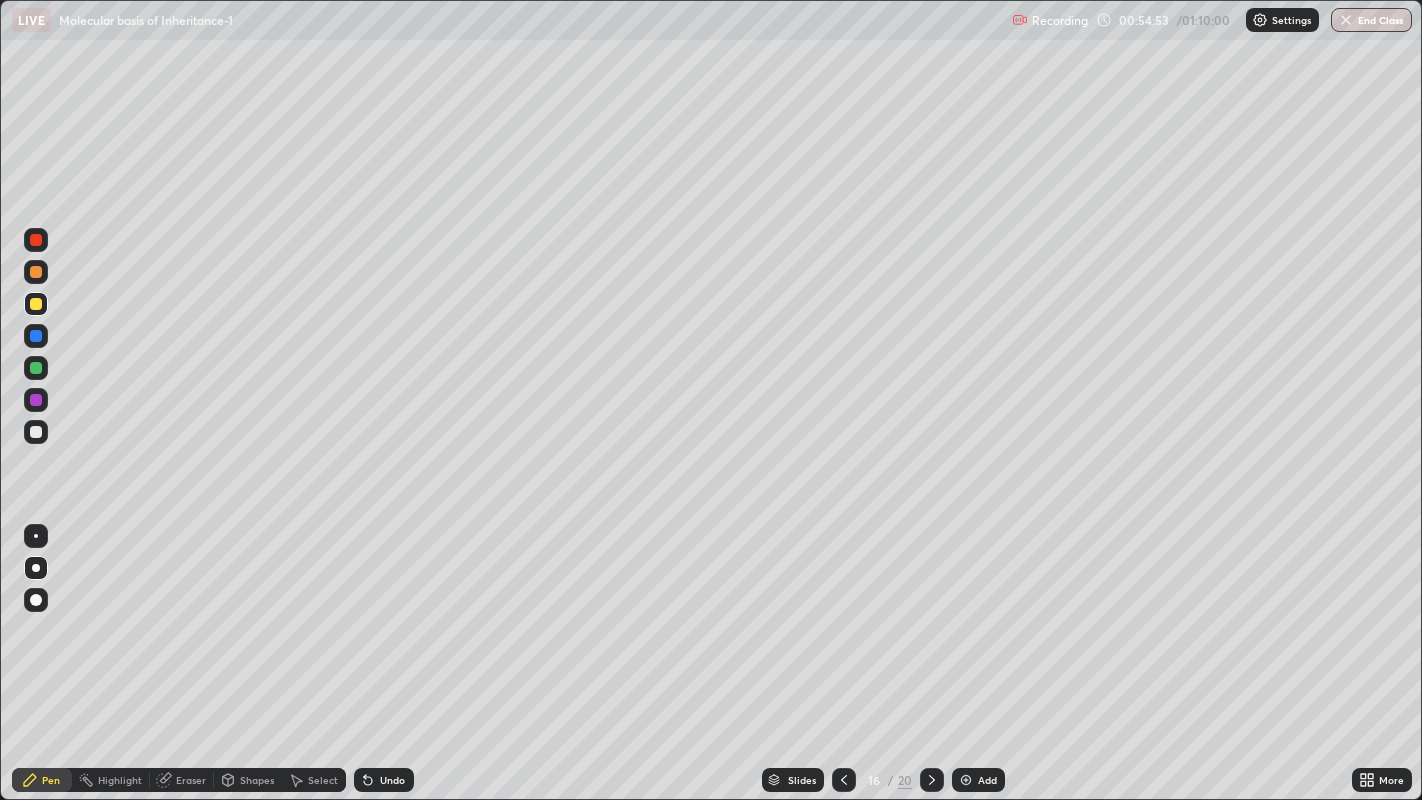 click 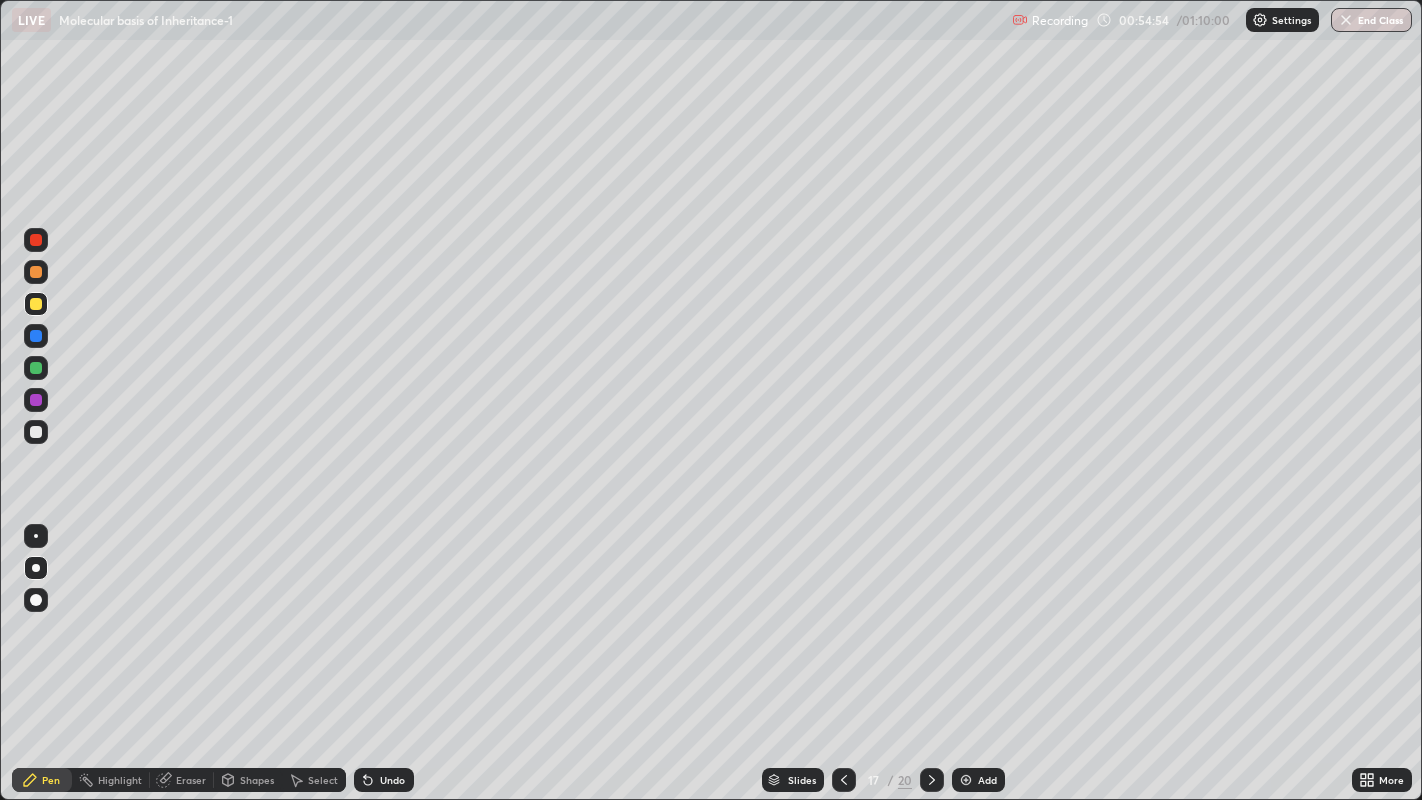 click 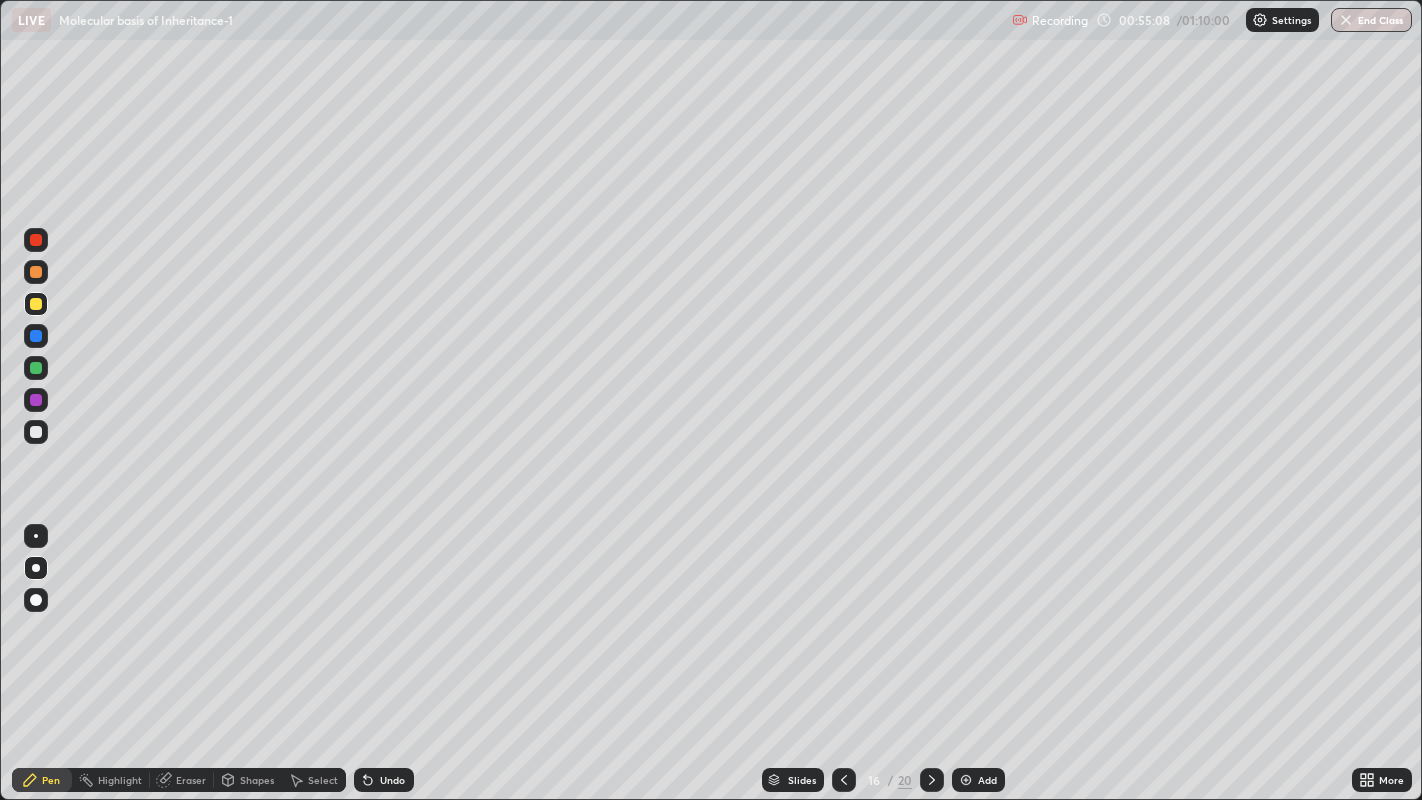 click at bounding box center (36, 432) 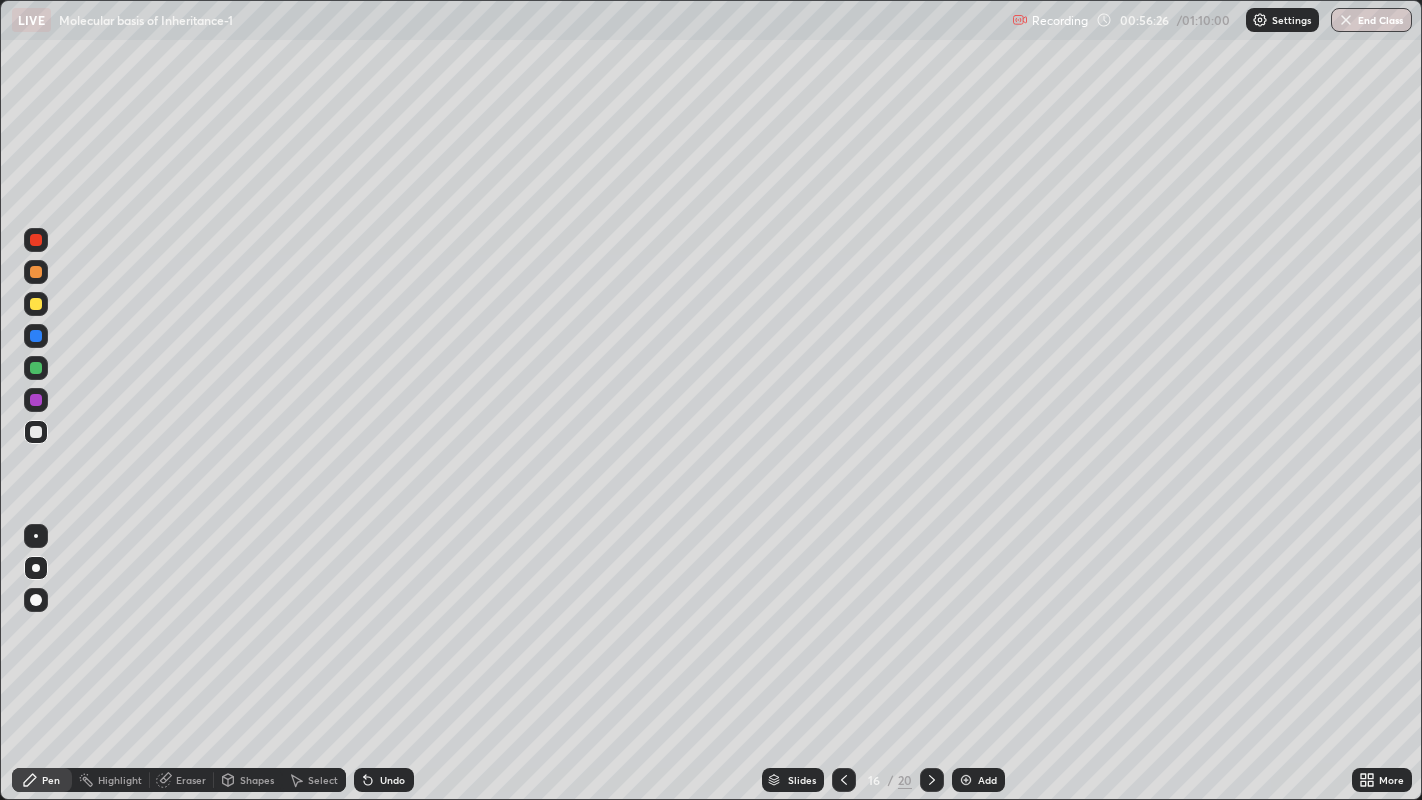 click 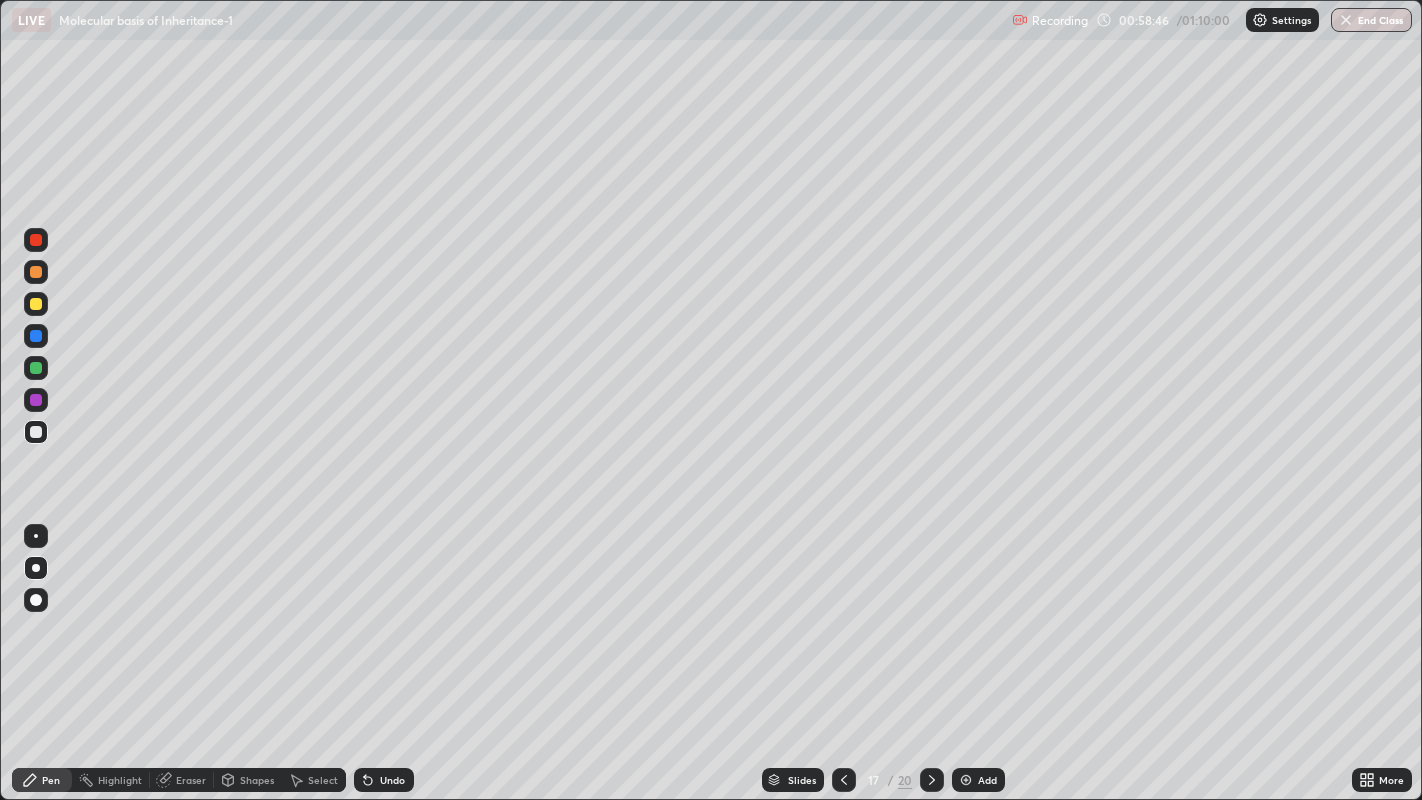 click on "Eraser" at bounding box center [191, 780] 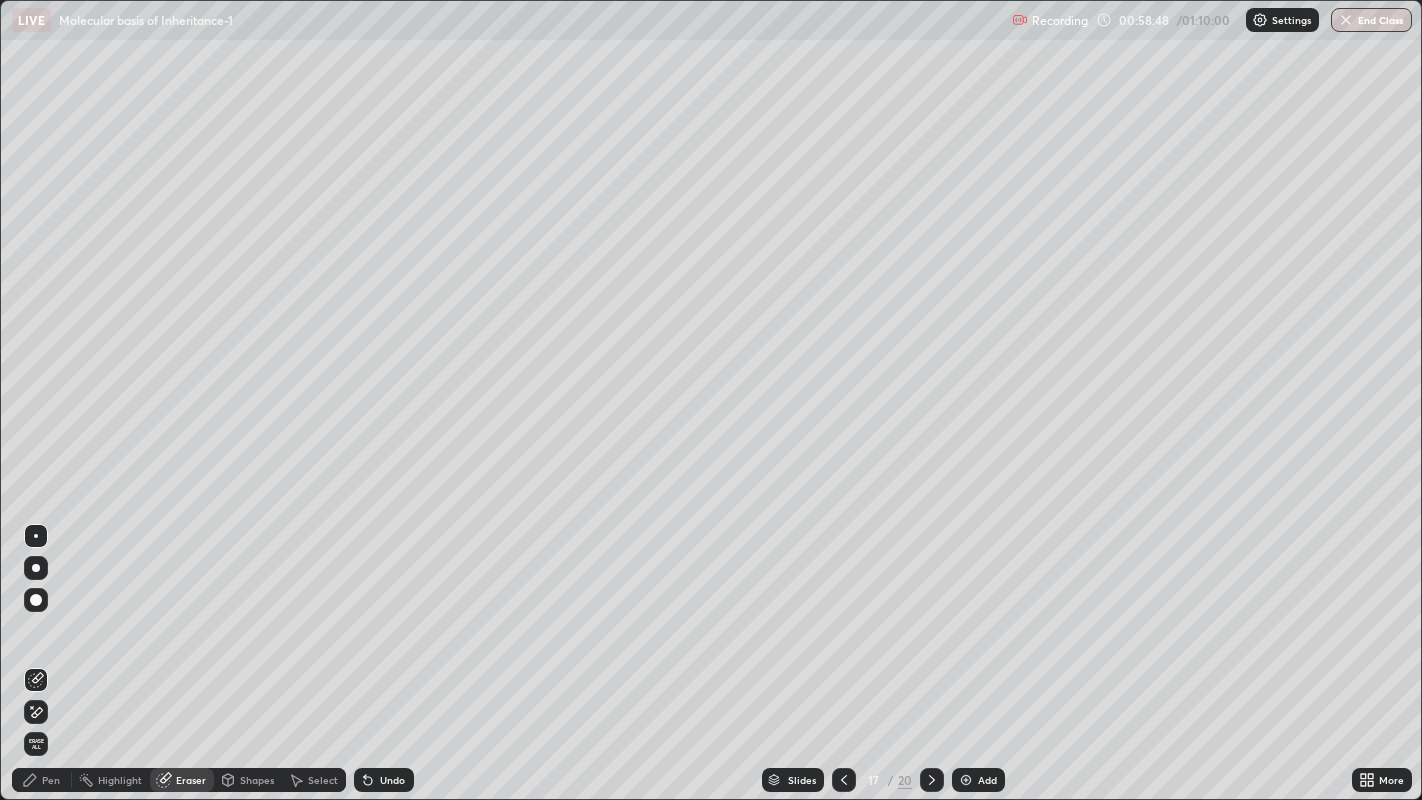click on "Pen" at bounding box center [42, 780] 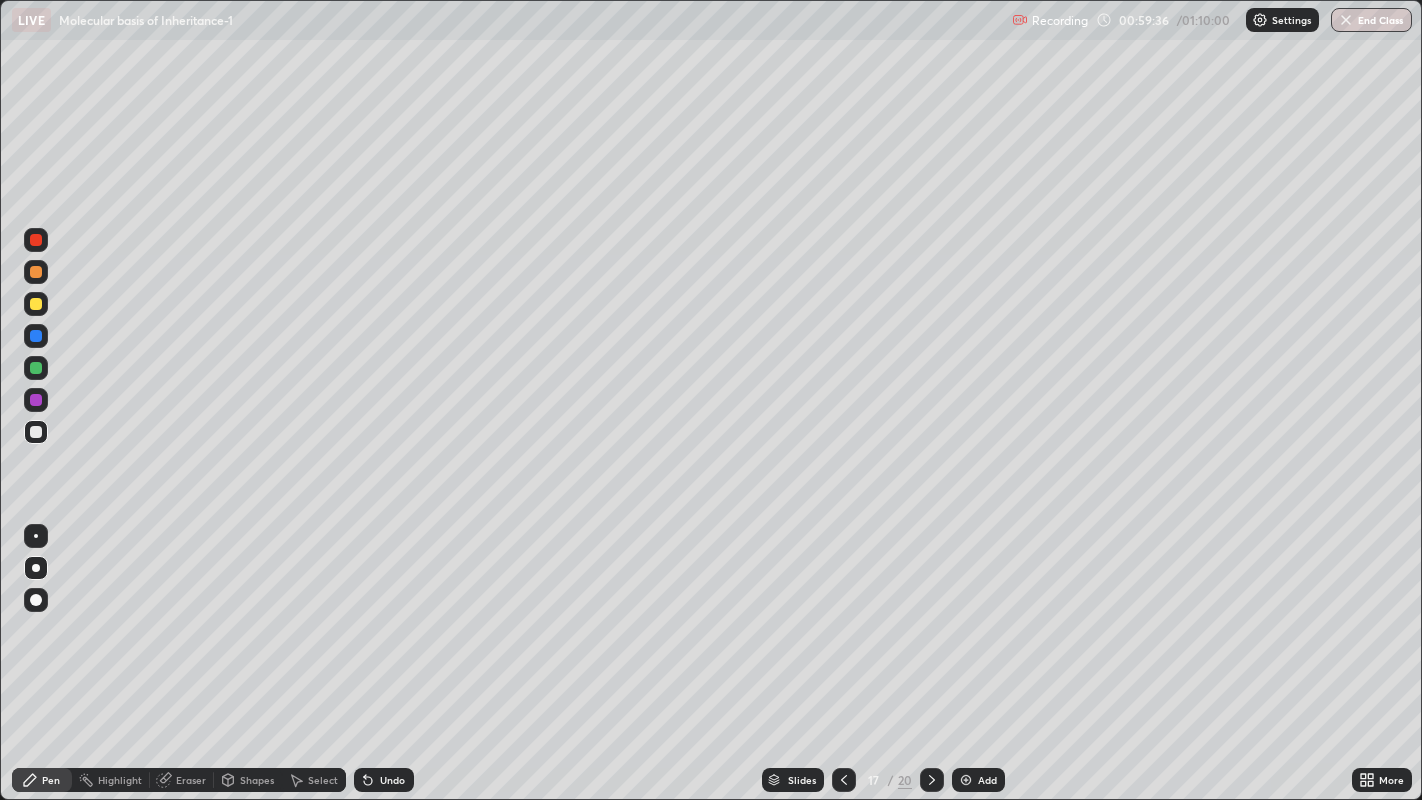 click 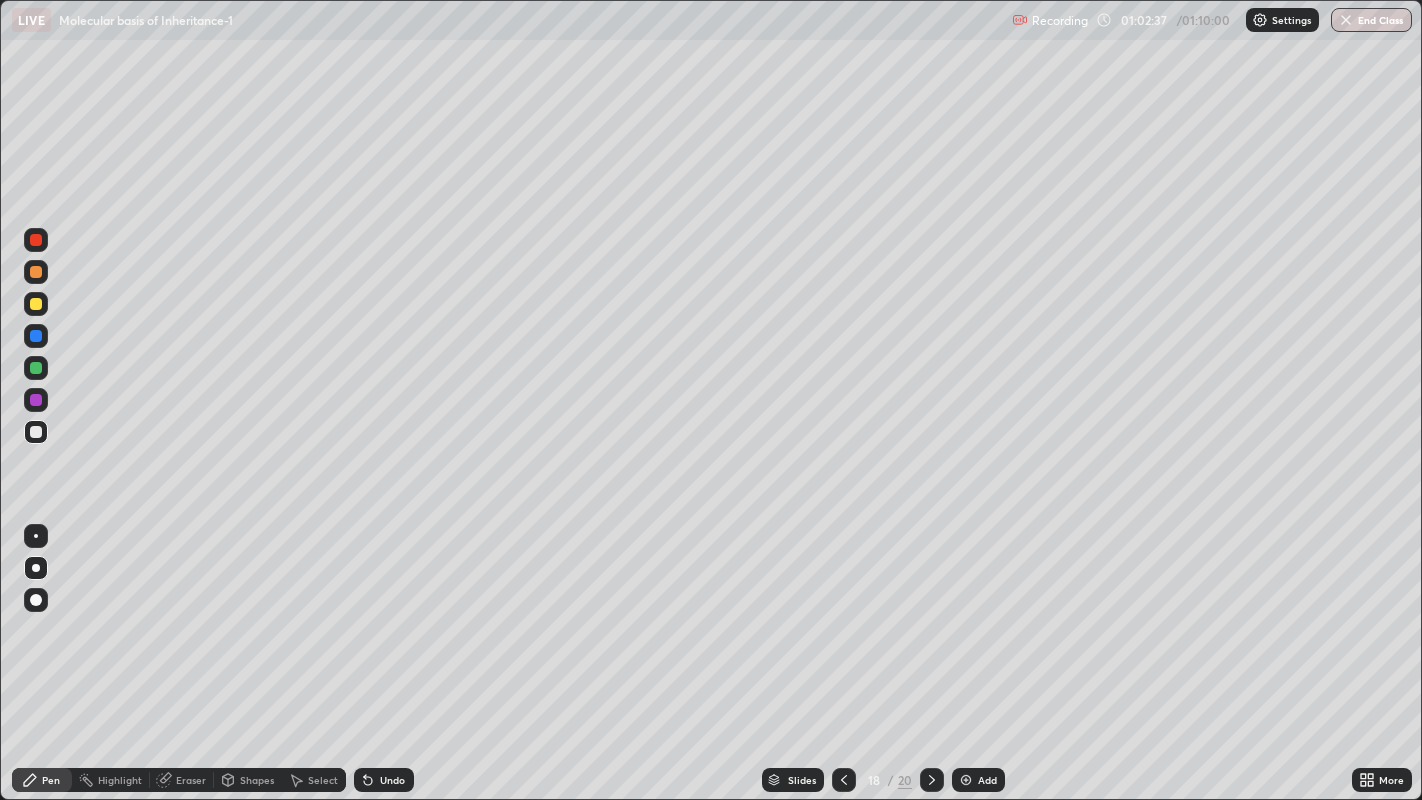 click at bounding box center [932, 780] 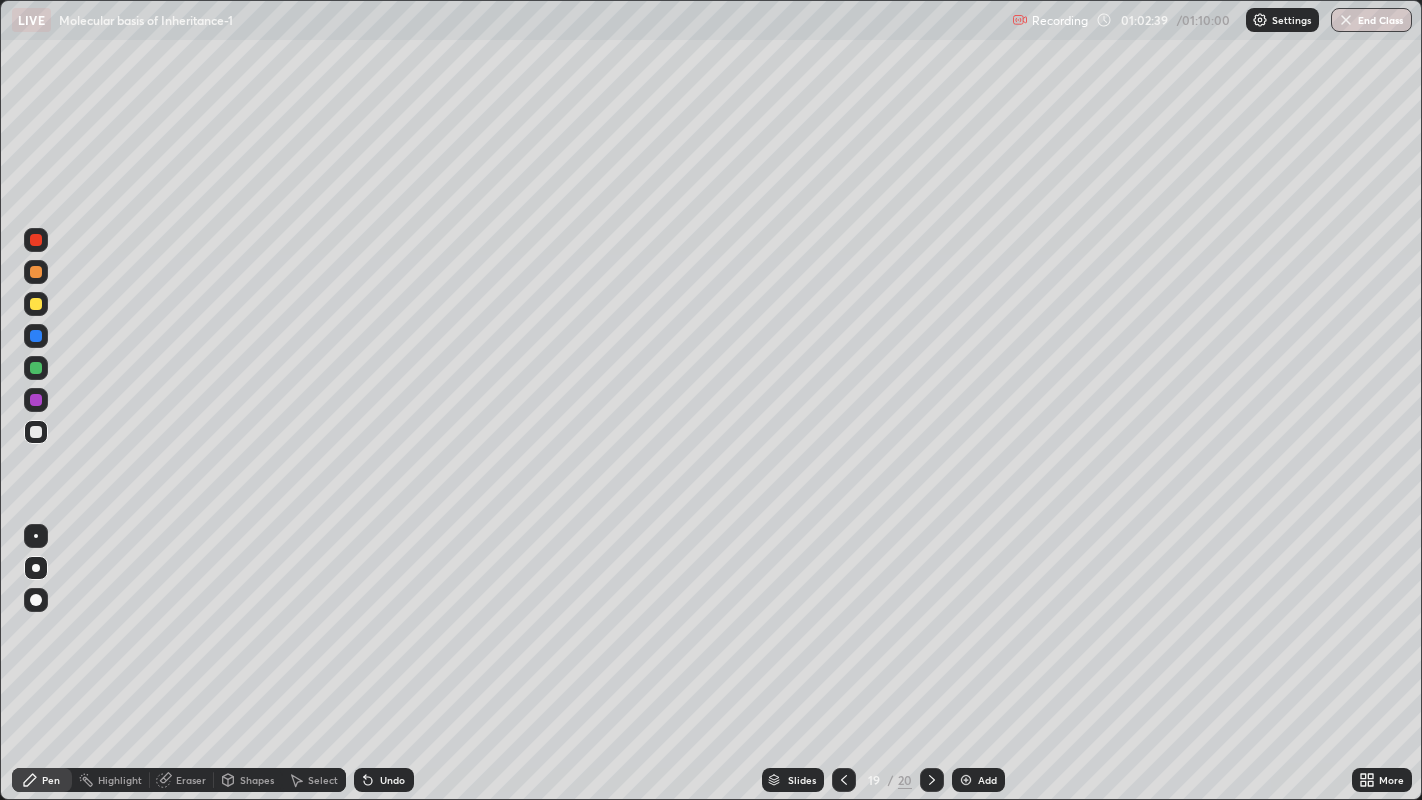 click at bounding box center (844, 780) 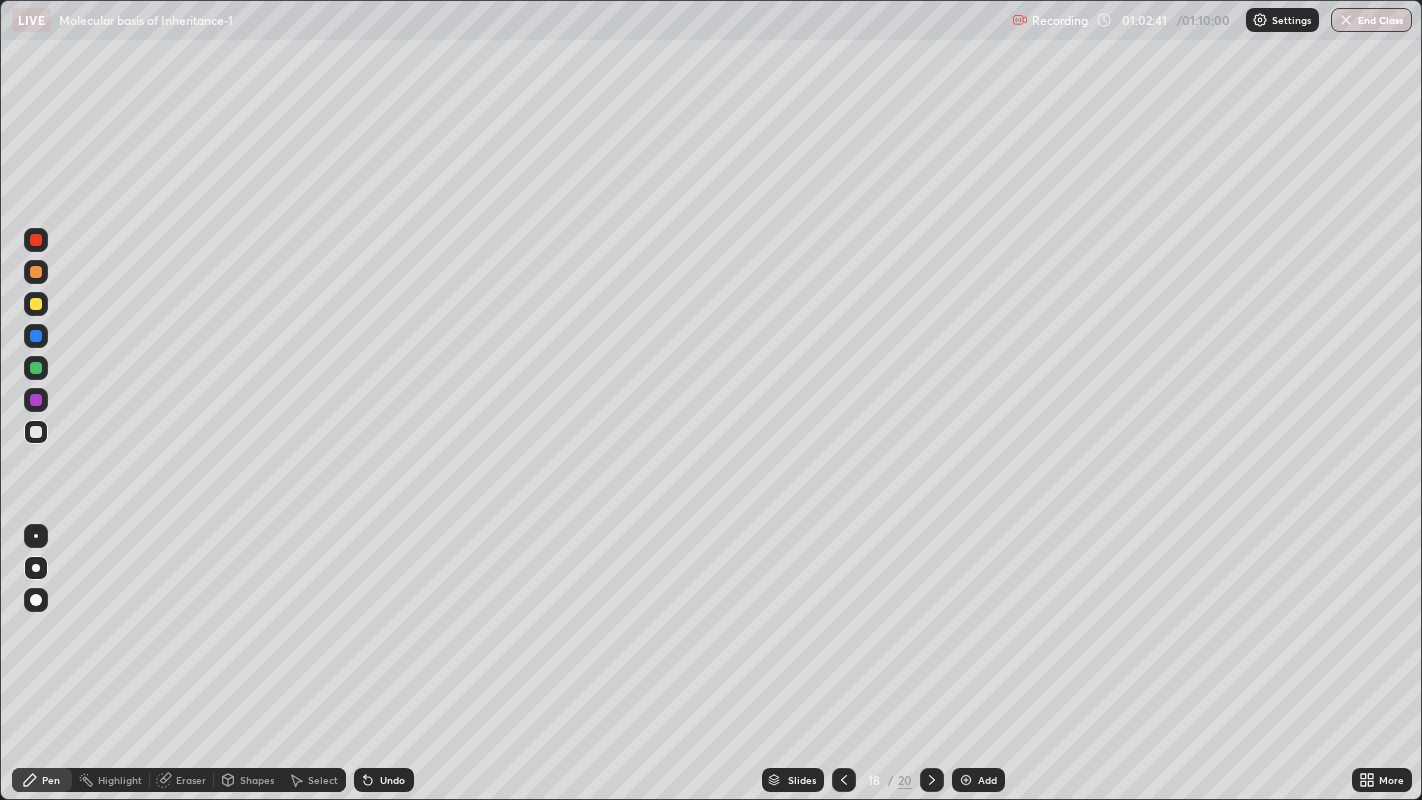 click 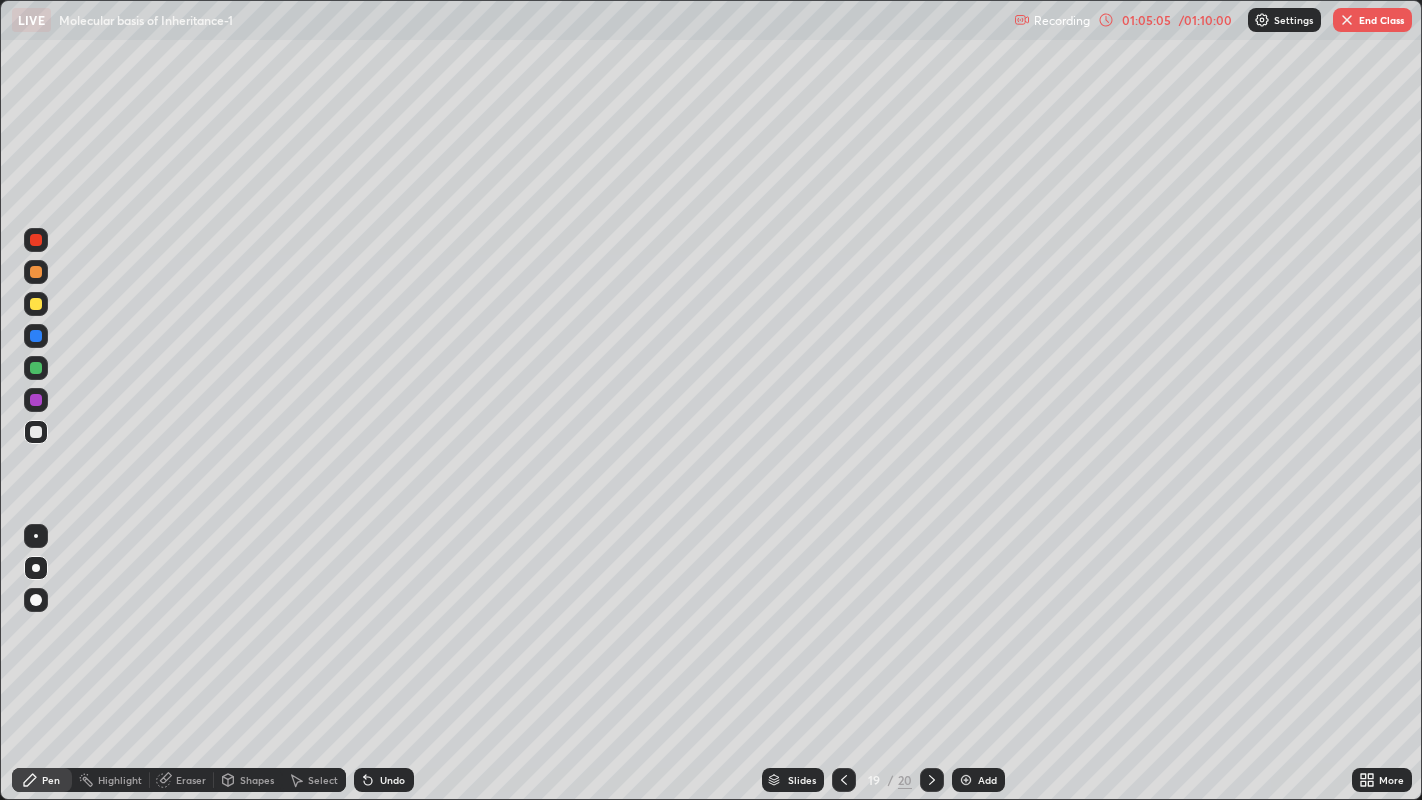click on "End Class" at bounding box center (1372, 20) 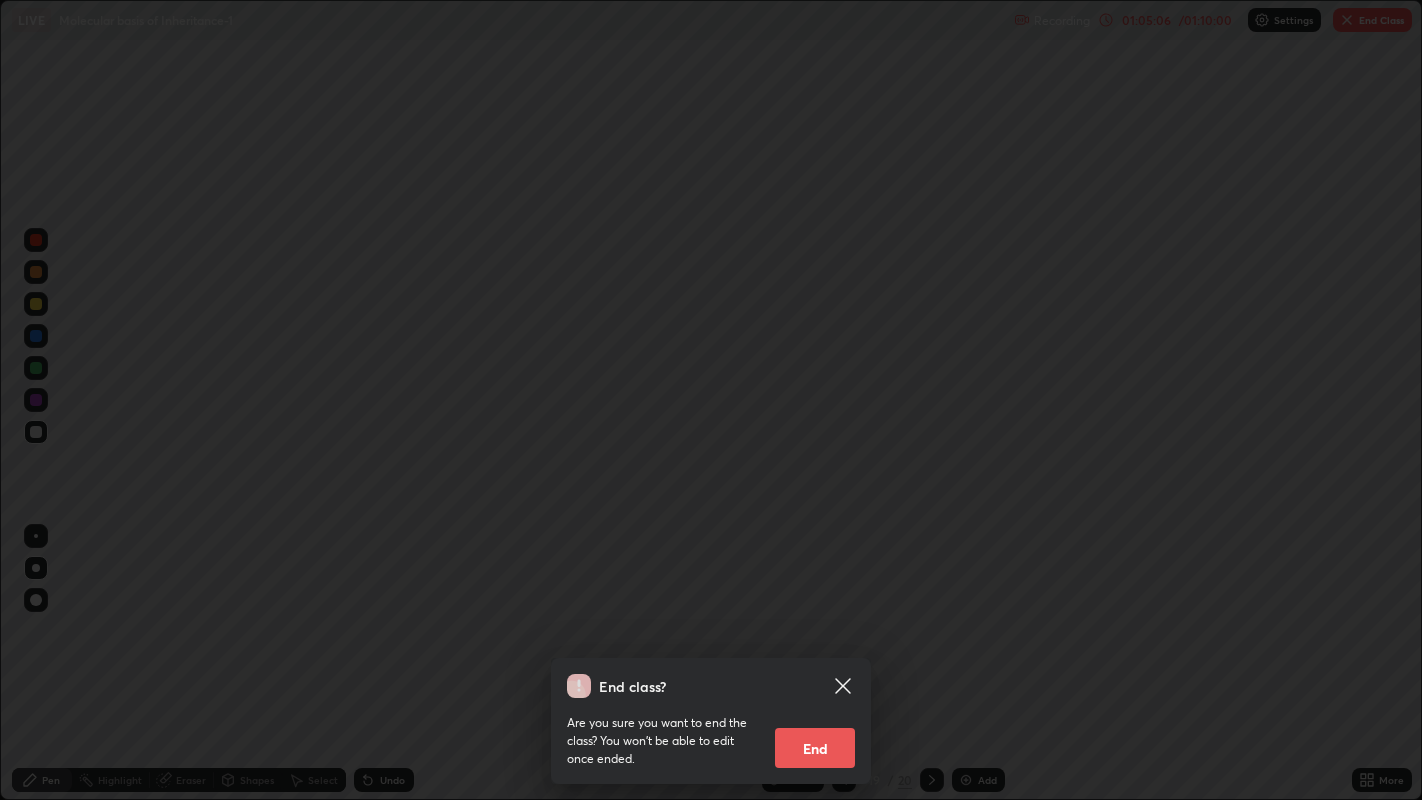 click on "End" at bounding box center [815, 748] 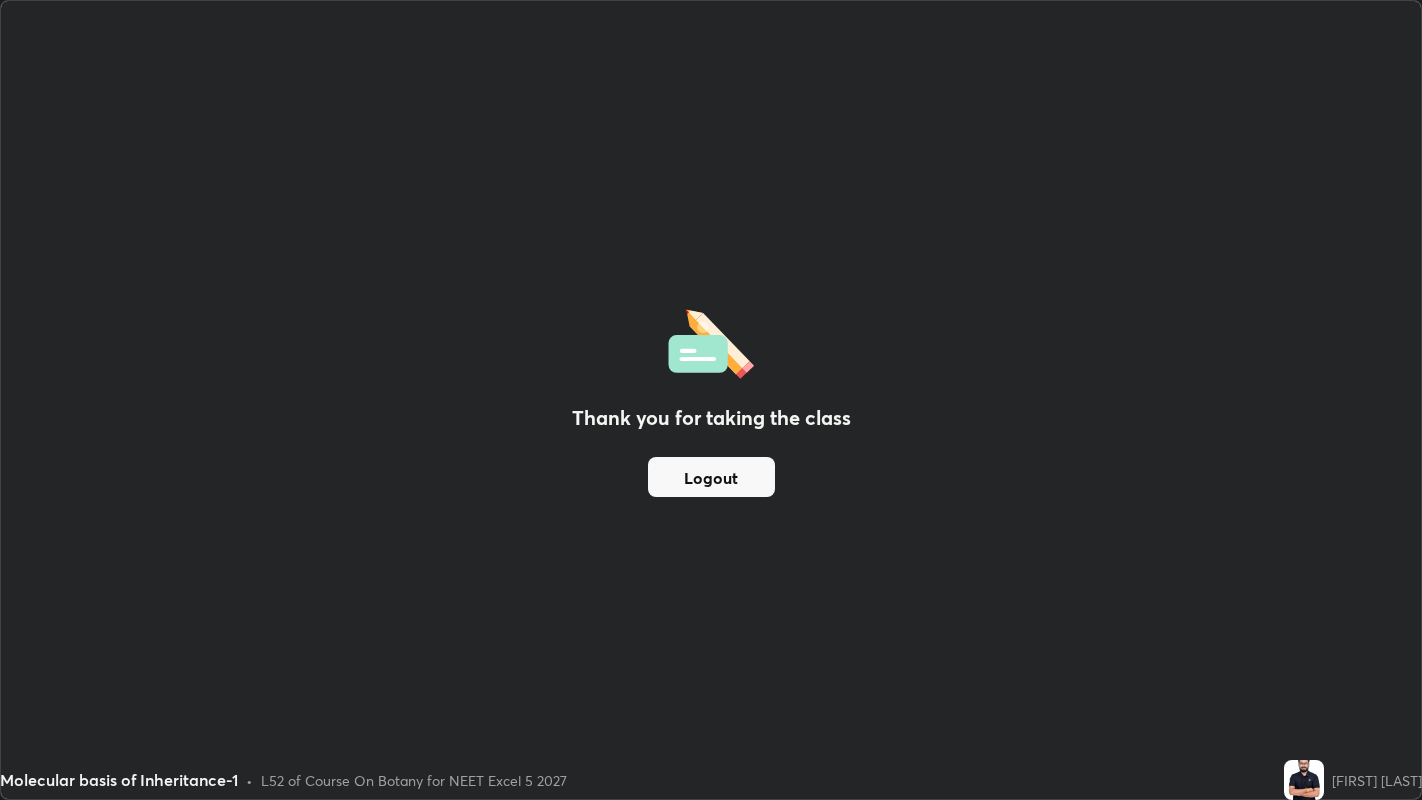 click on "Logout" at bounding box center (711, 477) 